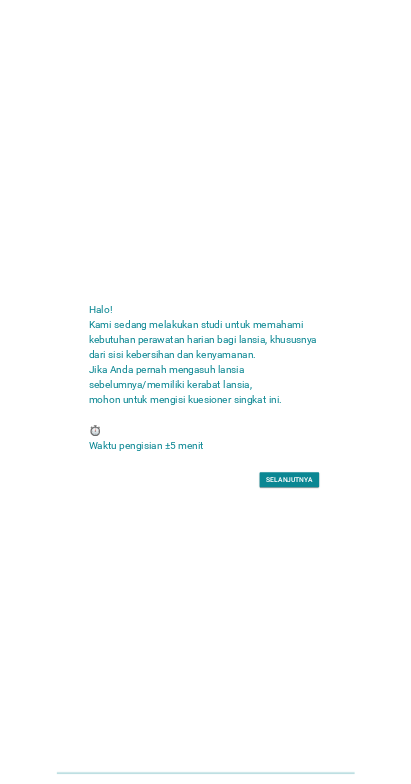 scroll, scrollTop: 0, scrollLeft: 0, axis: both 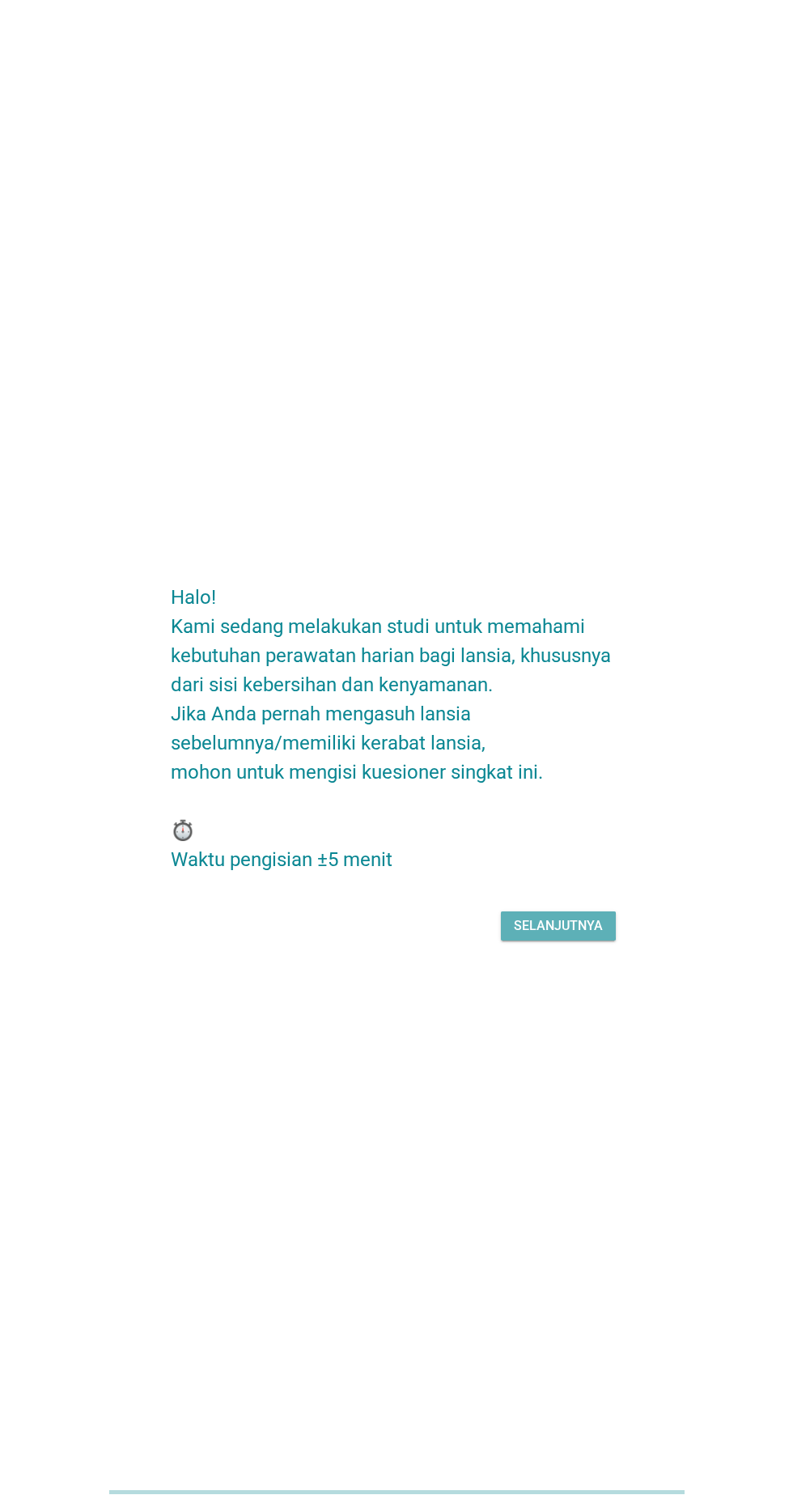 click on "Selanjutnya" at bounding box center [558, 926] 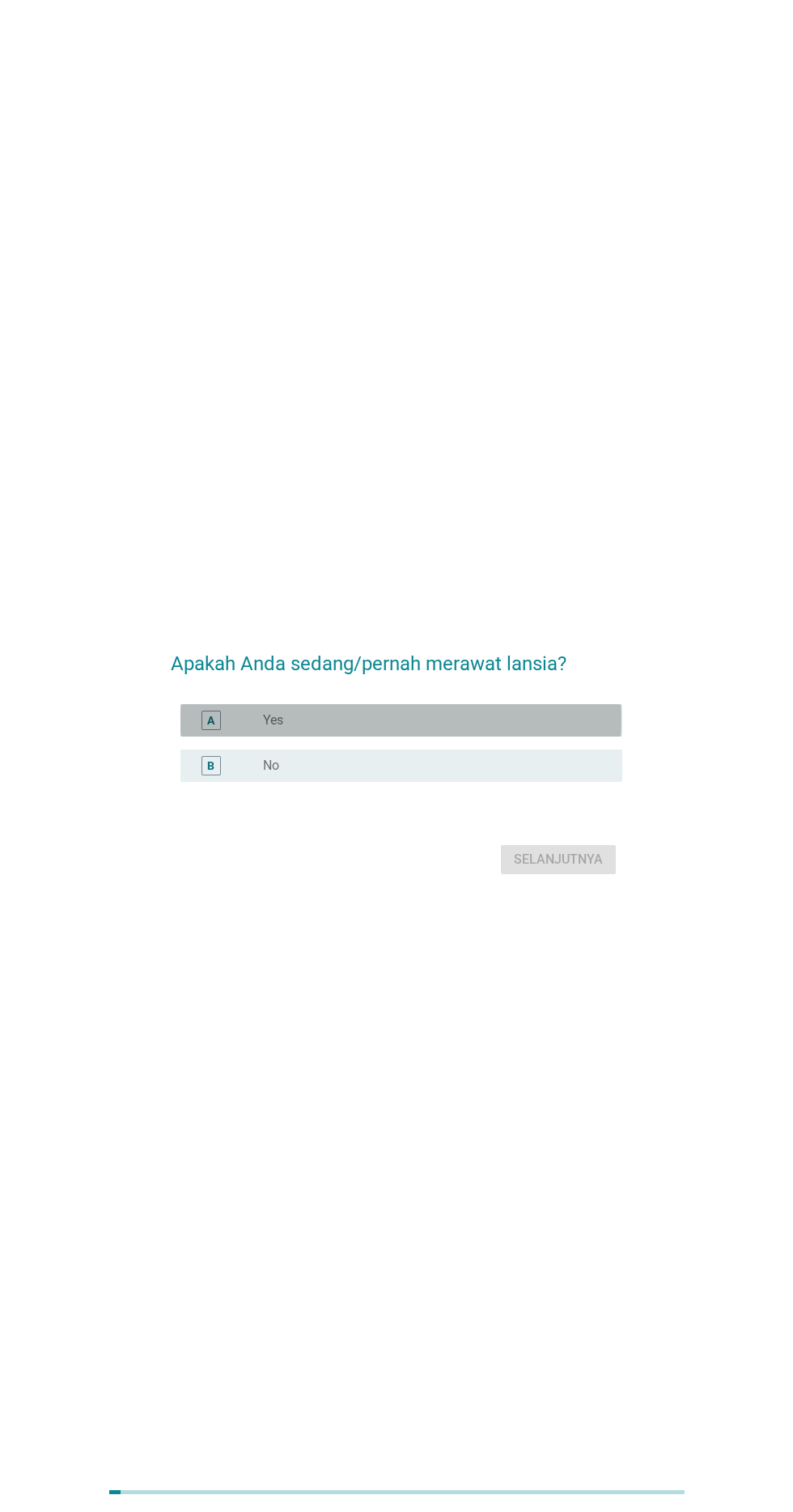 click on "A" at bounding box center (210, 720) 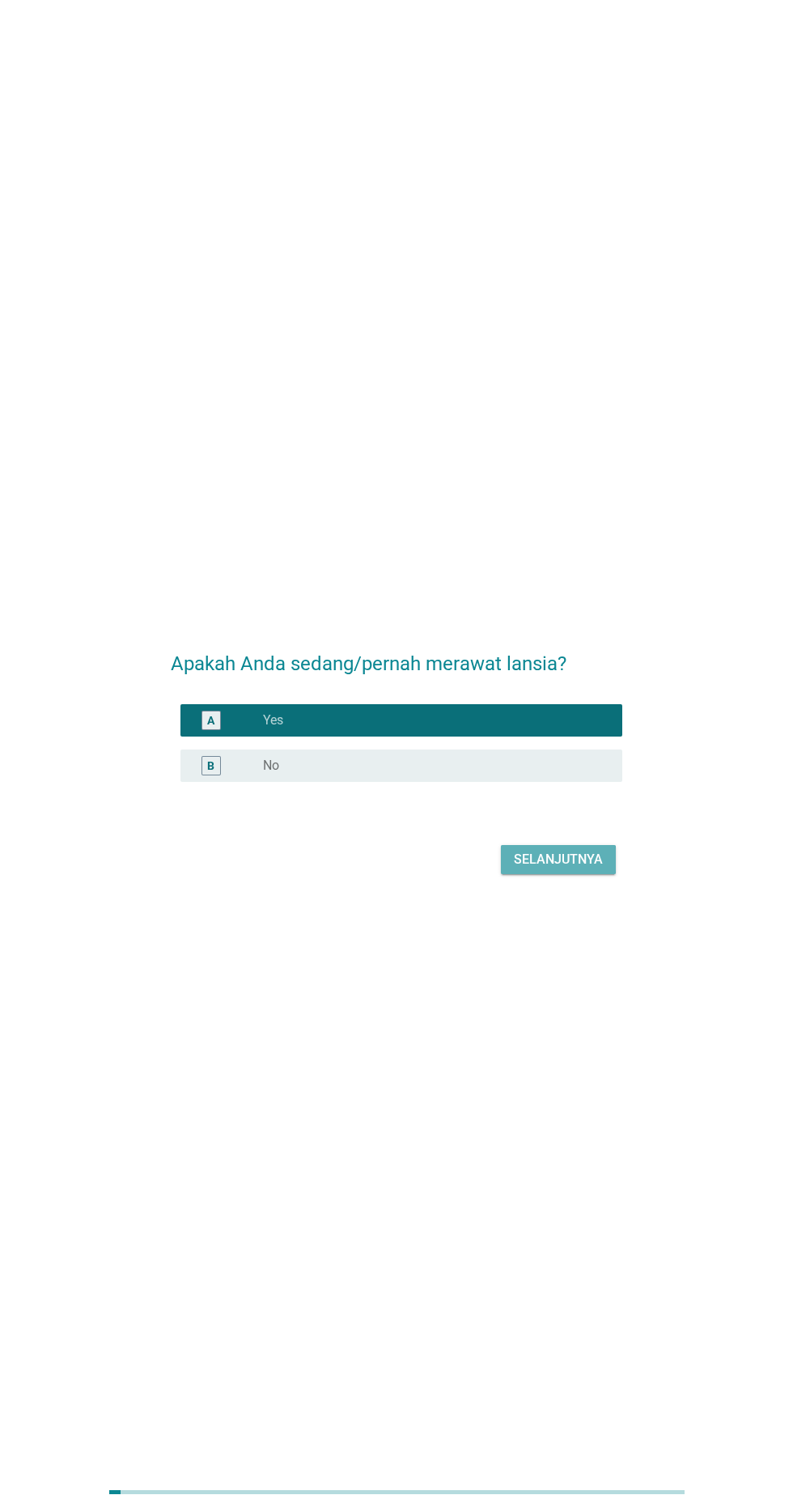 click on "Selanjutnya" at bounding box center (558, 860) 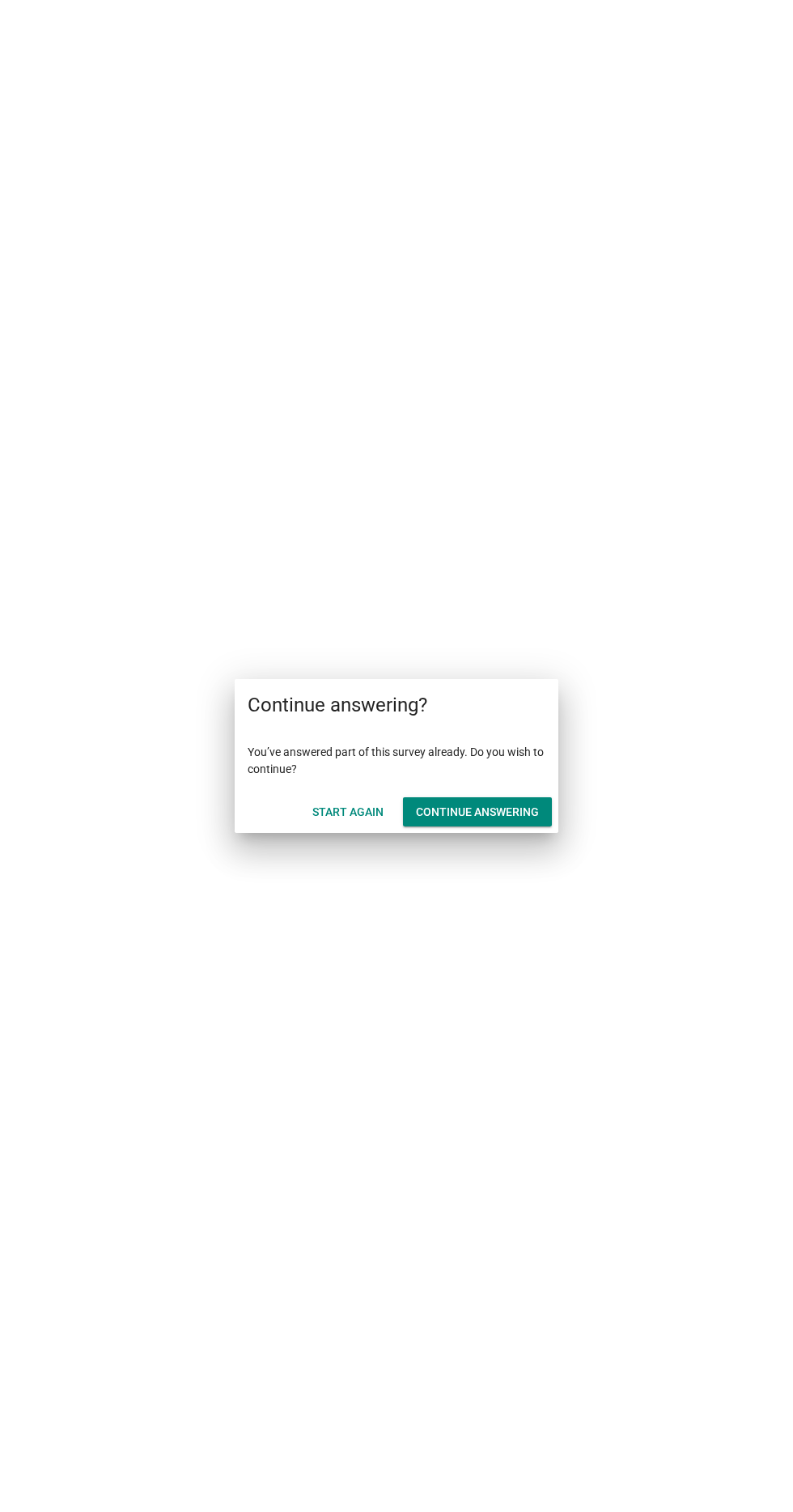 scroll, scrollTop: 0, scrollLeft: 0, axis: both 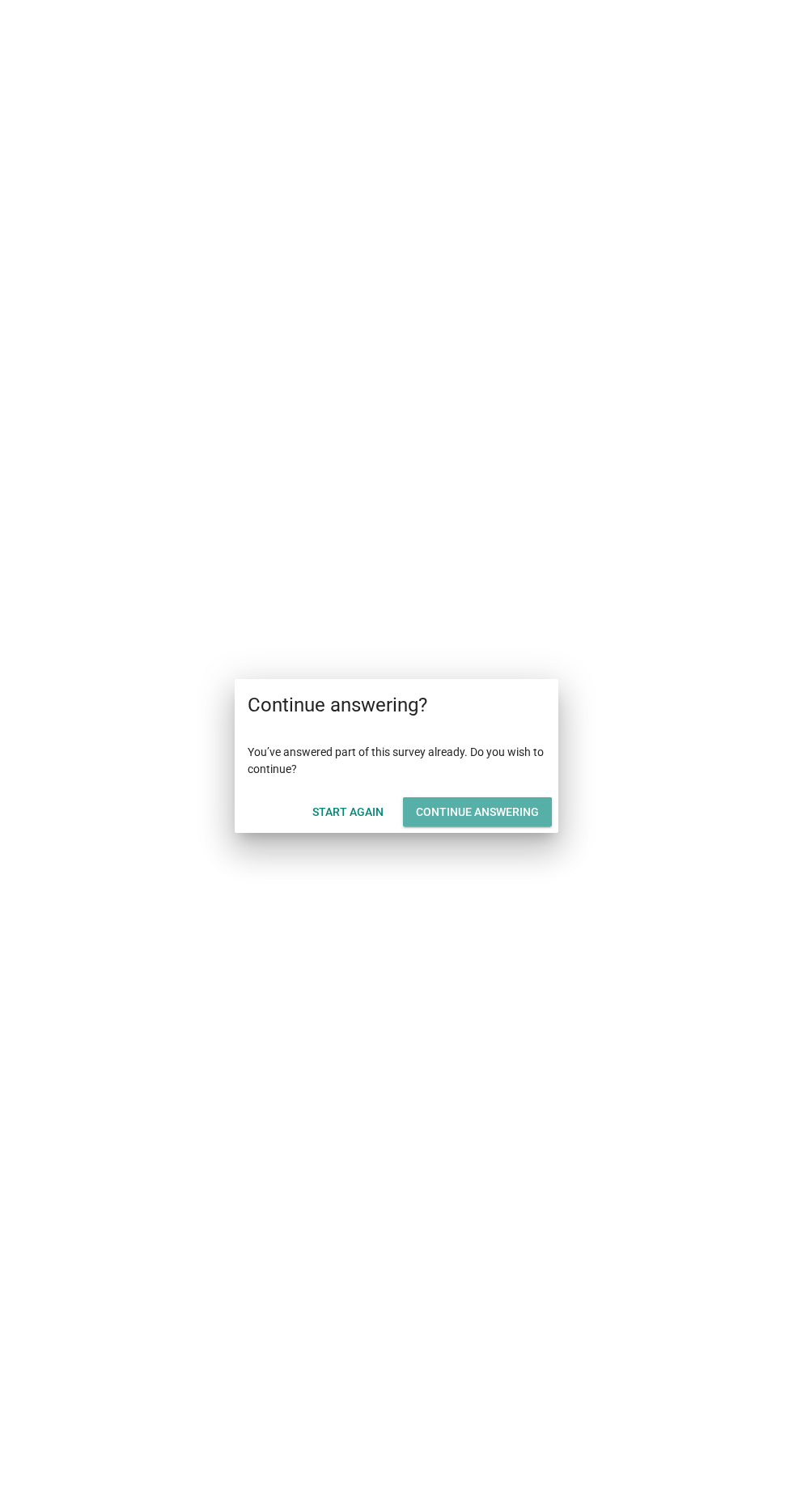 click on "Continue answering" at bounding box center (477, 812) 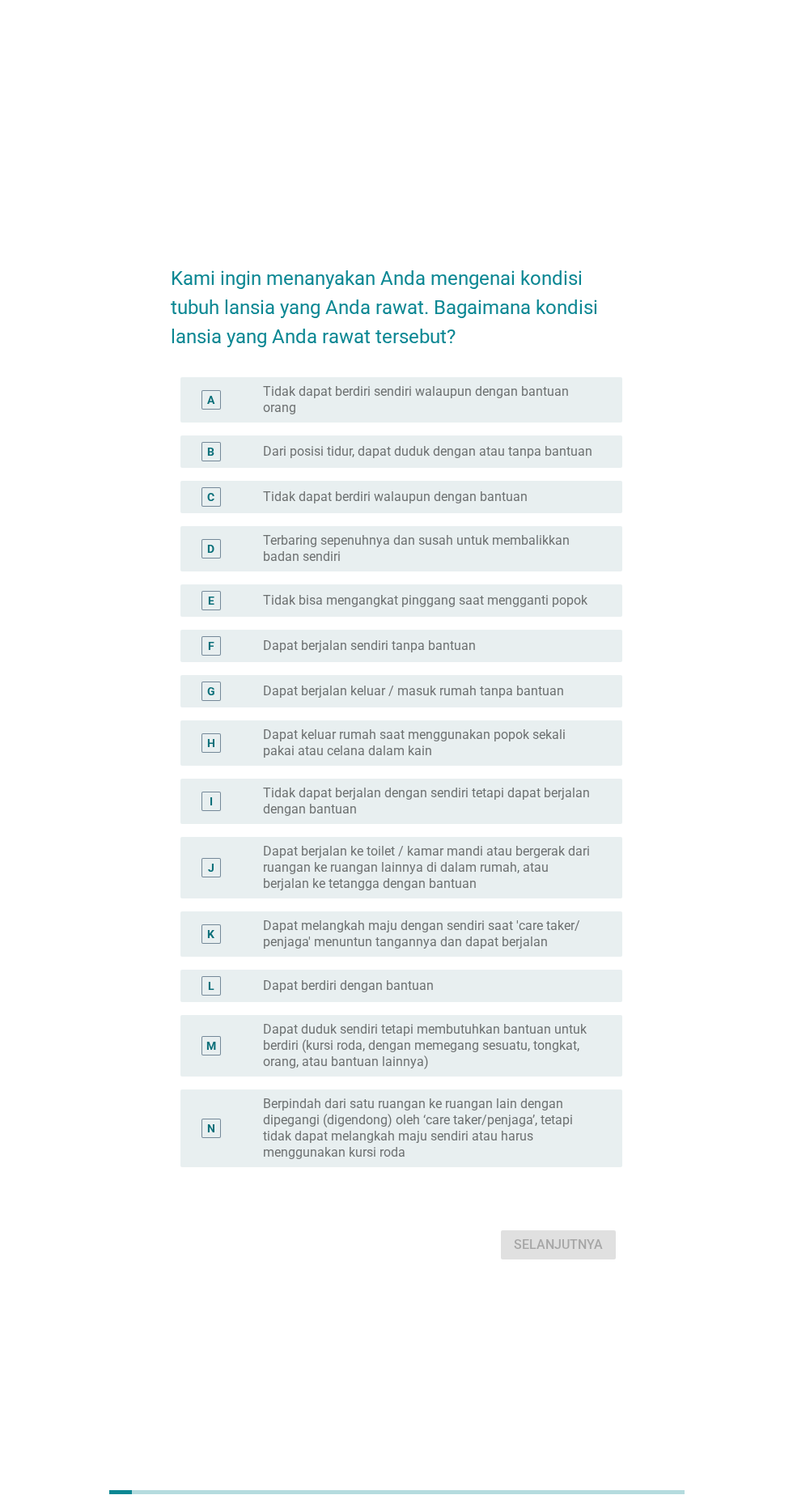 click on "Tidak dapat berjalan dengan sendiri tetapi dapat berjalan dengan bantuan" at bounding box center (430, 801) 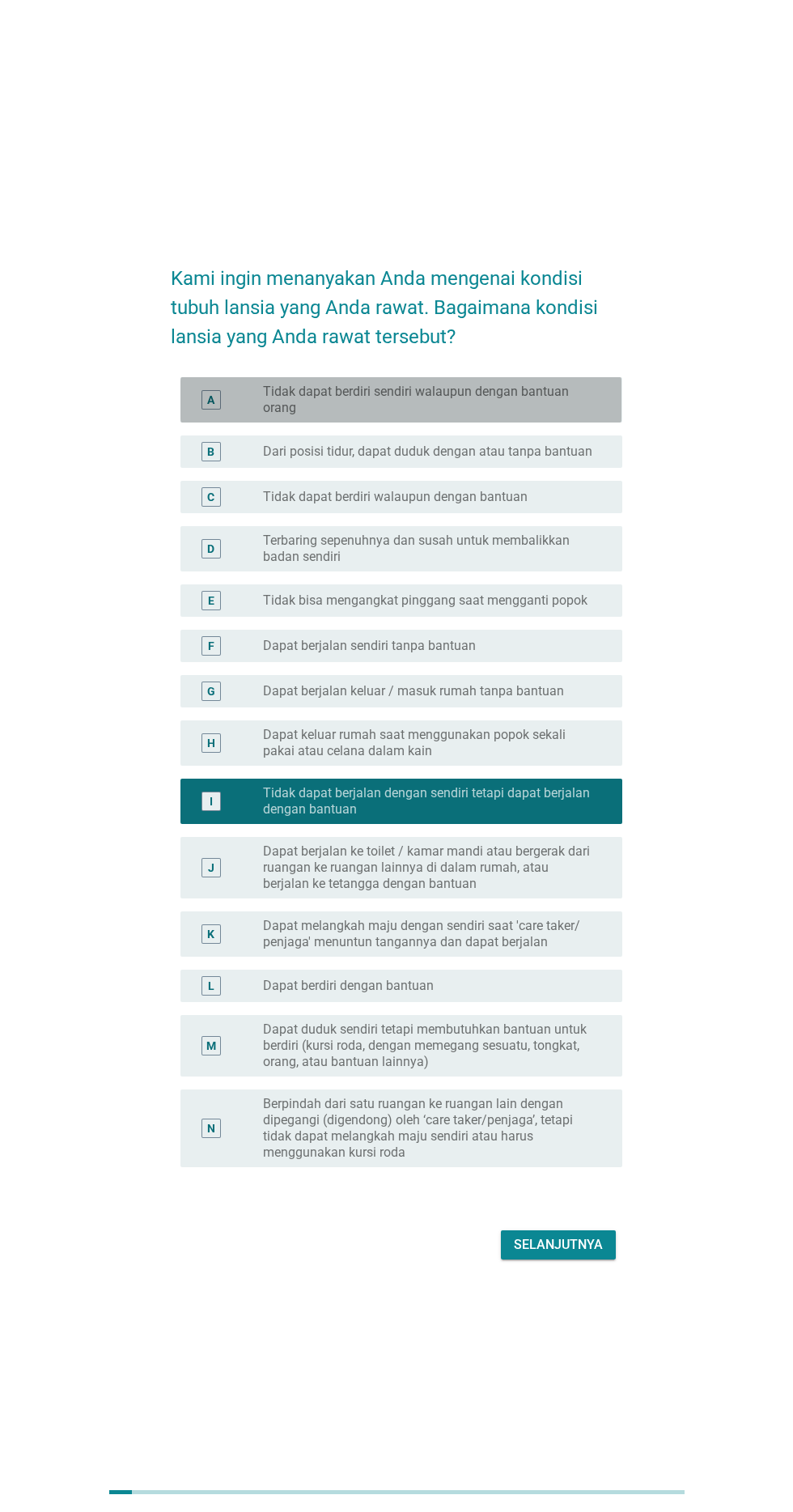 click on "Tidak dapat berdiri sendiri walaupun dengan bantuan orang" at bounding box center [430, 400] 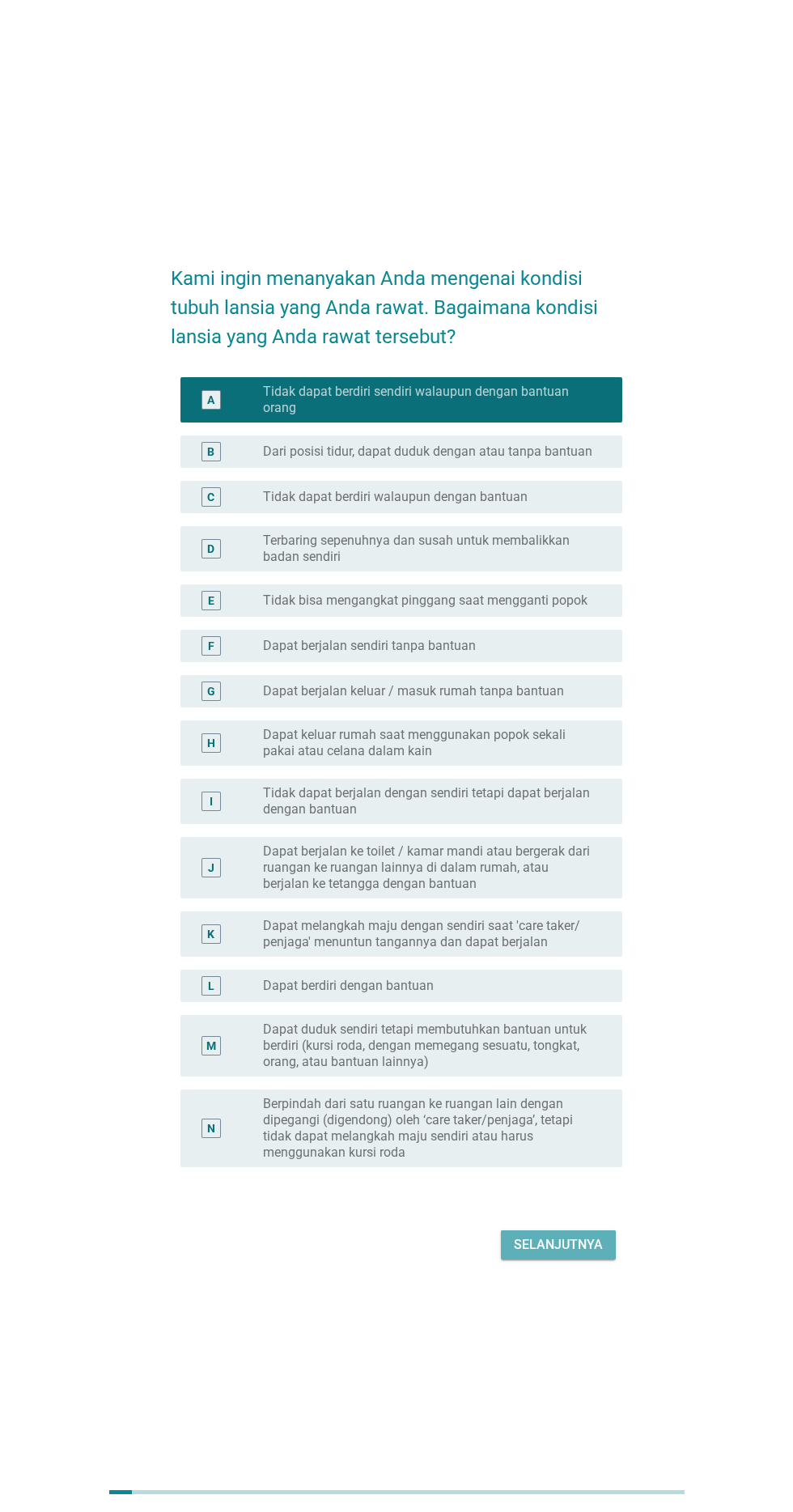 click on "Selanjutnya" at bounding box center (558, 1245) 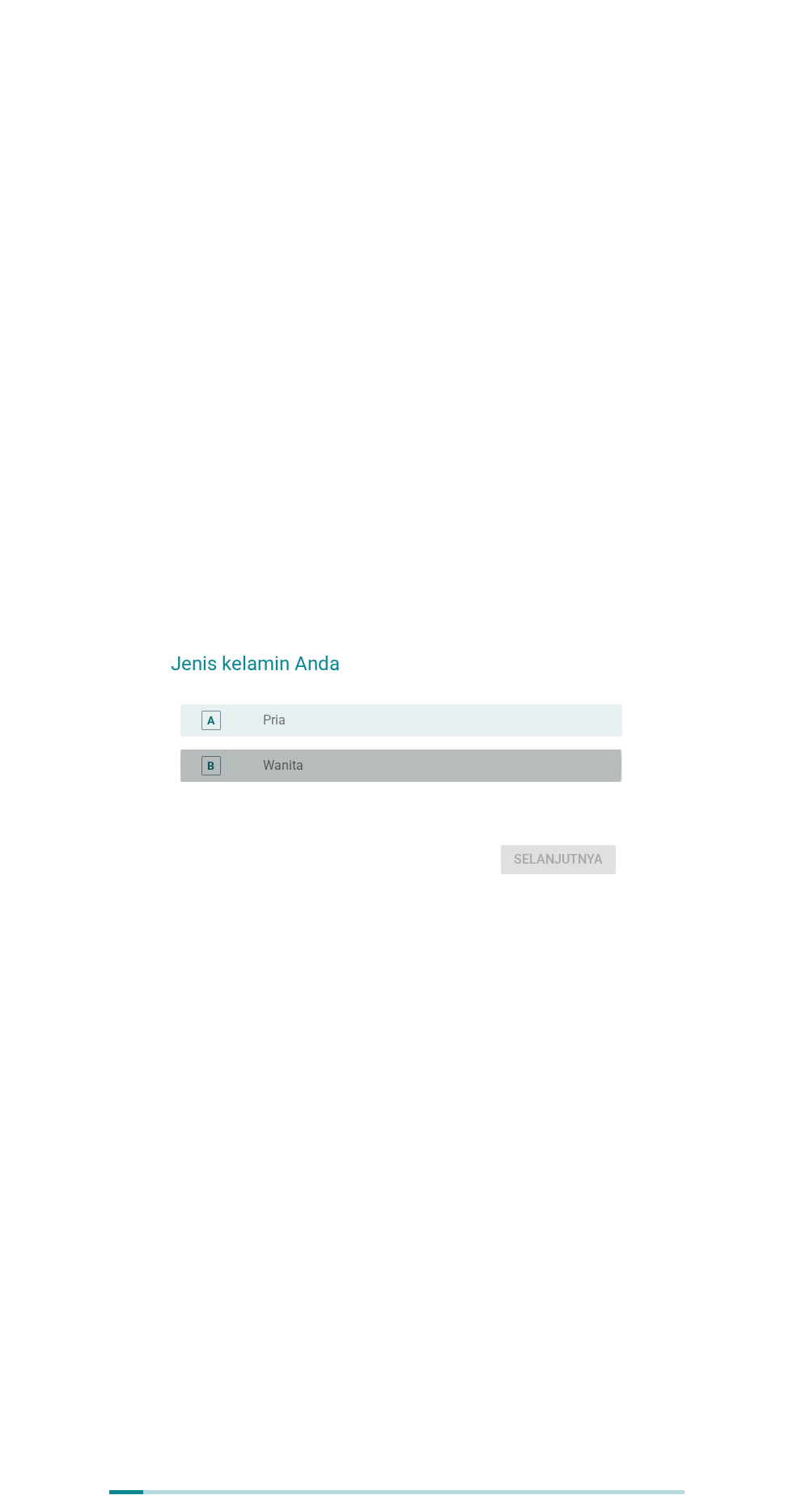 click on "Wanita" at bounding box center (283, 766) 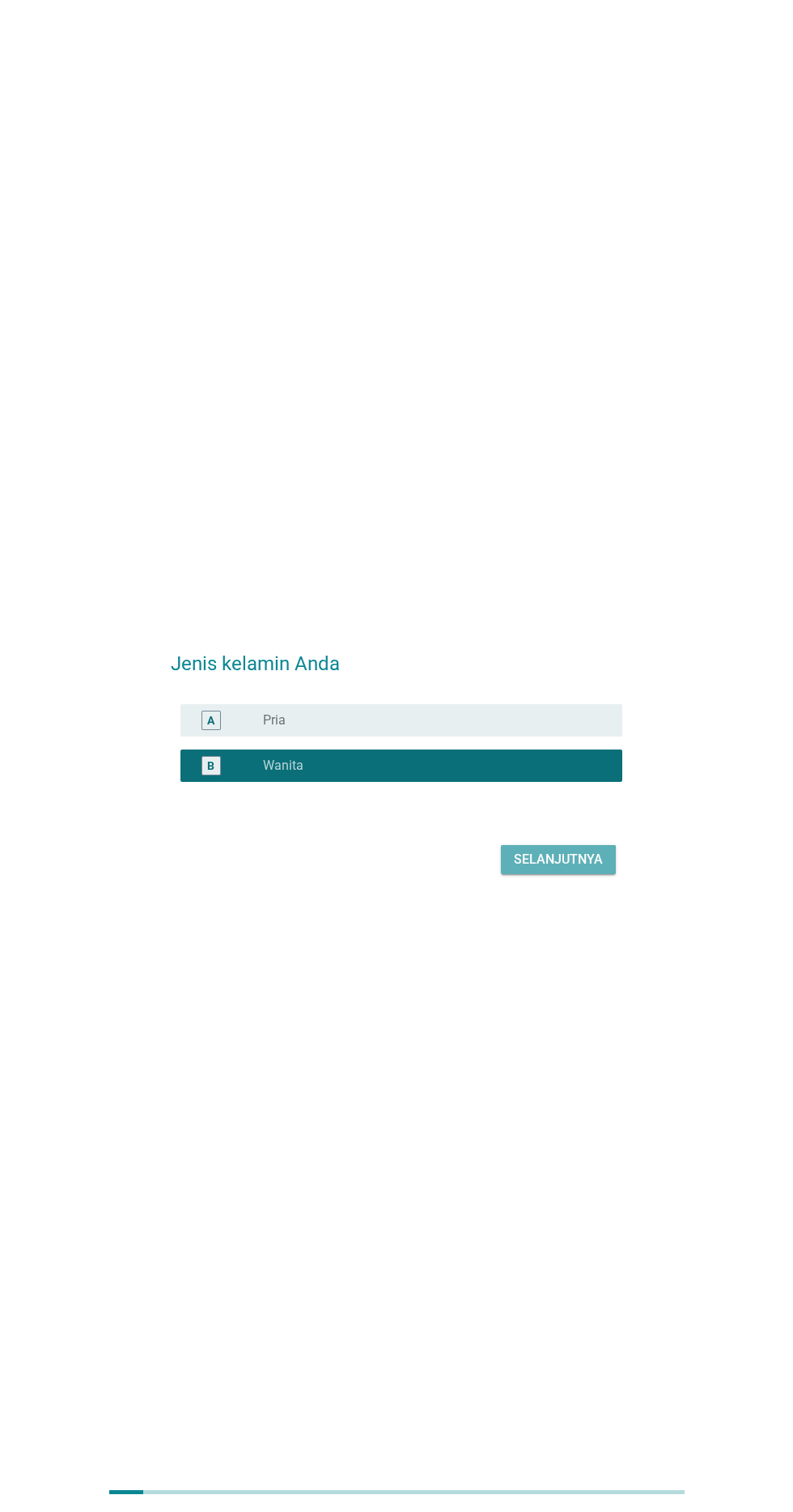 click on "Selanjutnya" at bounding box center (558, 860) 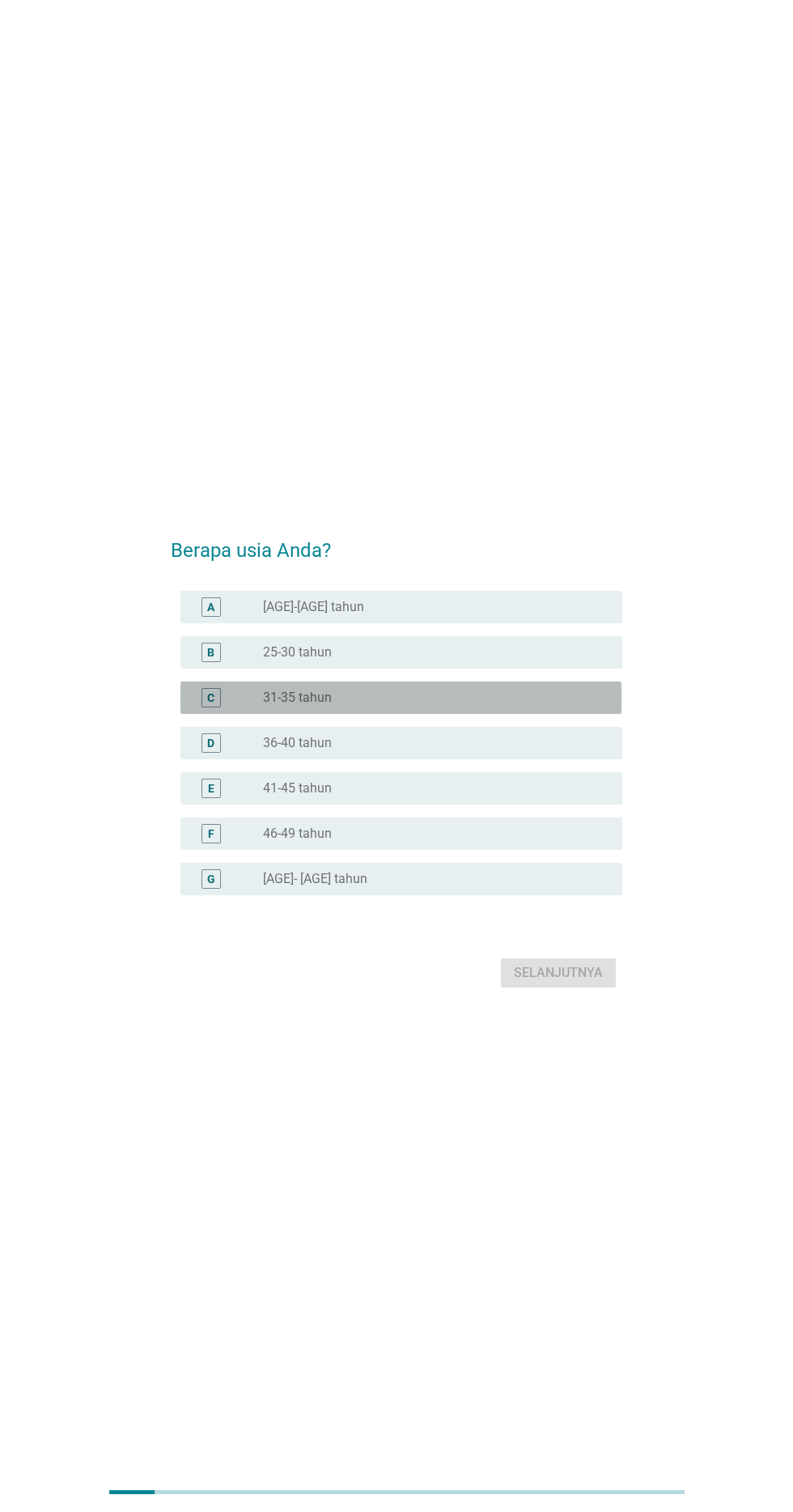 click on "C" at bounding box center (210, 698) 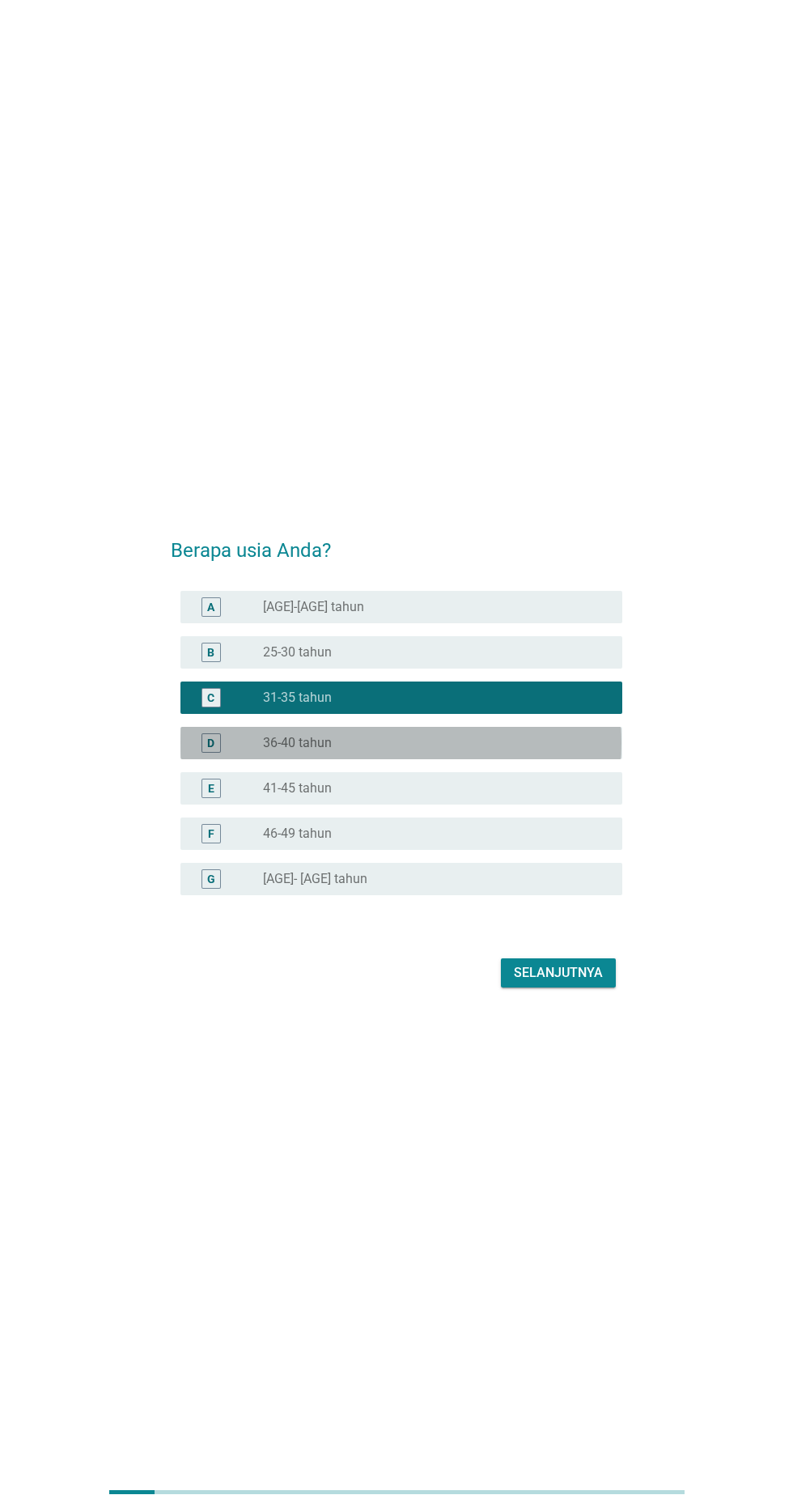 click on "D" at bounding box center (210, 743) 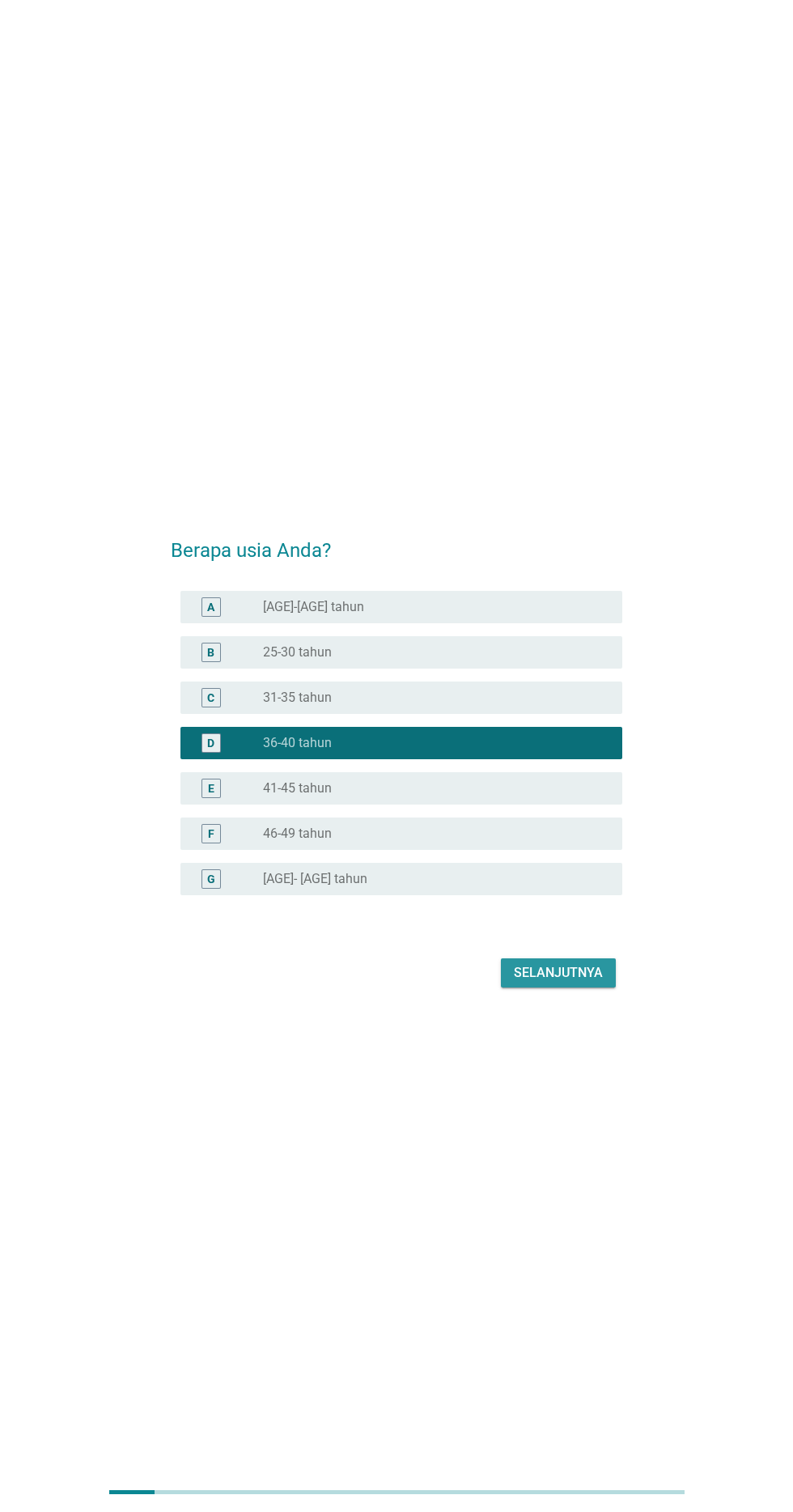 click on "Selanjutnya" at bounding box center (558, 973) 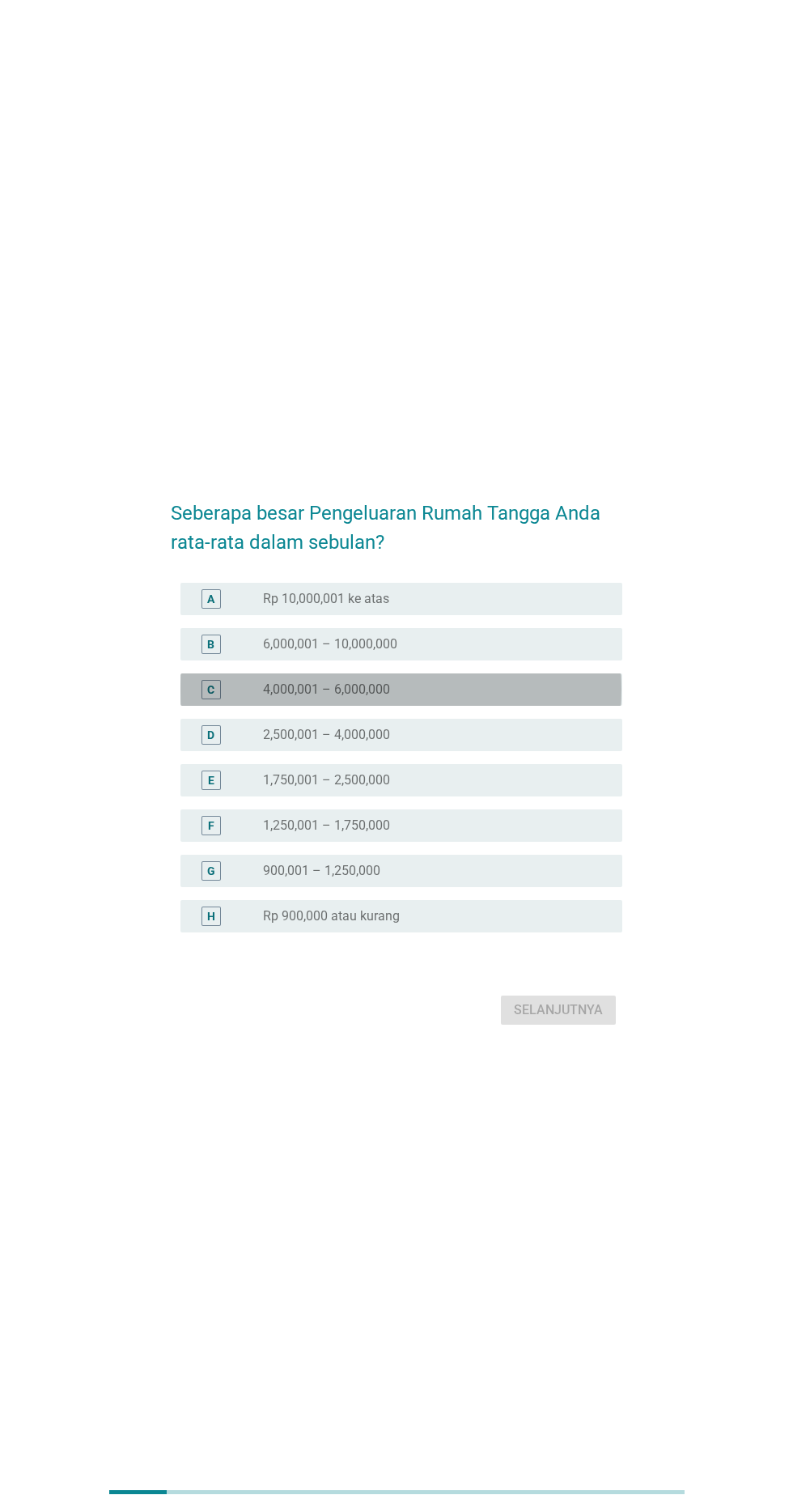 click on "C" at bounding box center (210, 690) 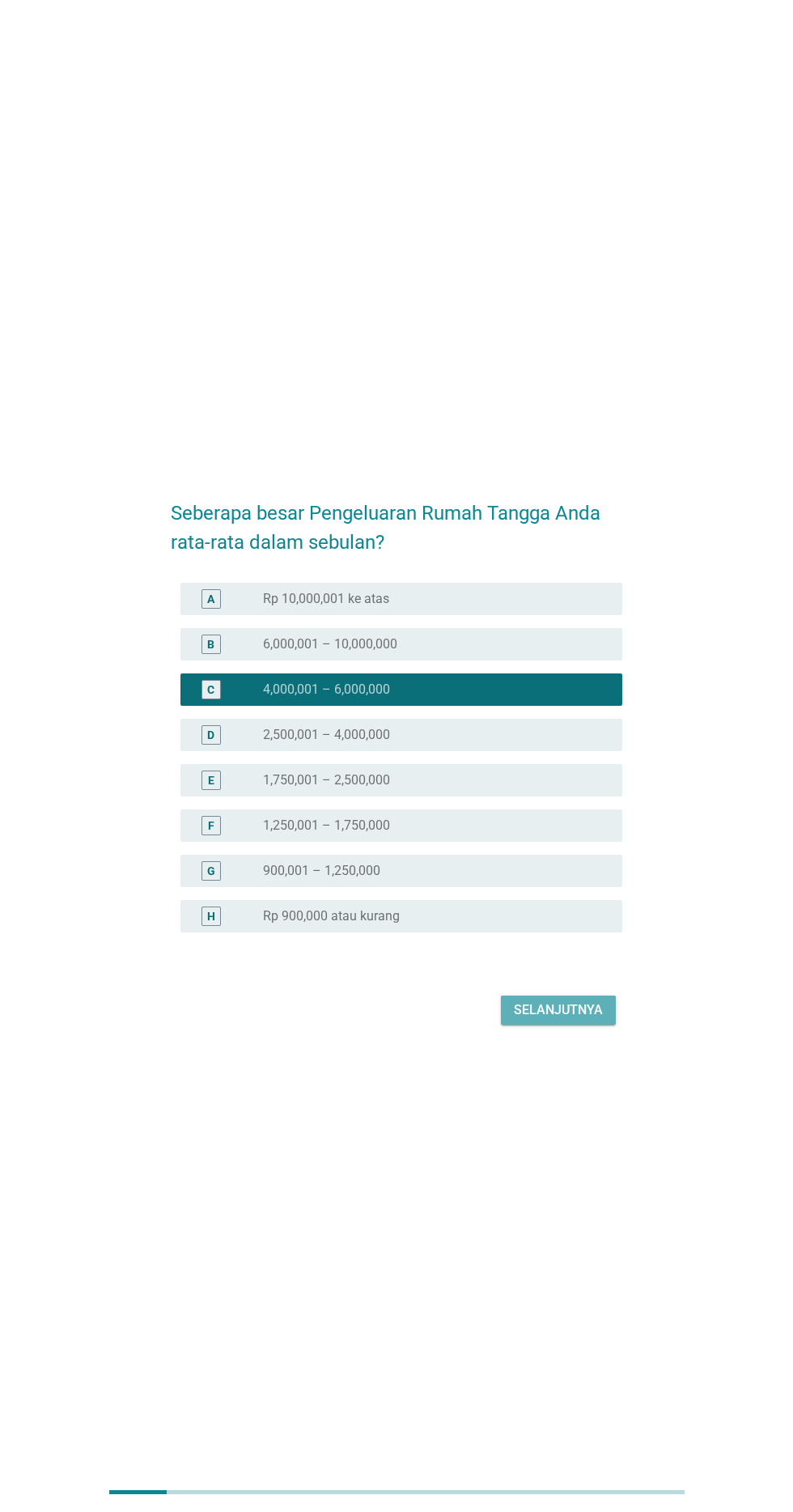 click on "Selanjutnya" at bounding box center [558, 1010] 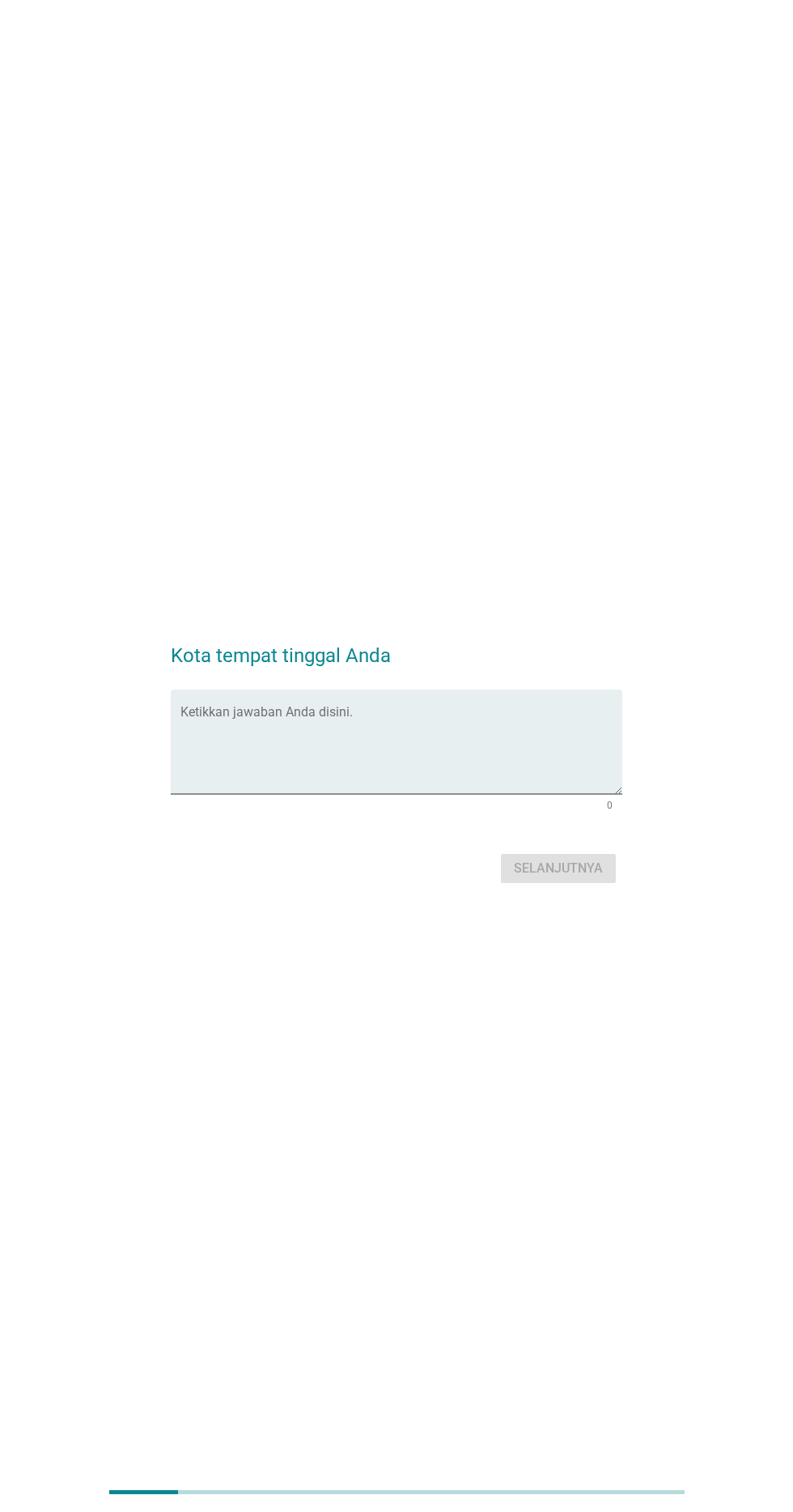 click at bounding box center [401, 751] 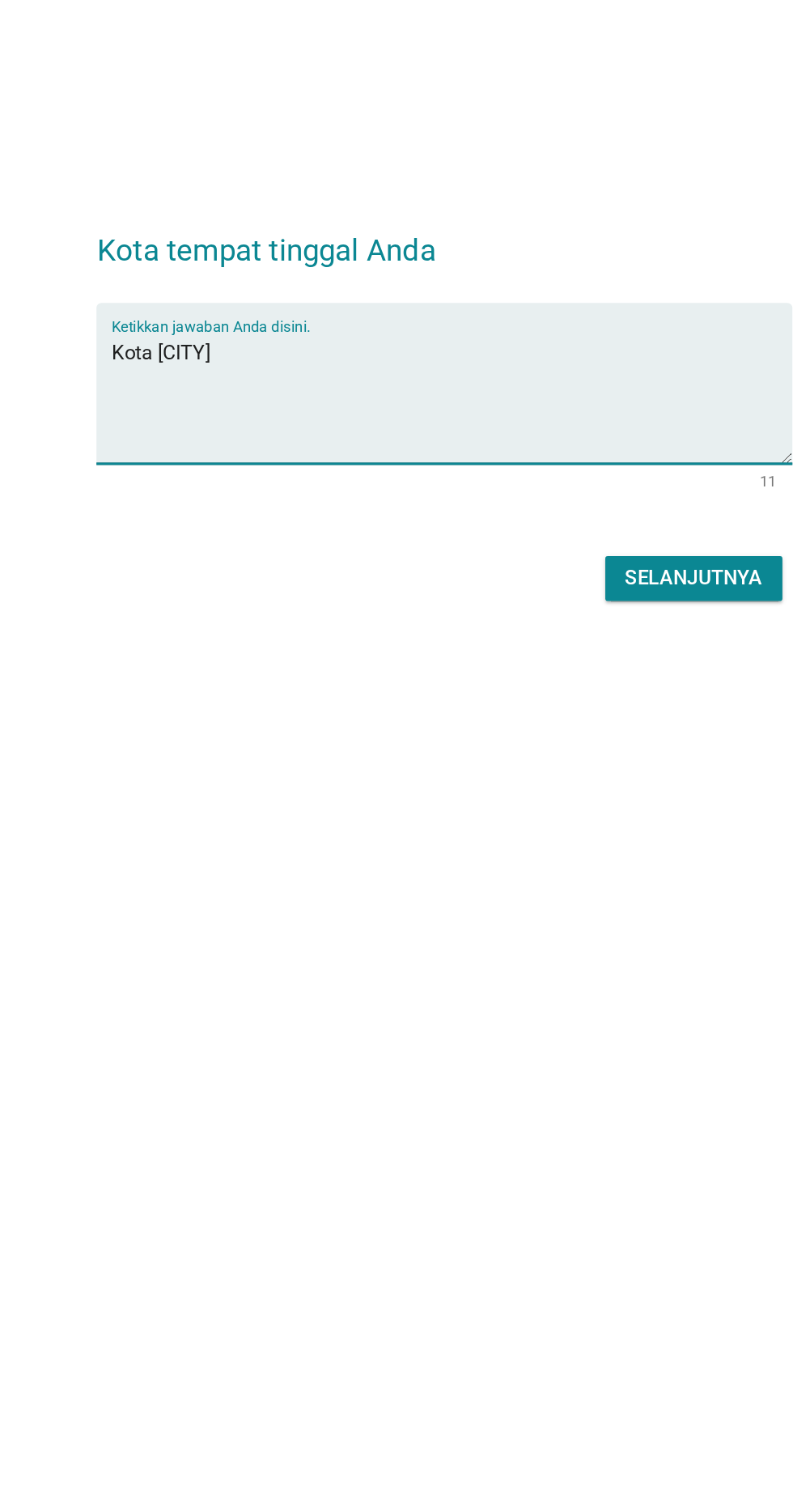 type on "Kota [CITY]" 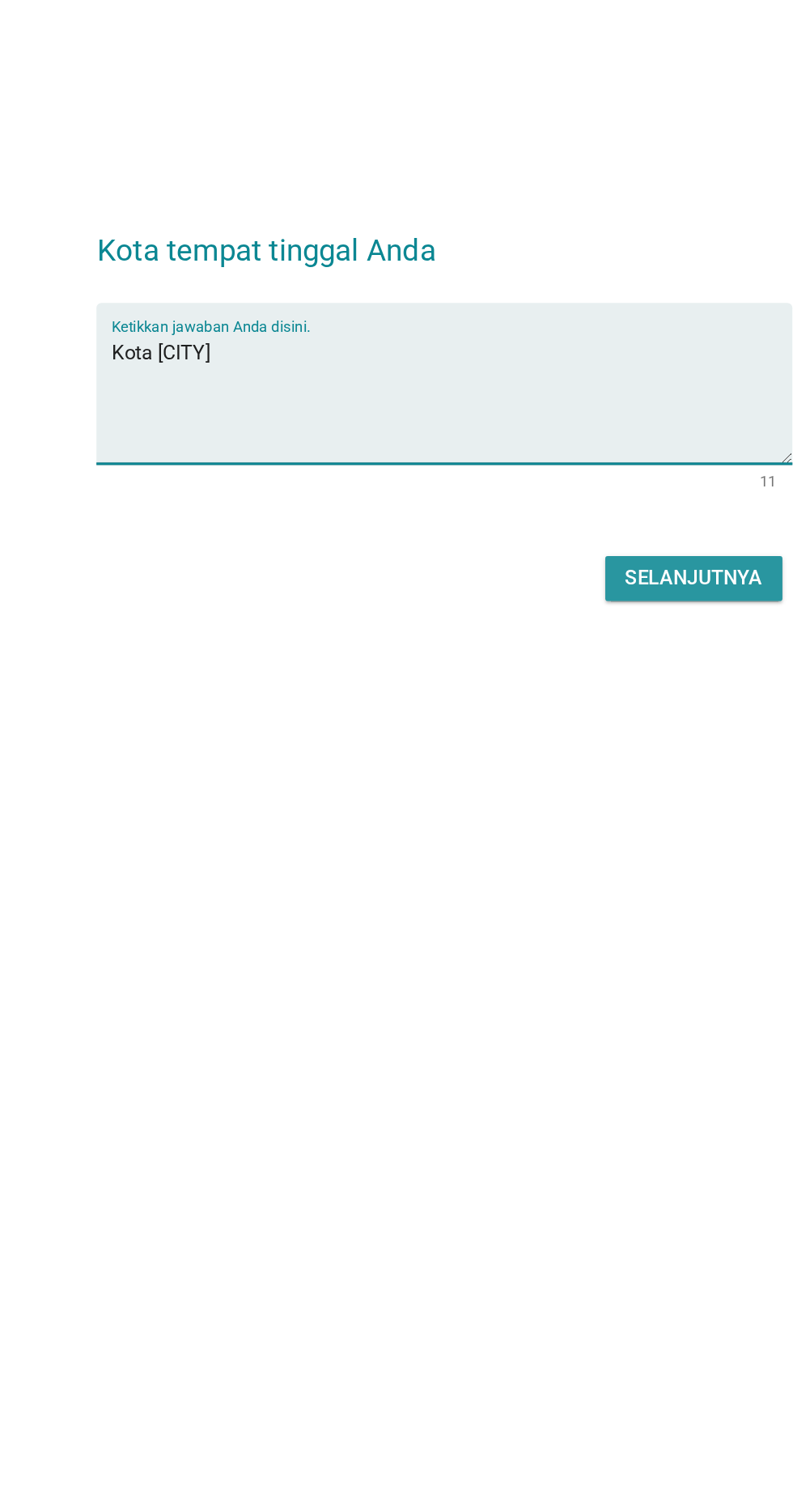 click on "Selanjutnya" at bounding box center (558, 869) 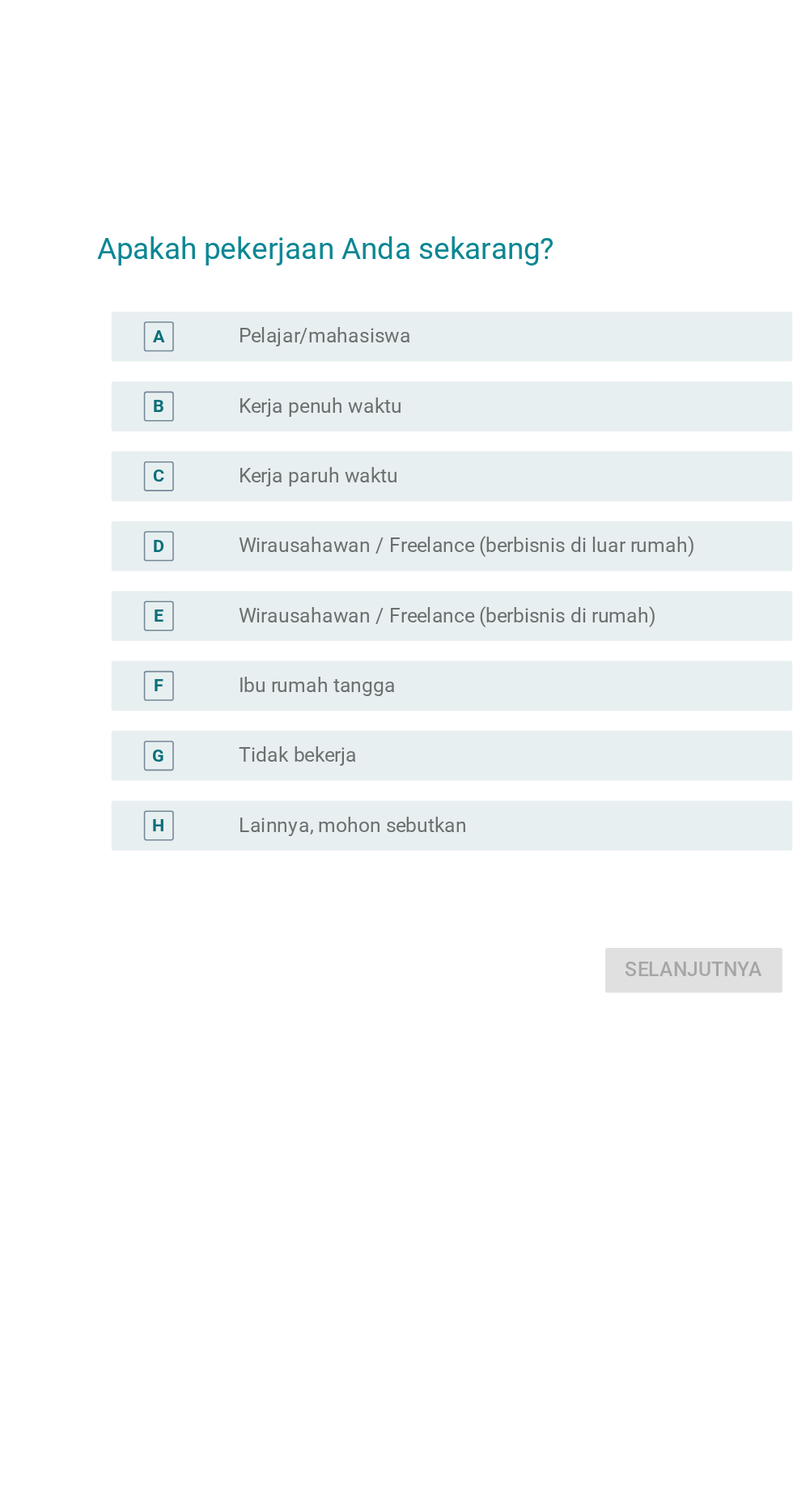 click on "A" at bounding box center [210, 584] 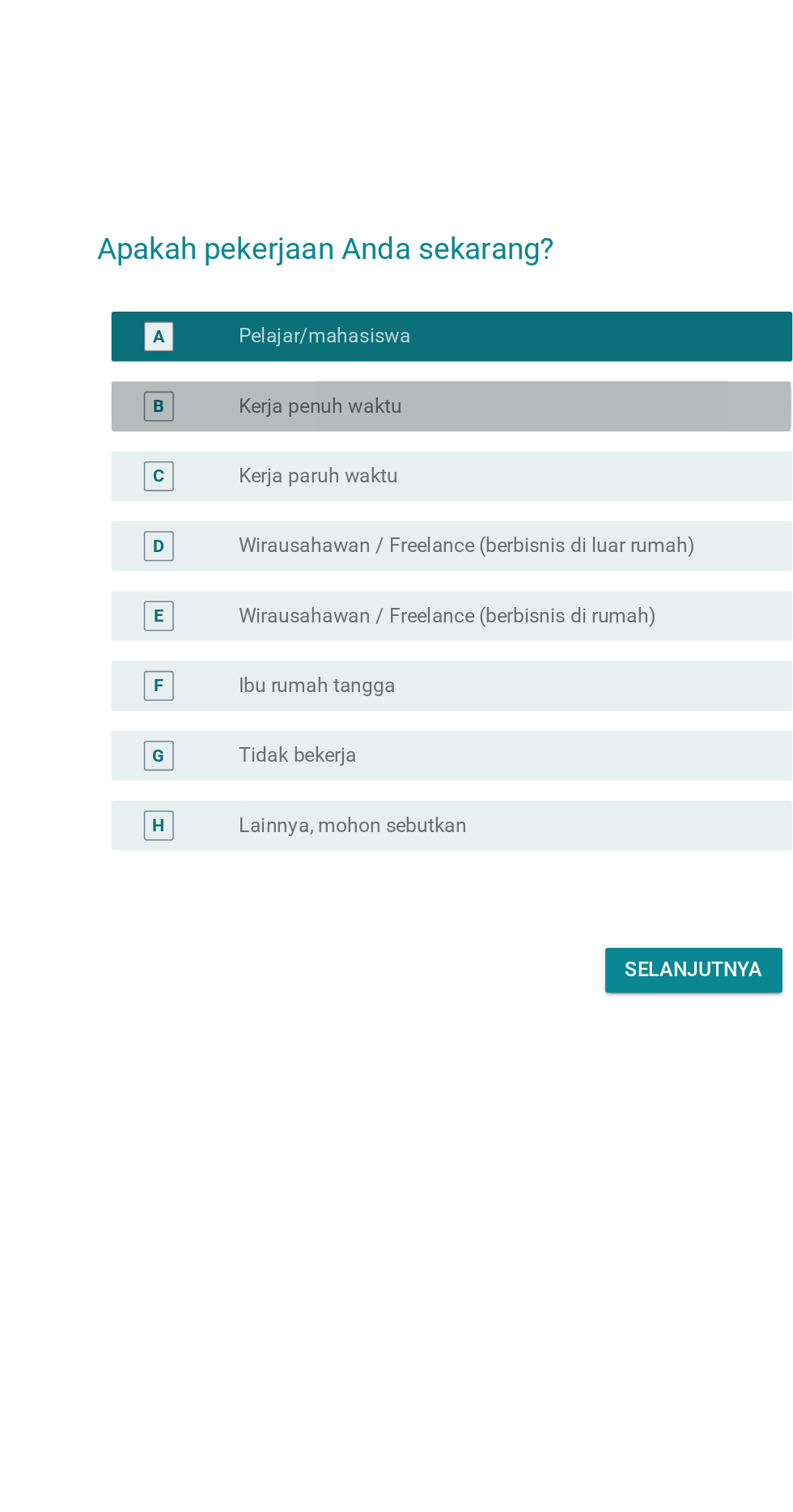 click on "B" at bounding box center [210, 630] 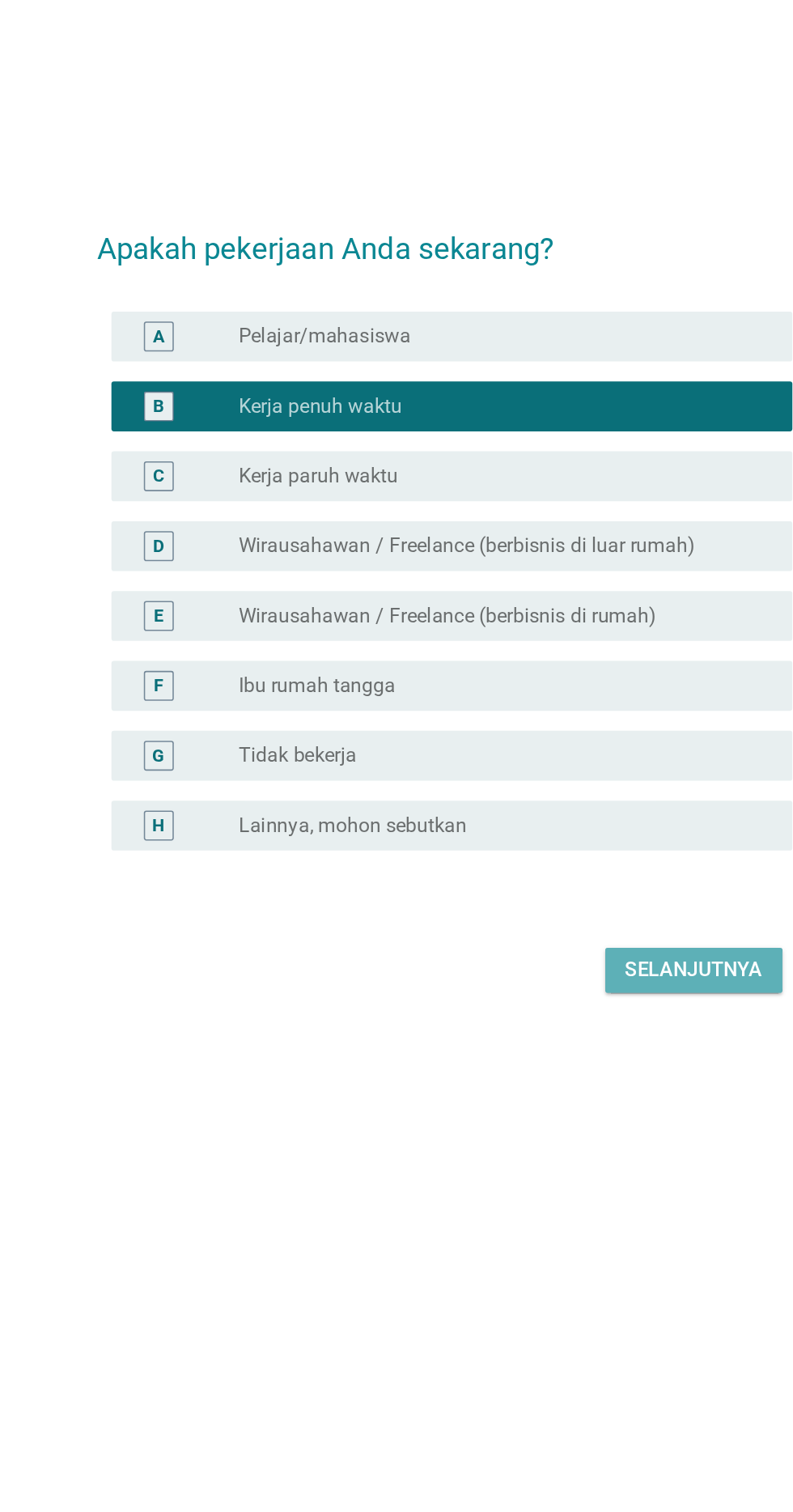 click on "Selanjutnya" at bounding box center [558, 996] 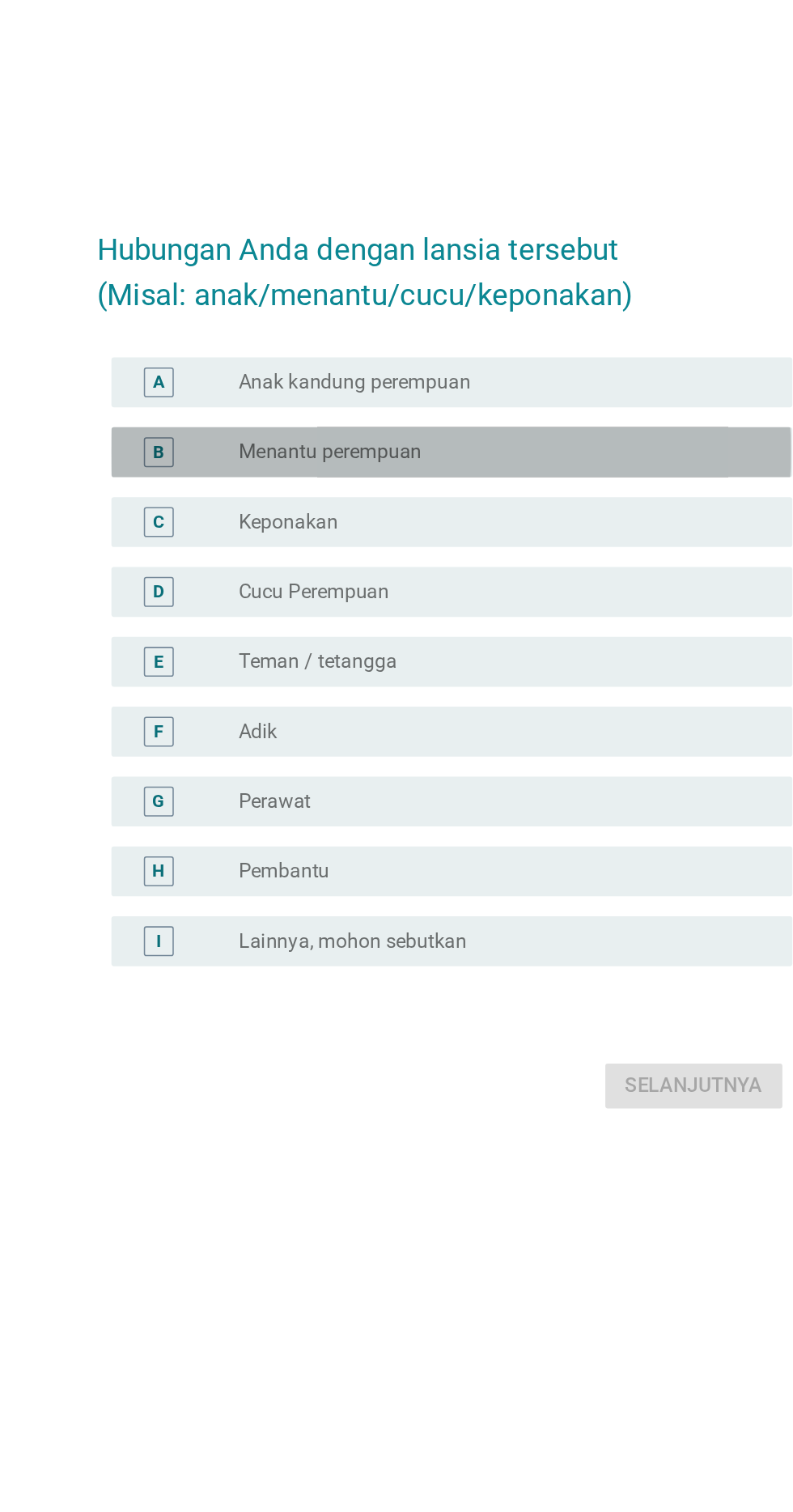 click on "B" at bounding box center (210, 622) 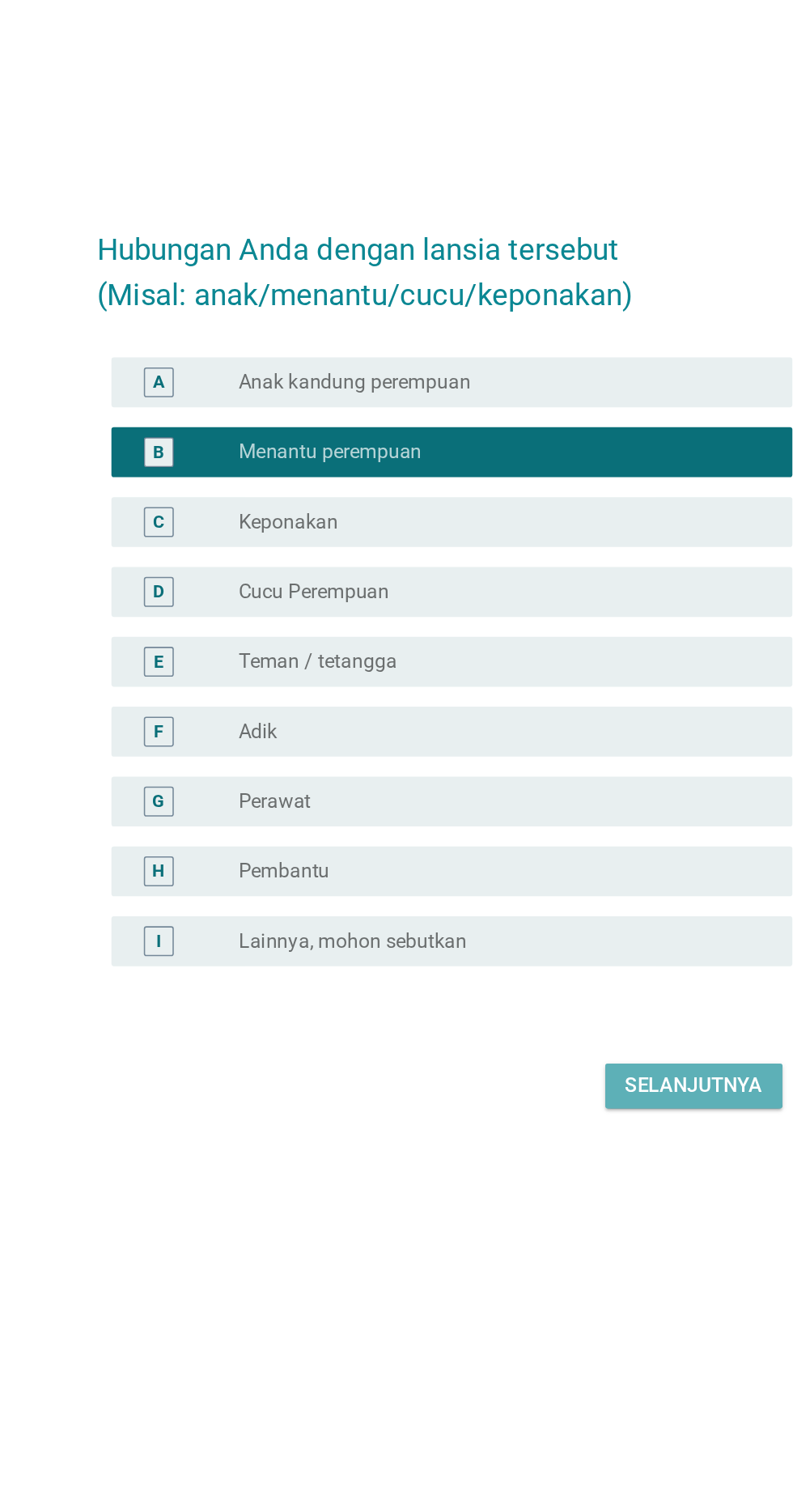 click on "Selanjutnya" at bounding box center (558, 1033) 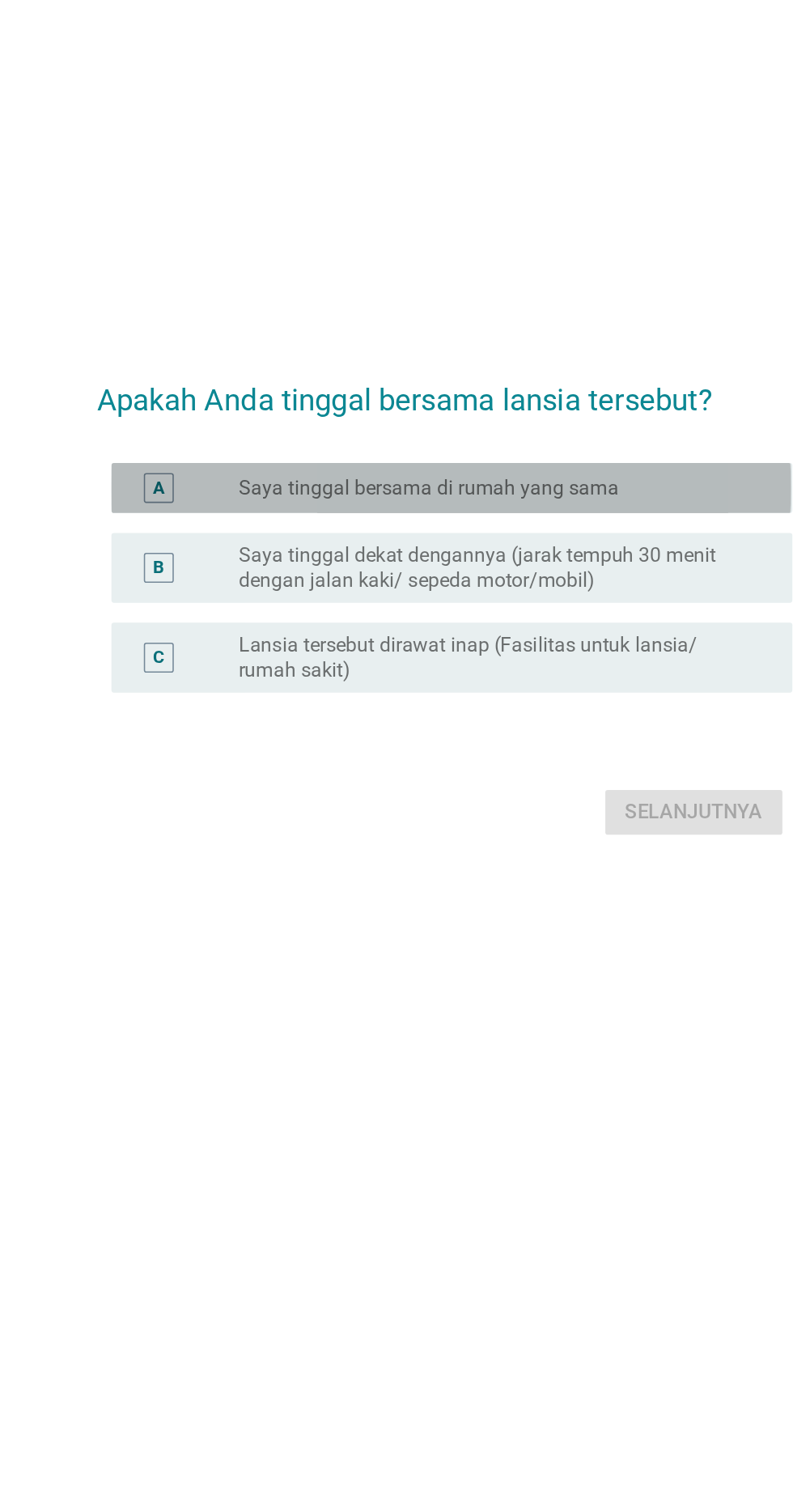 scroll, scrollTop: 138, scrollLeft: 0, axis: vertical 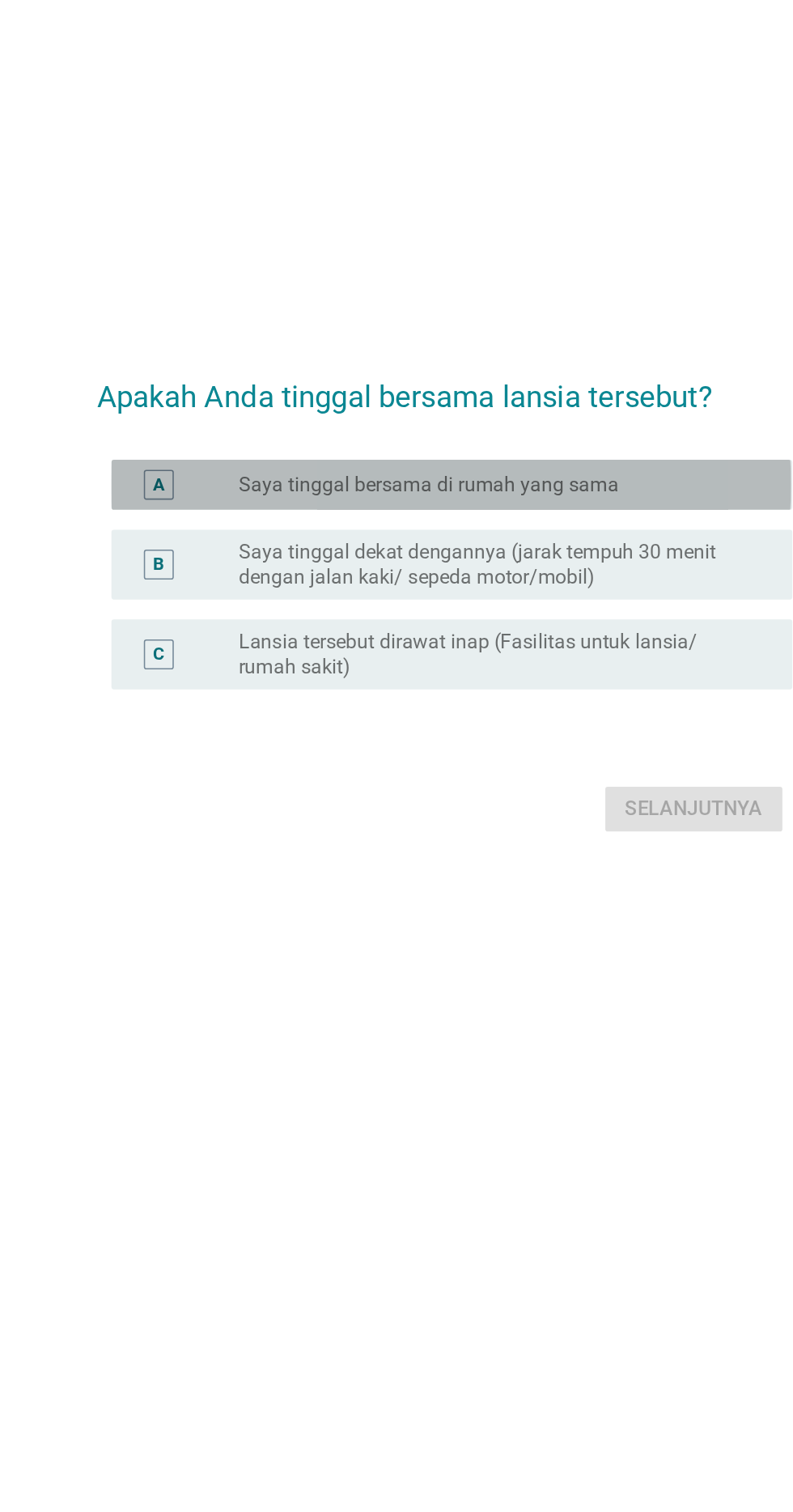 click on "Saya tinggal bersama di rumah yang sama" at bounding box center (386, 645) 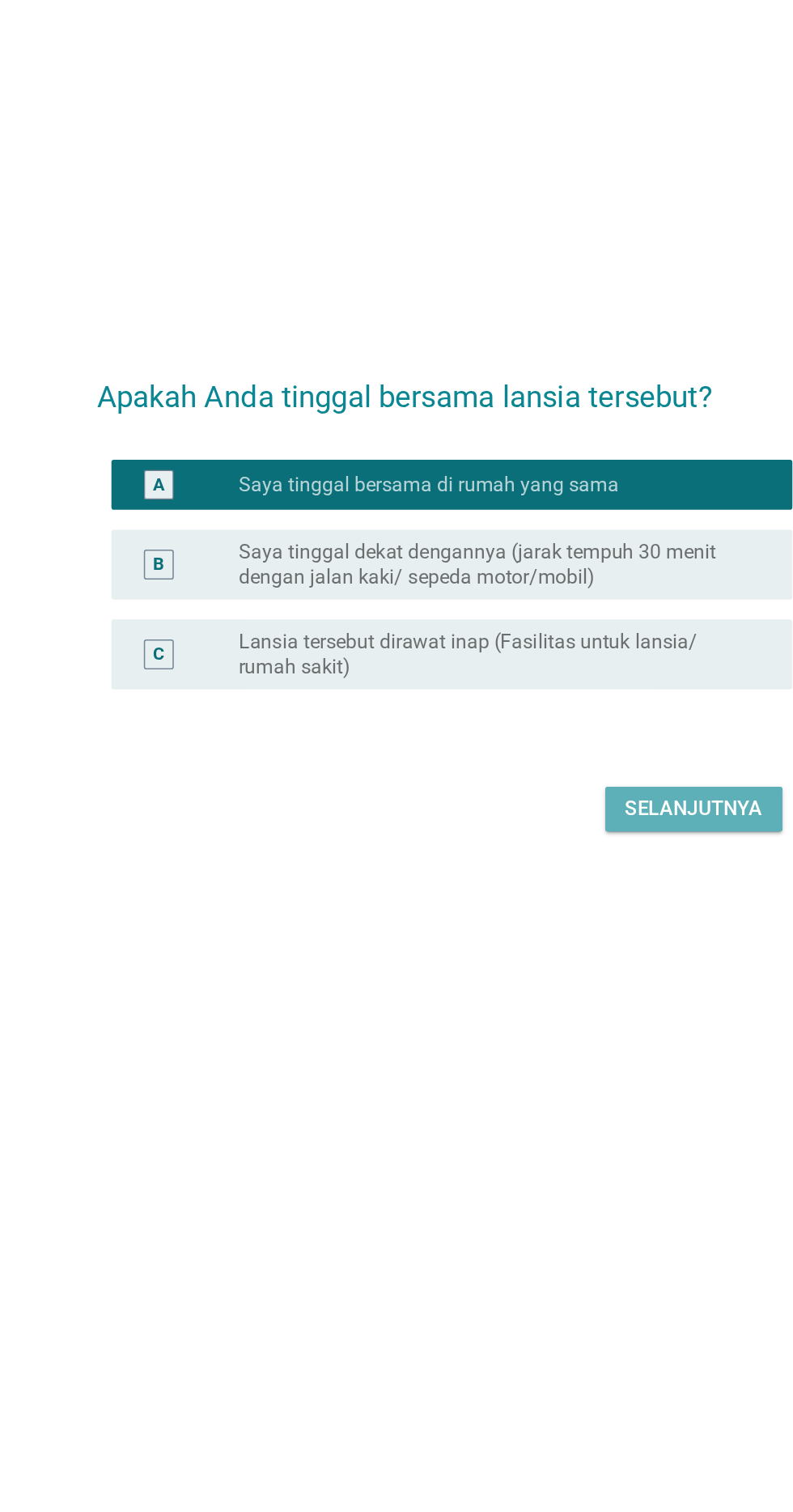 click on "Selanjutnya" at bounding box center (558, 856) 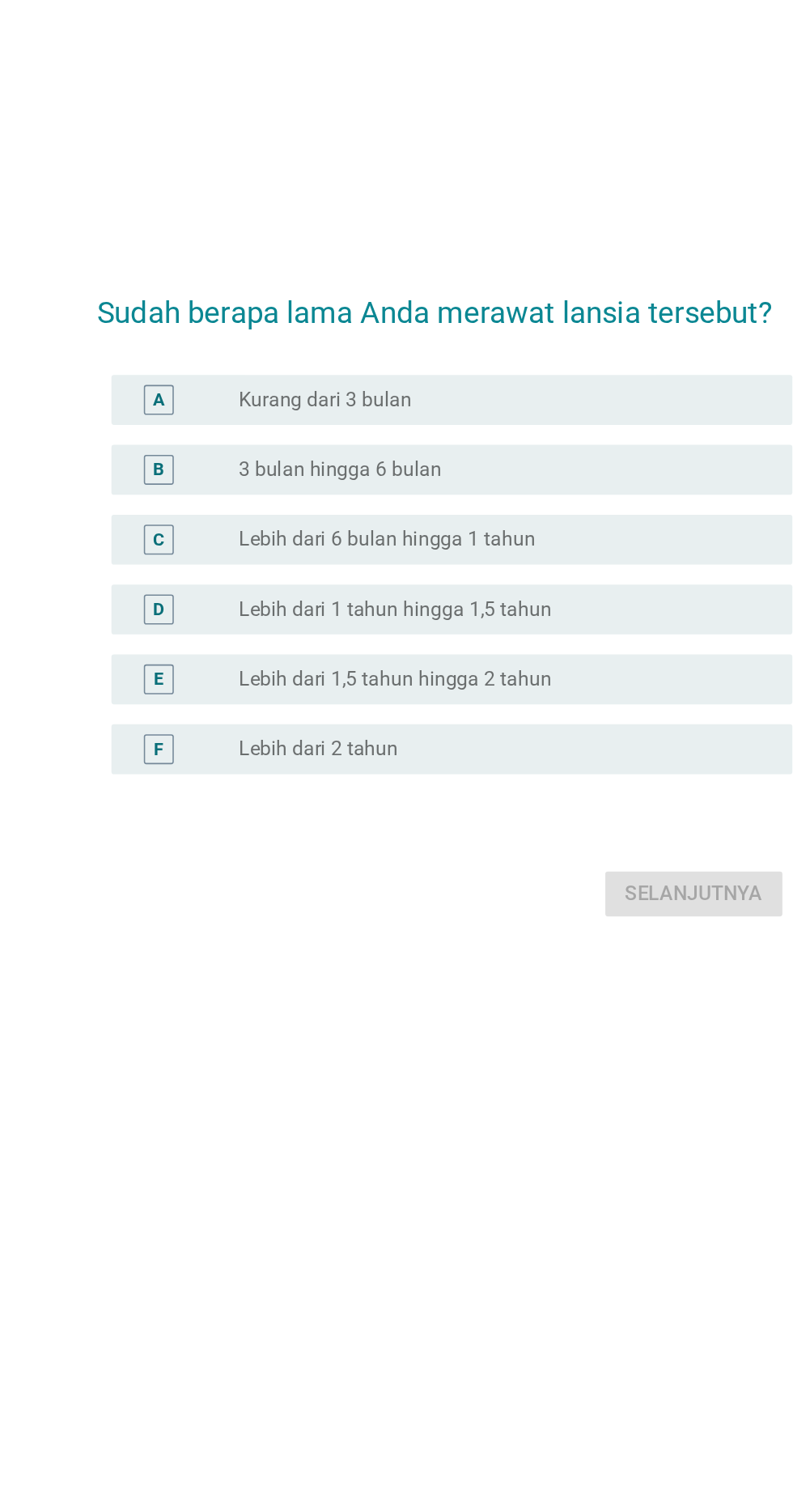 scroll, scrollTop: 0, scrollLeft: 0, axis: both 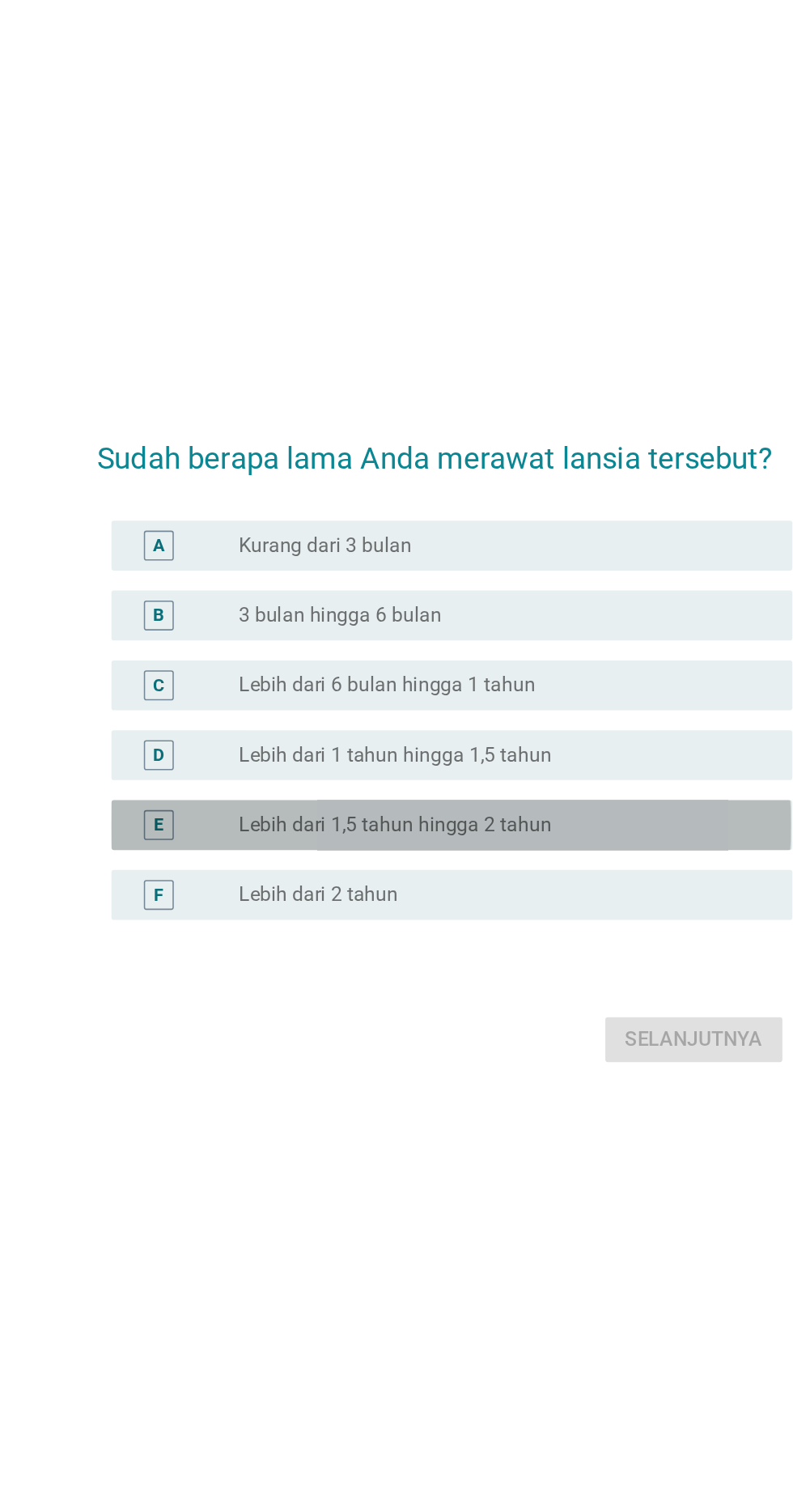 click on "E" at bounding box center [211, 811] 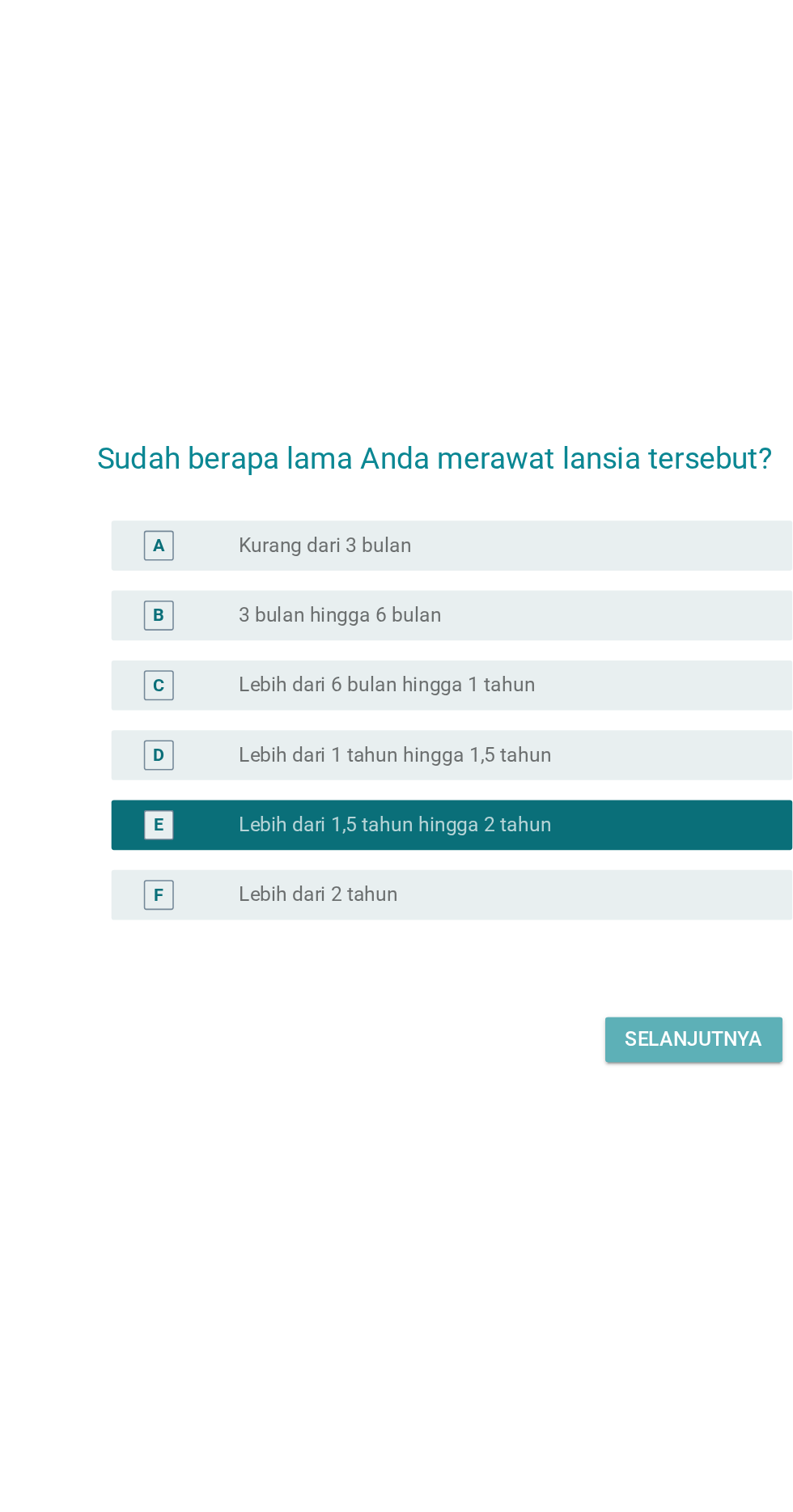 click on "Selanjutnya" at bounding box center [558, 950] 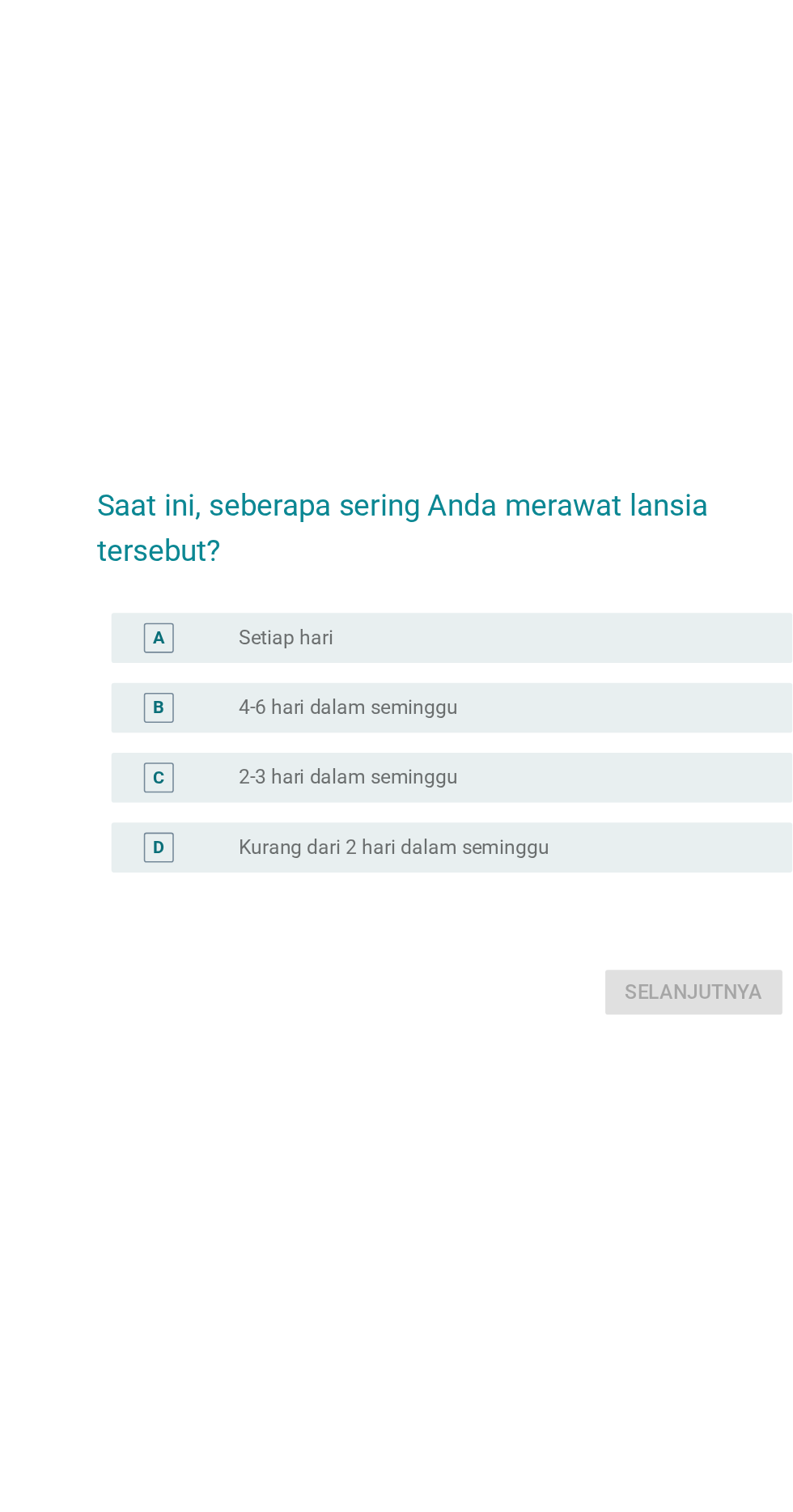 scroll, scrollTop: 45, scrollLeft: 0, axis: vertical 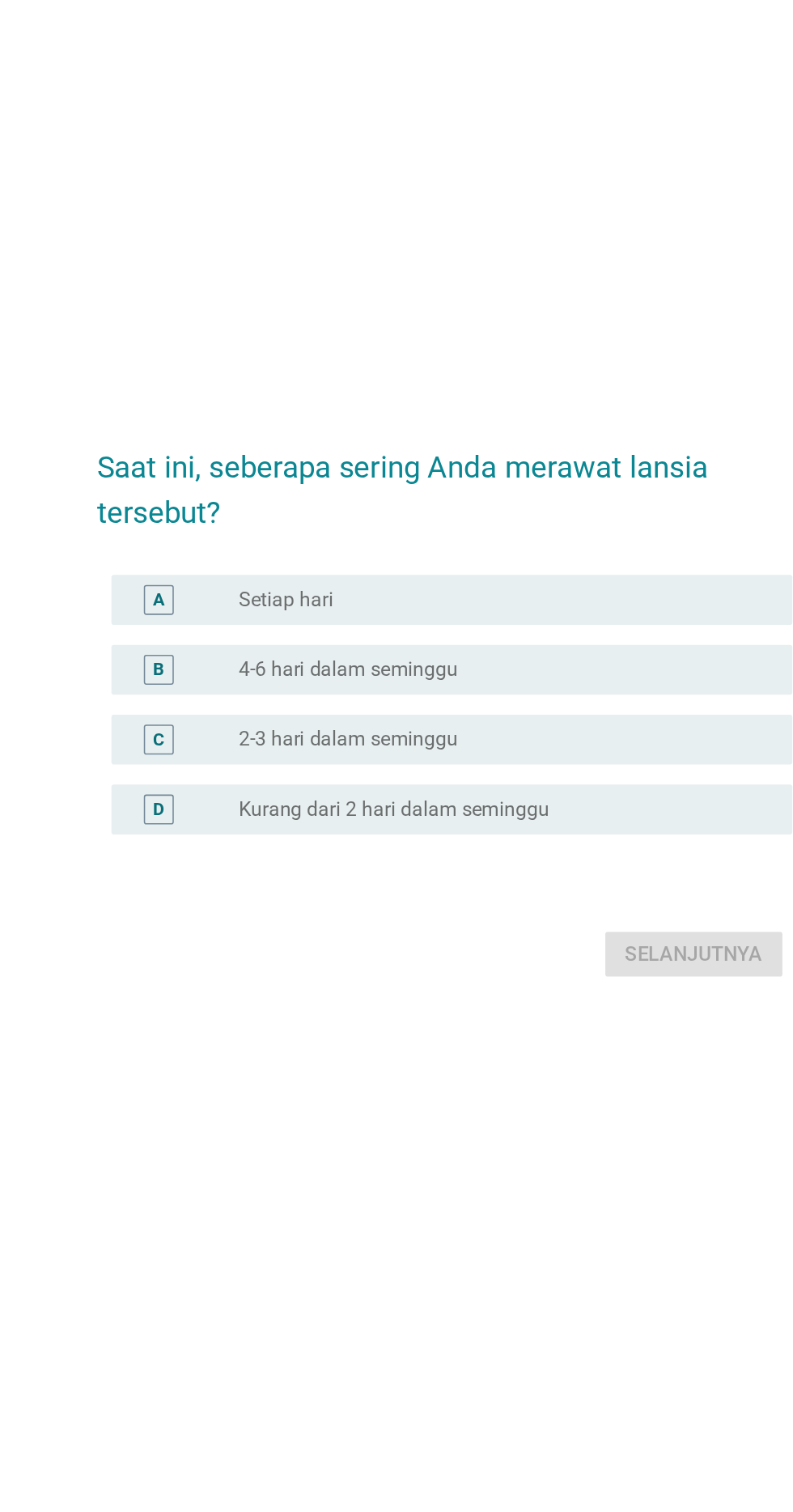 click on "A" at bounding box center [210, 650] 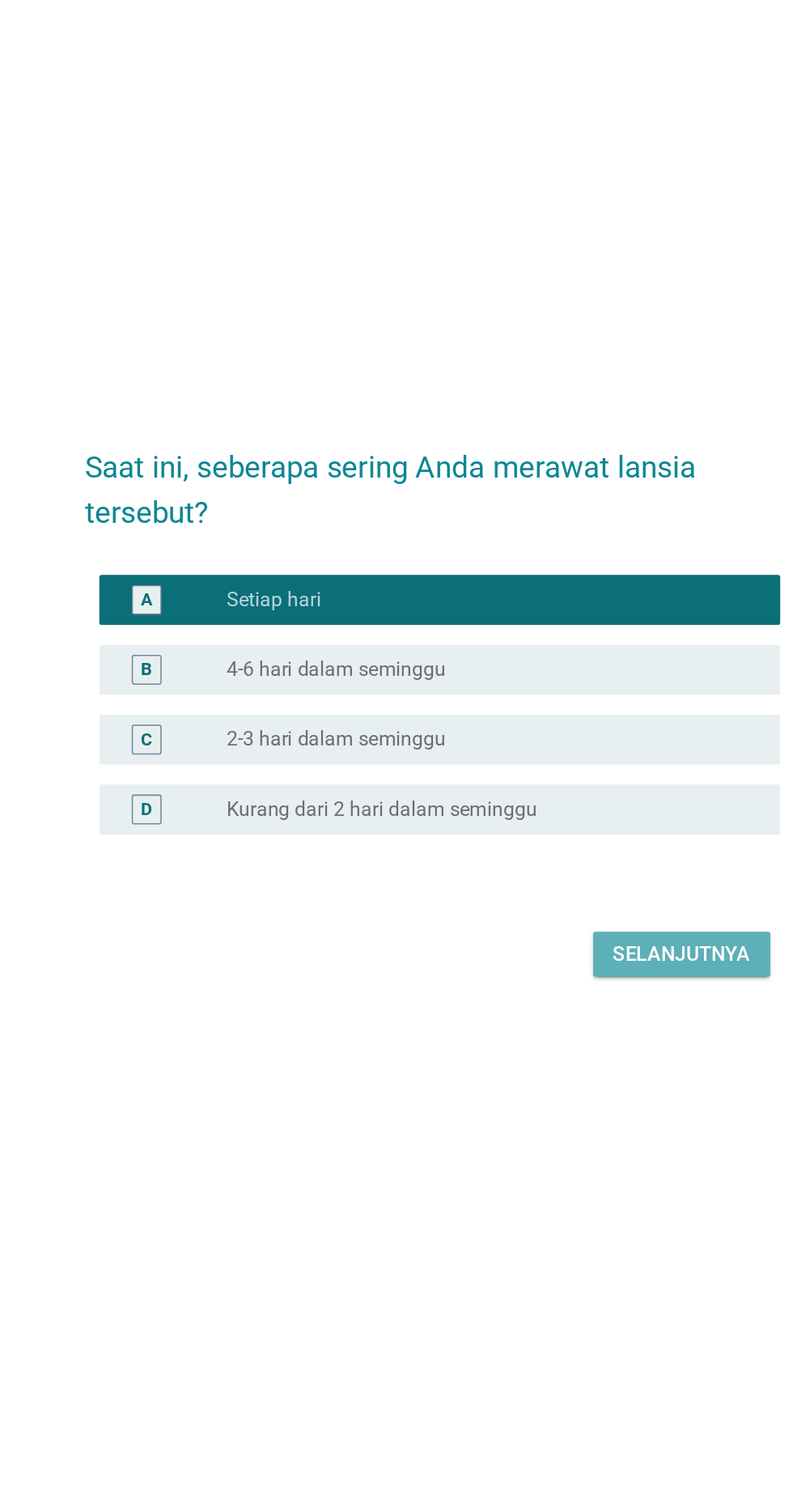 click on "Selanjutnya" at bounding box center (558, 880) 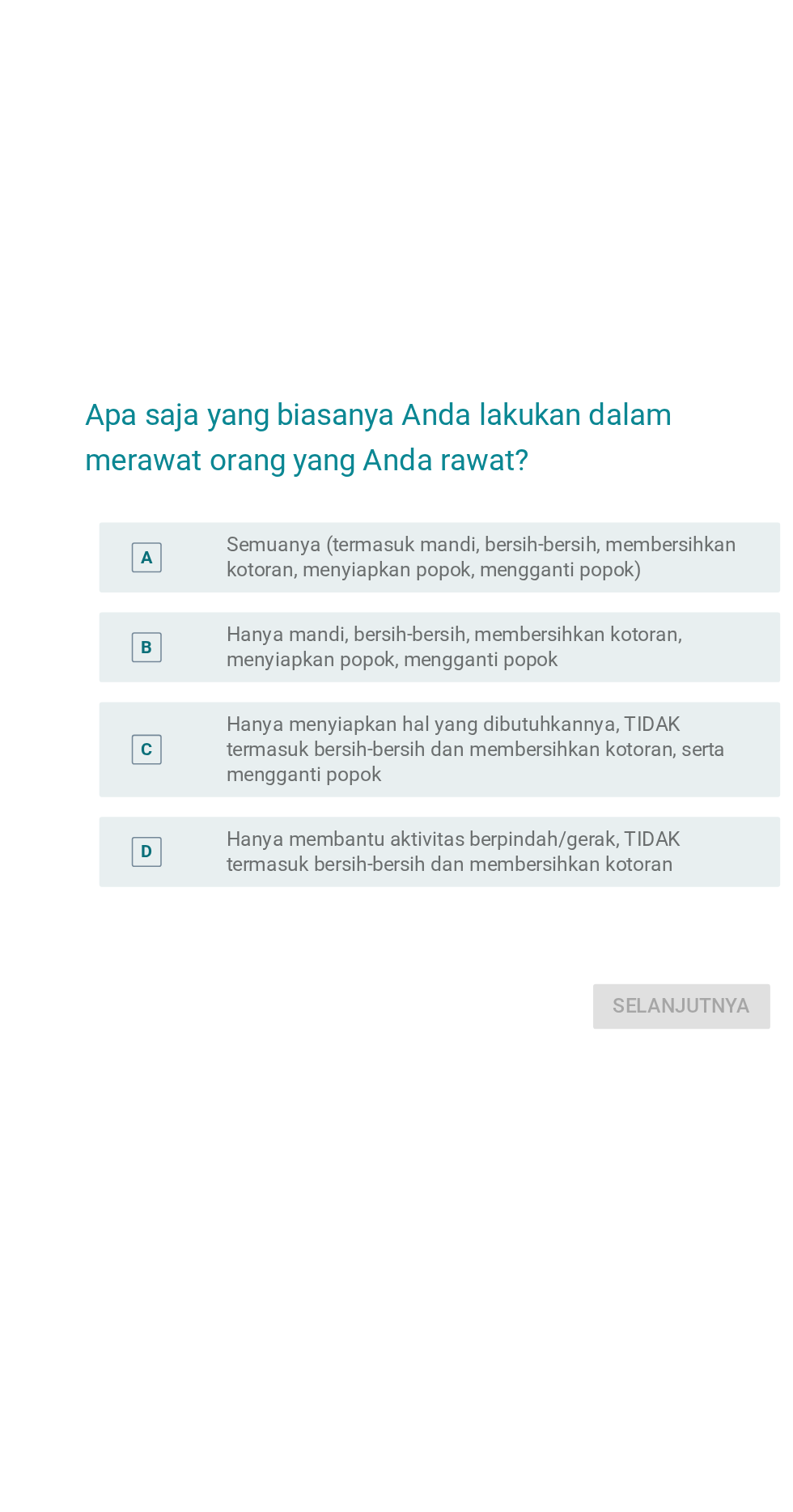 scroll, scrollTop: 0, scrollLeft: 0, axis: both 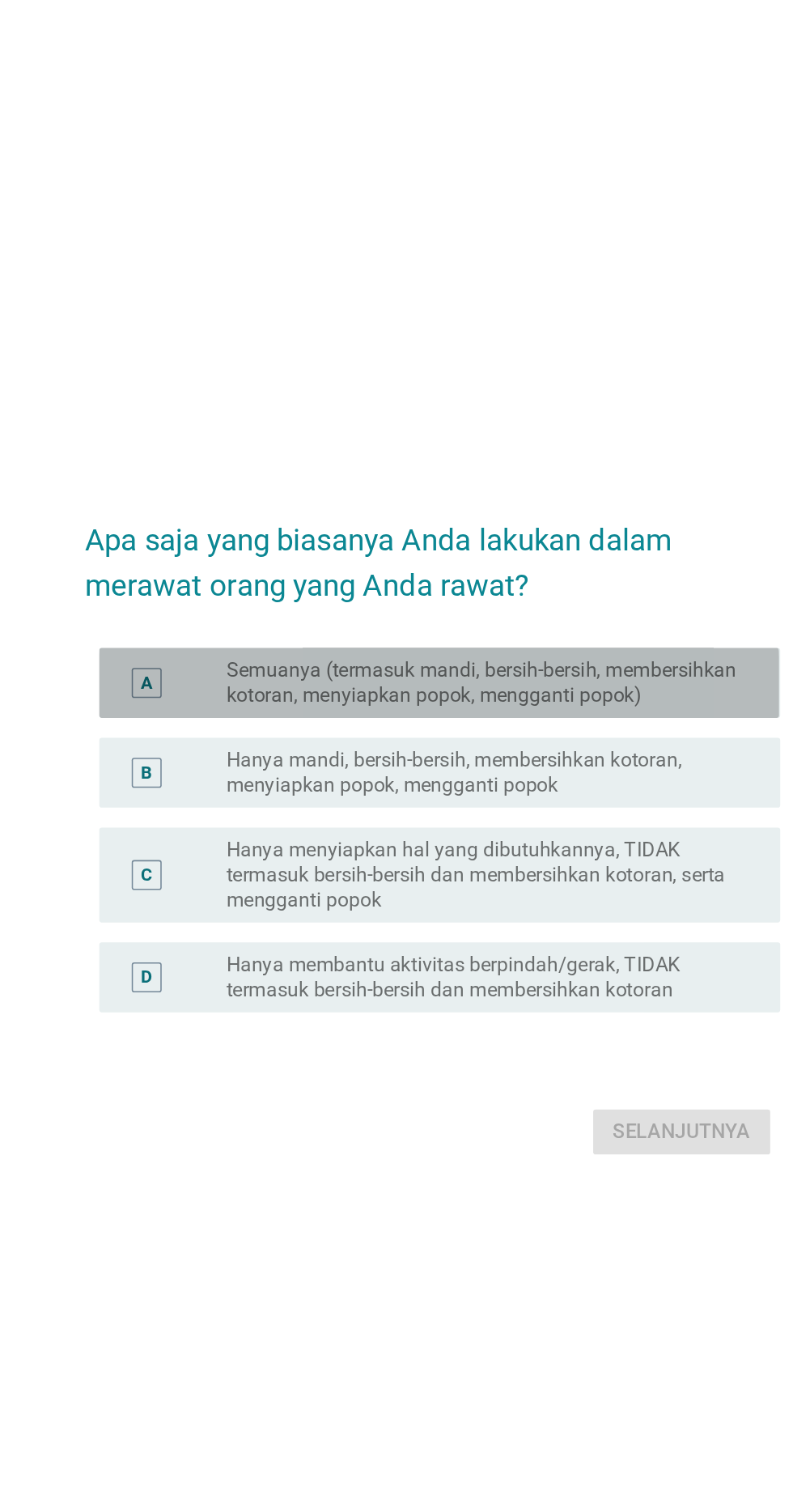 click on "A" at bounding box center (228, 662) 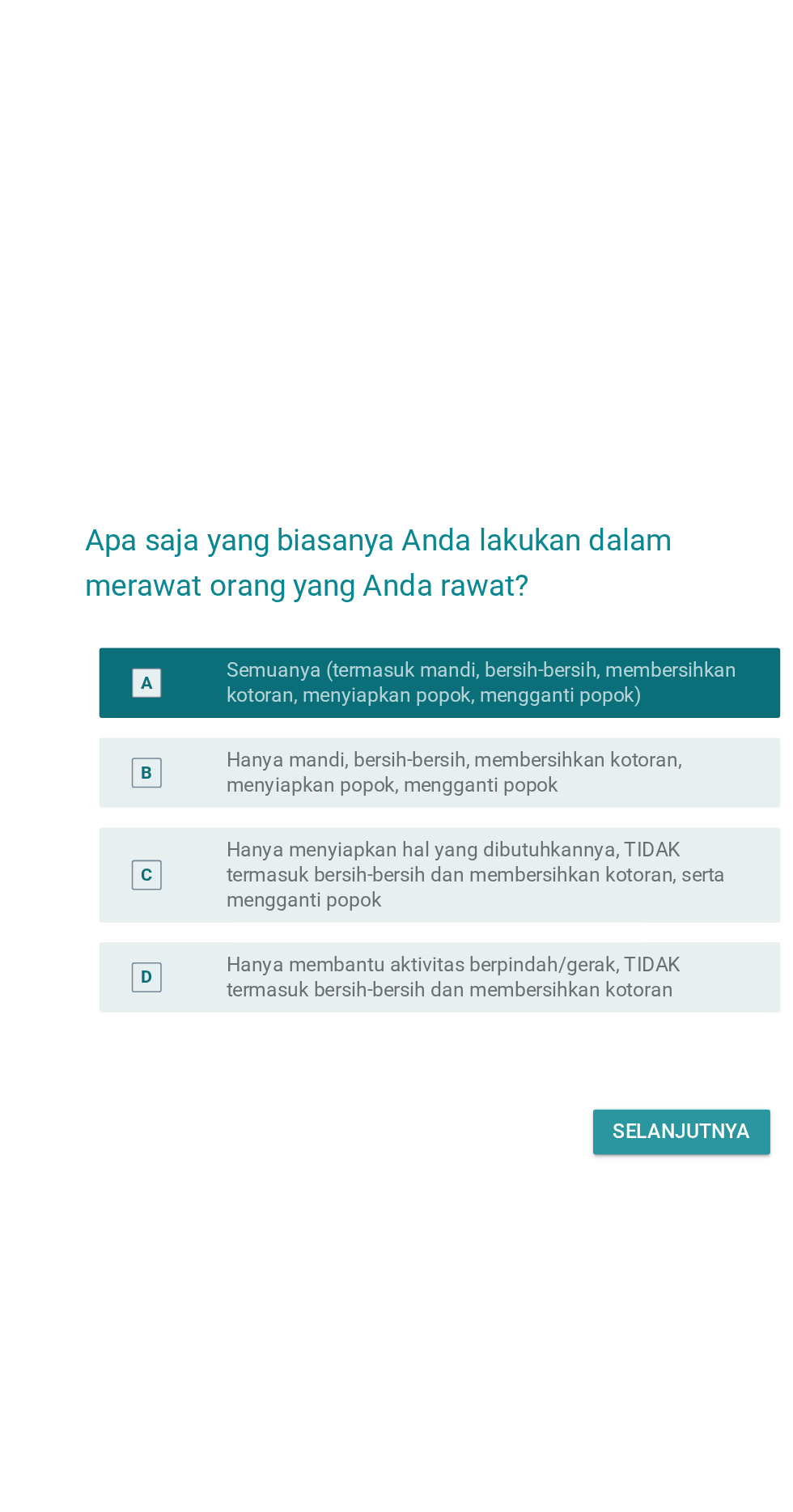 click on "Selanjutnya" at bounding box center (558, 953) 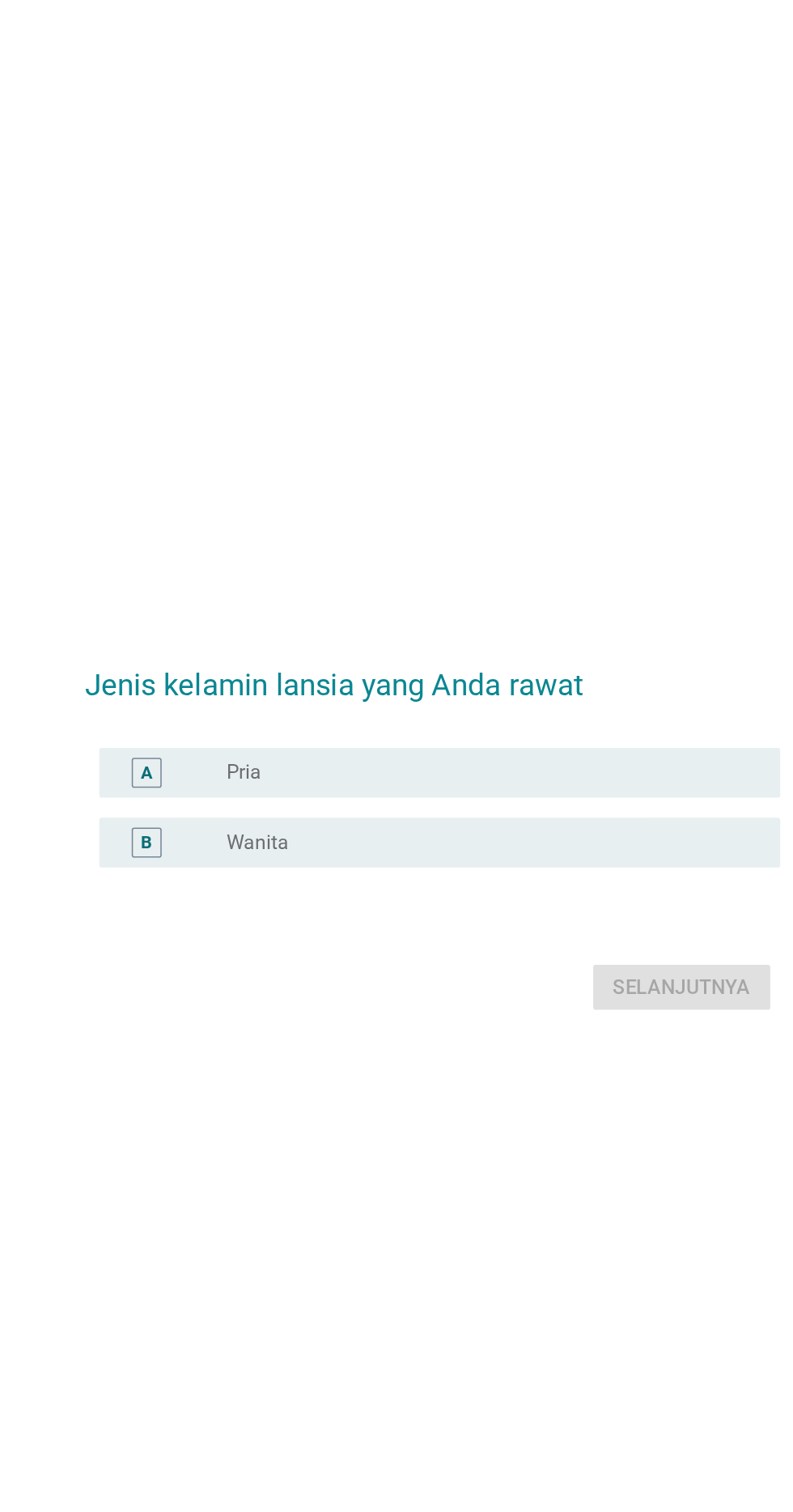 scroll, scrollTop: 102, scrollLeft: 0, axis: vertical 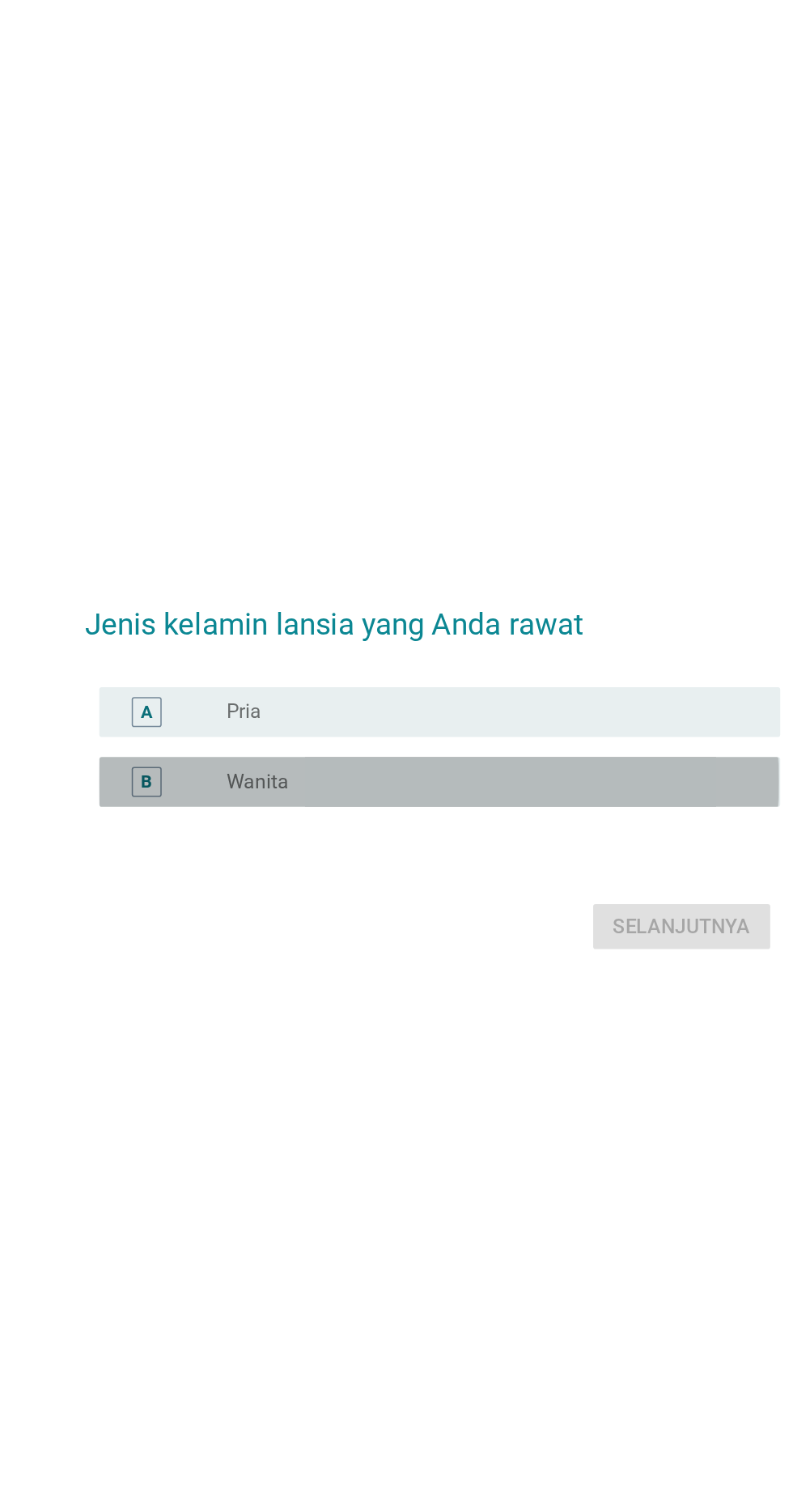 click on "B" at bounding box center [210, 726] 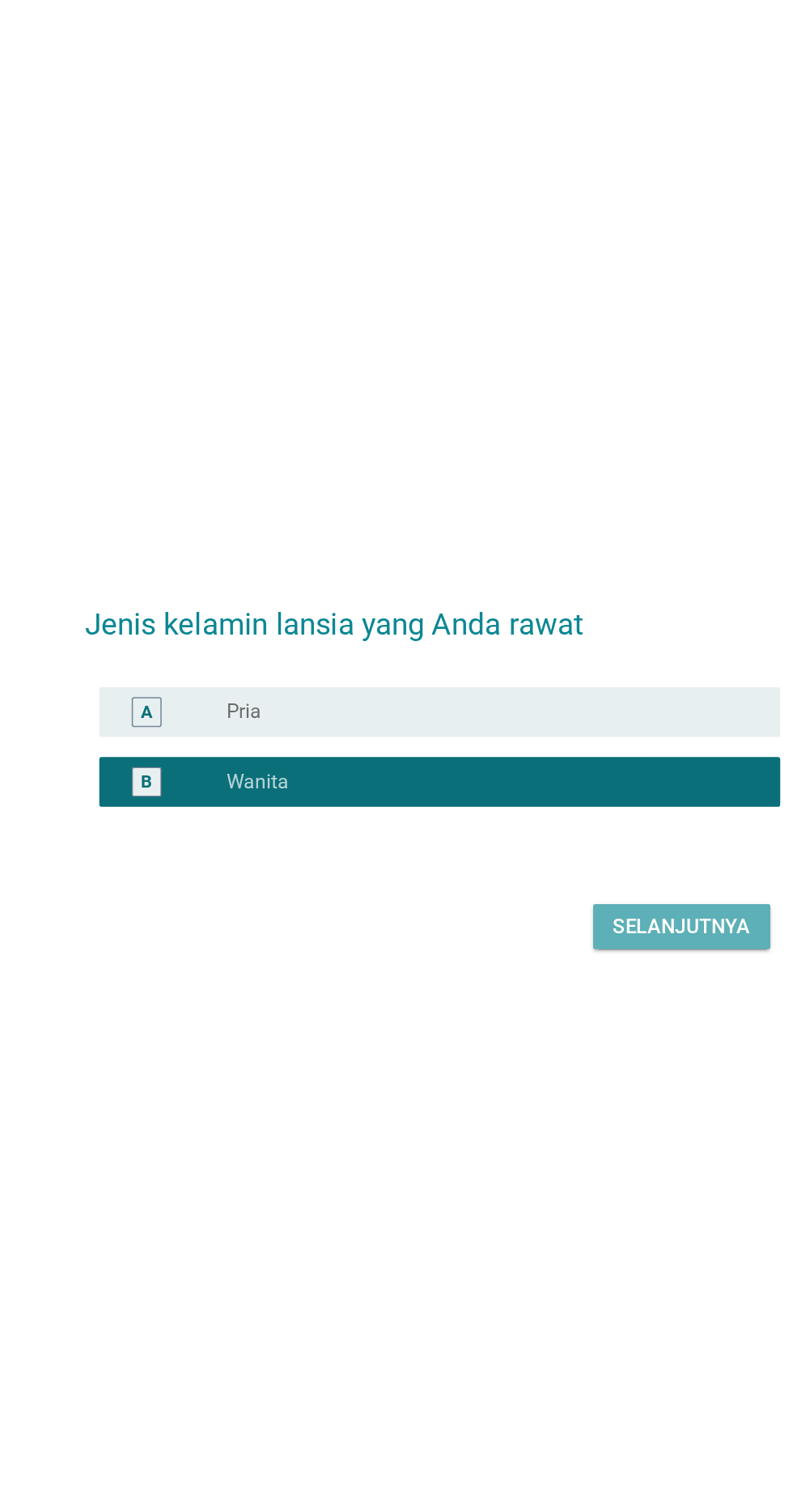 click on "Selanjutnya" at bounding box center [558, 820] 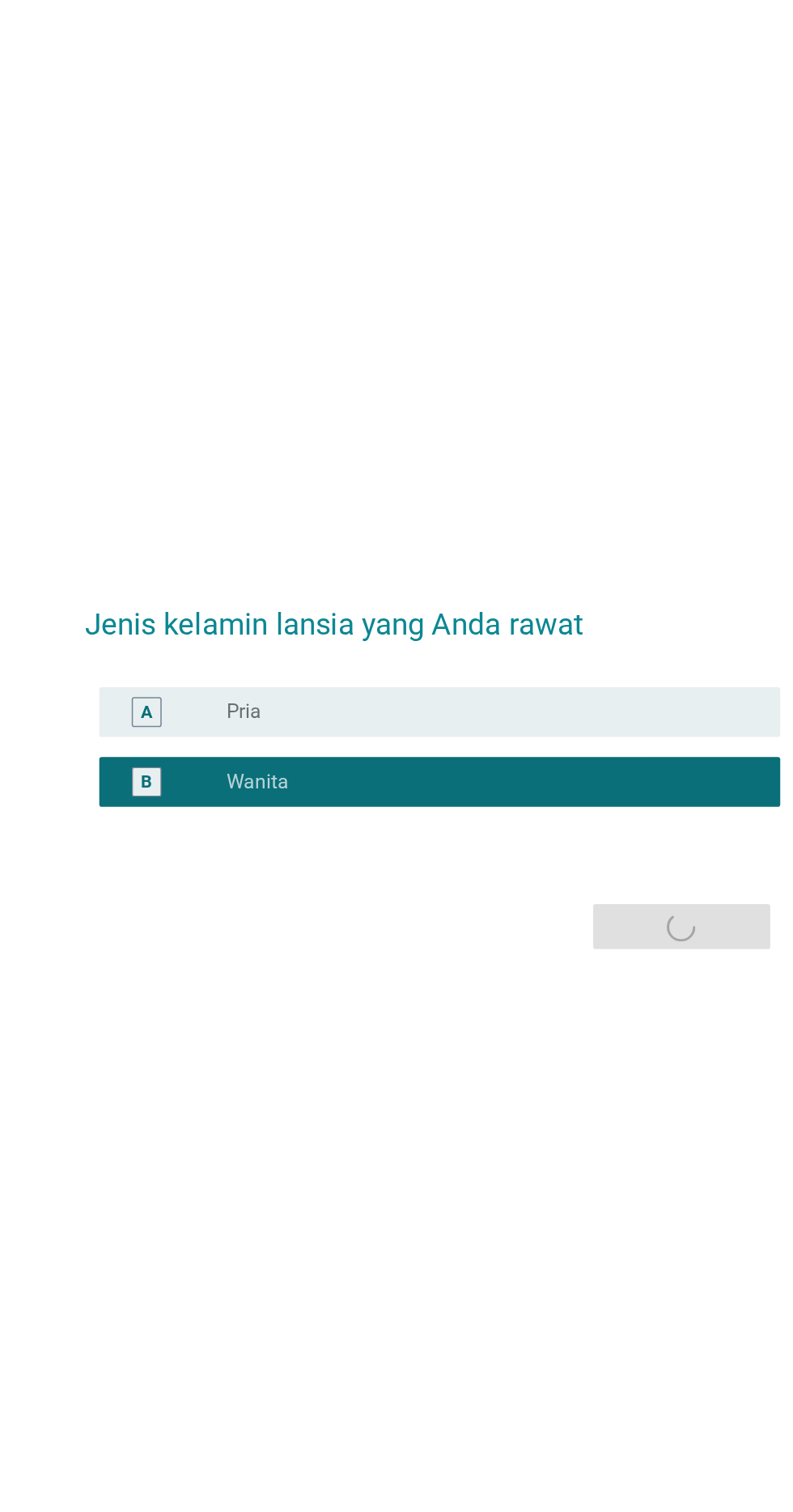 scroll, scrollTop: 0, scrollLeft: 0, axis: both 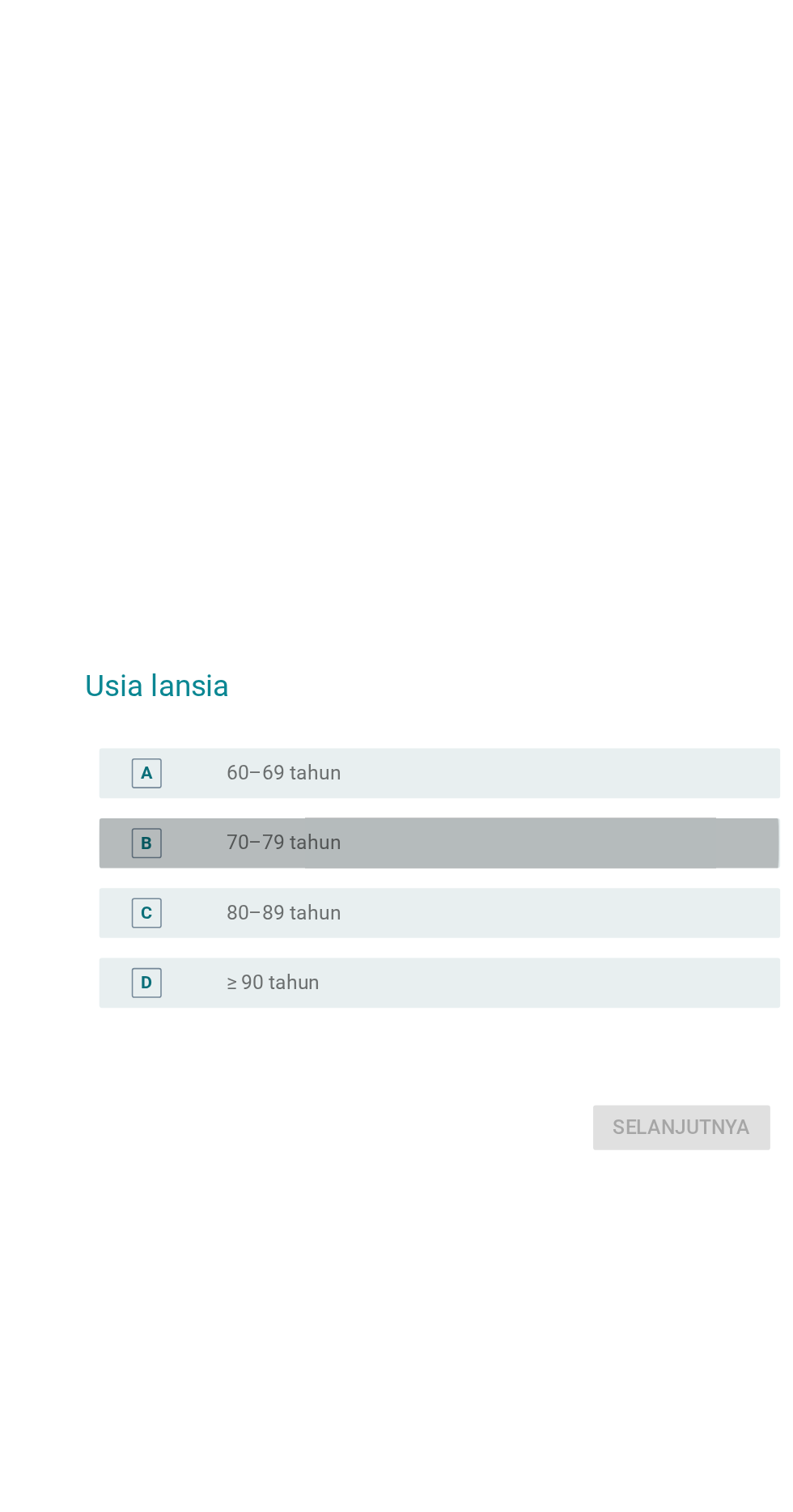 click on "B" at bounding box center [210, 720] 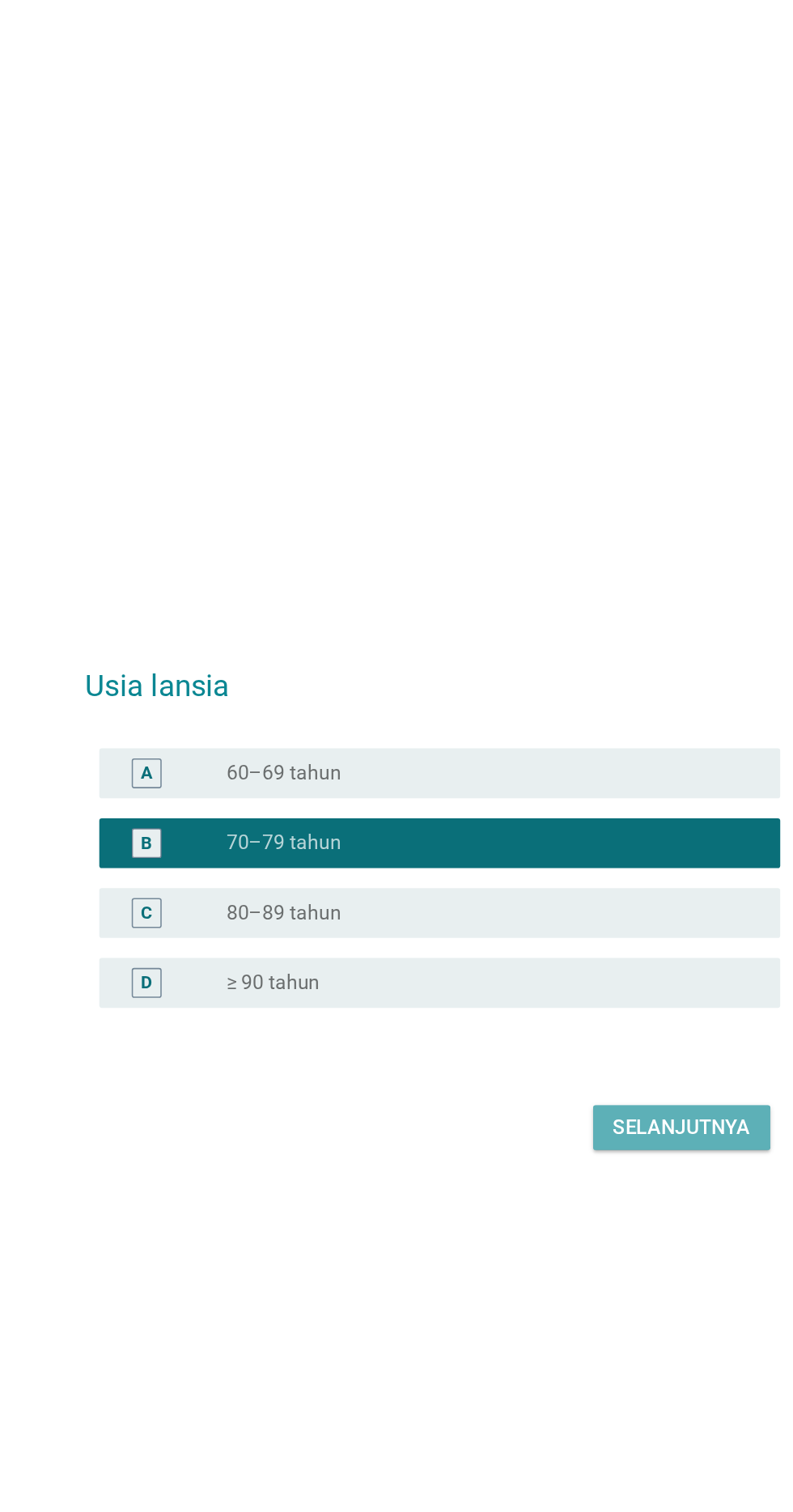 click on "Selanjutnya" at bounding box center (558, 905) 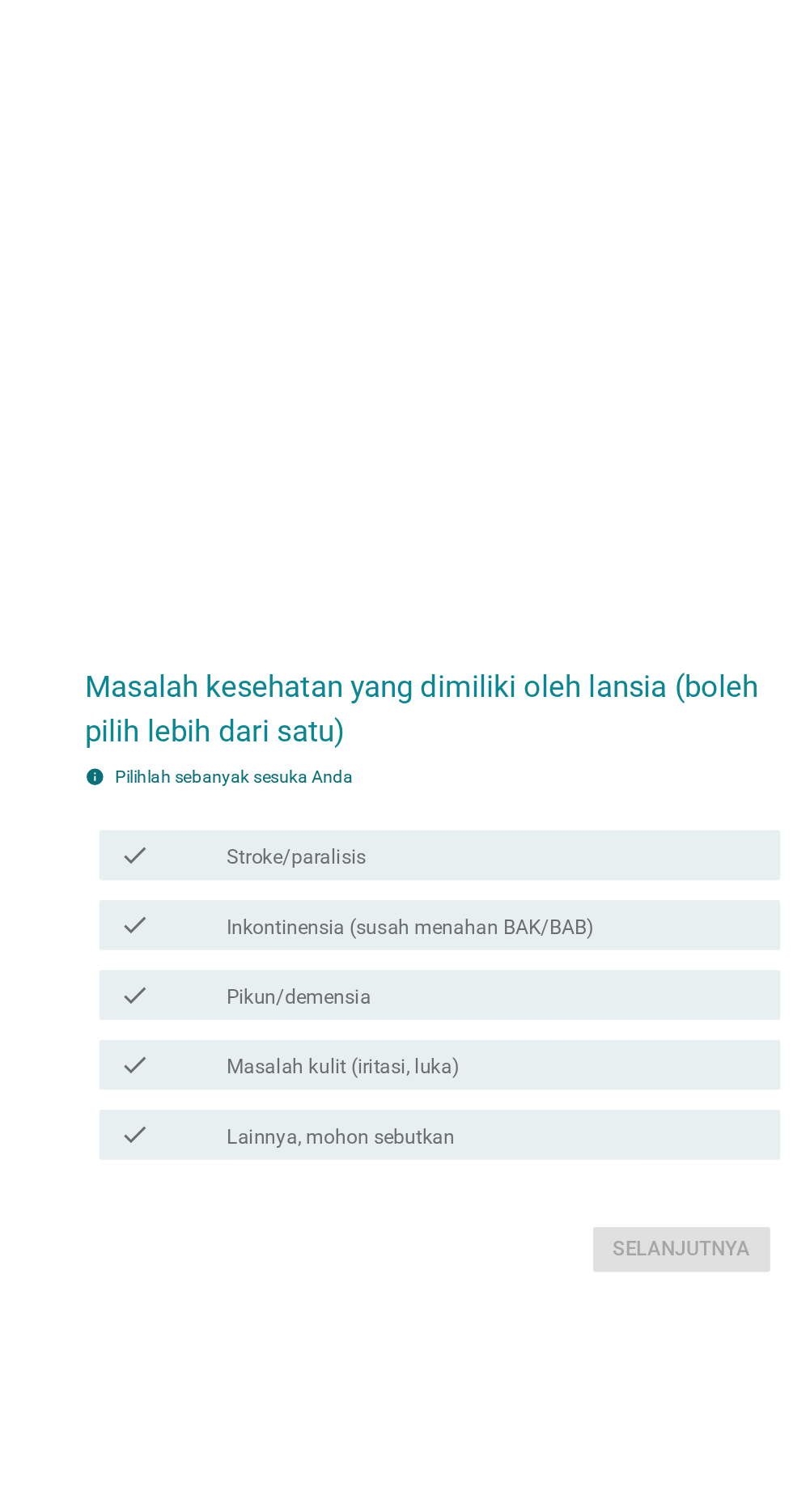 click on "Stroke/paralisis" at bounding box center (308, 690) 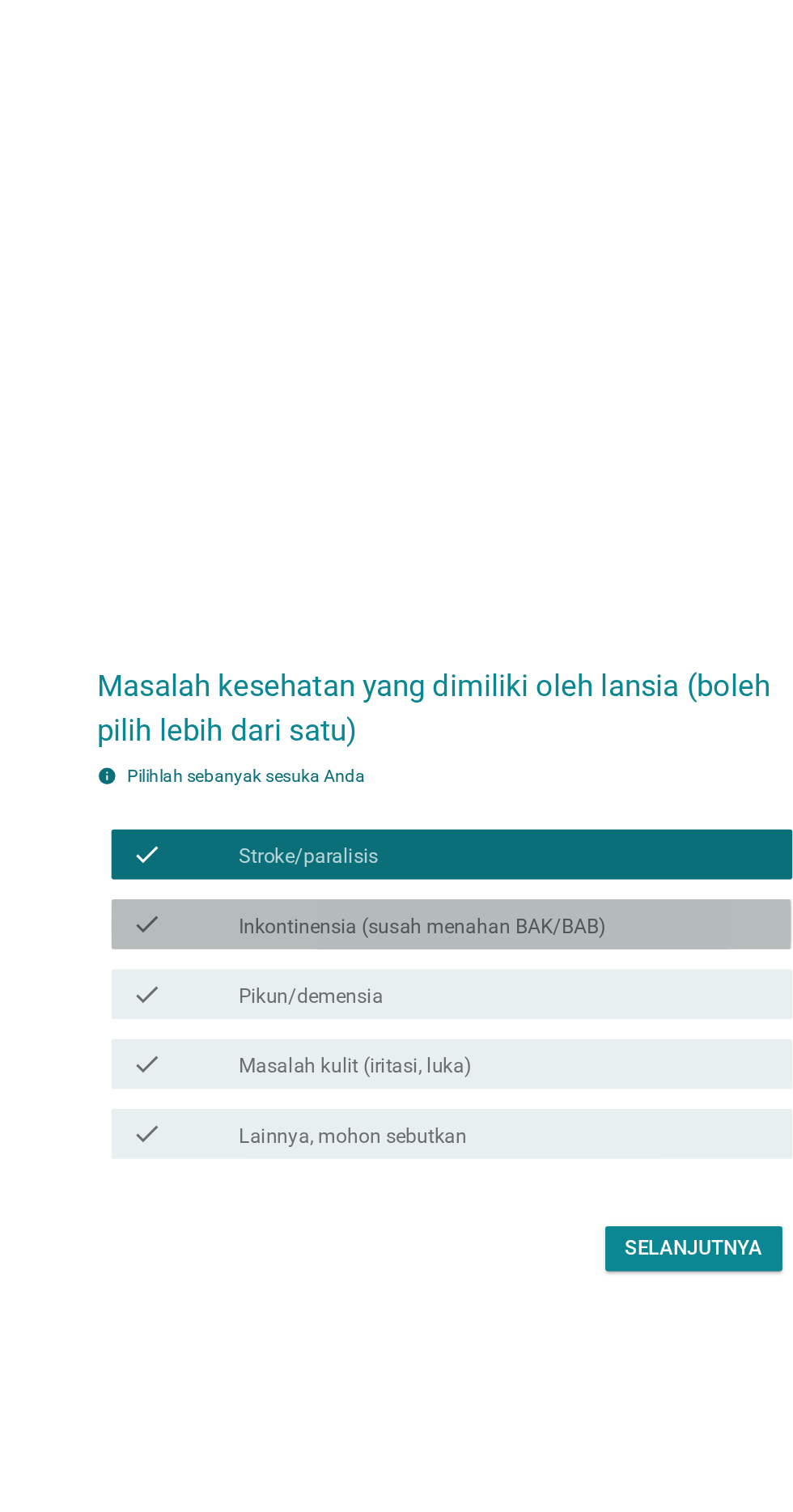 click on "check" at bounding box center (228, 734) 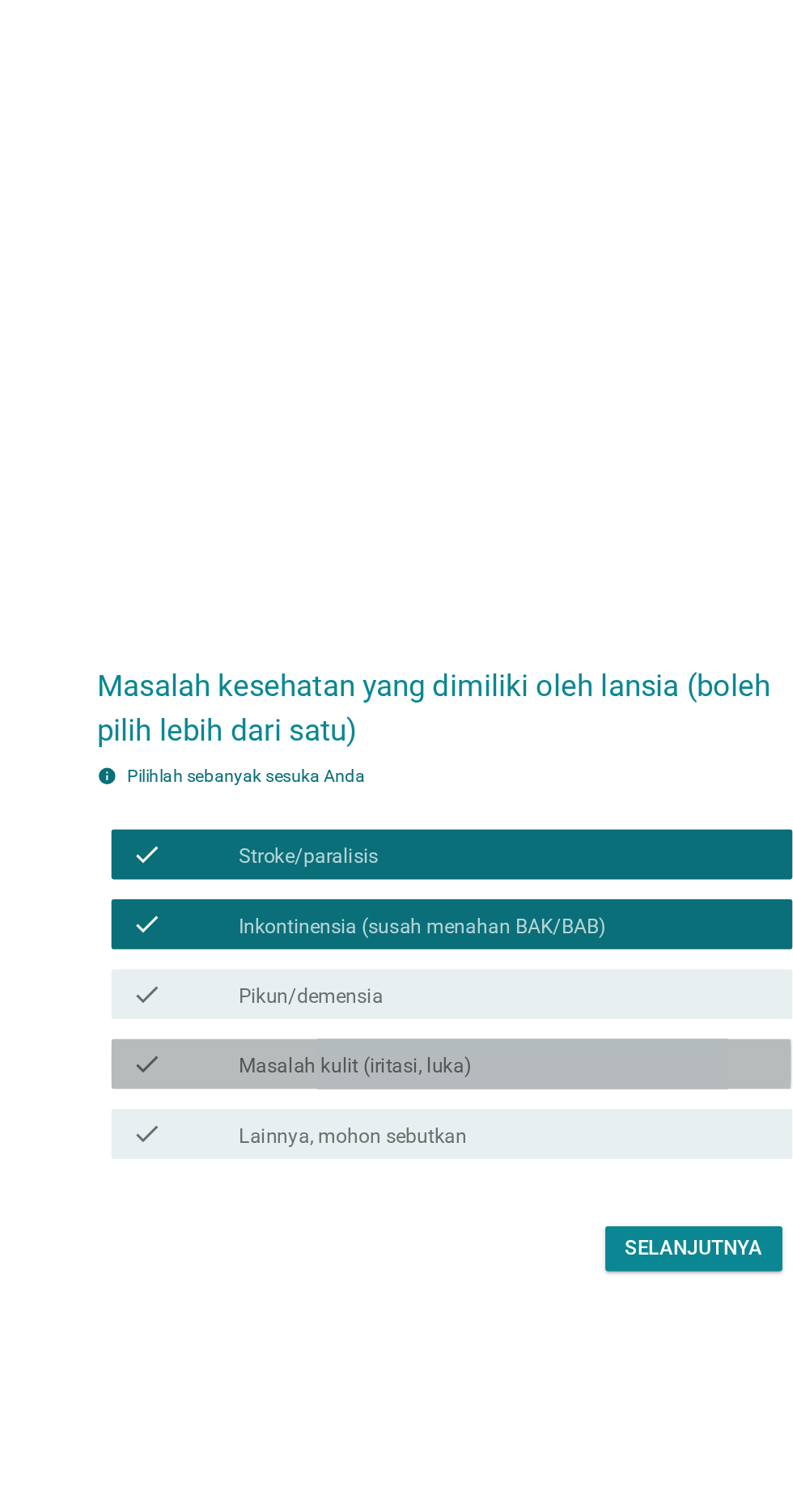 click on "check" at bounding box center [228, 825] 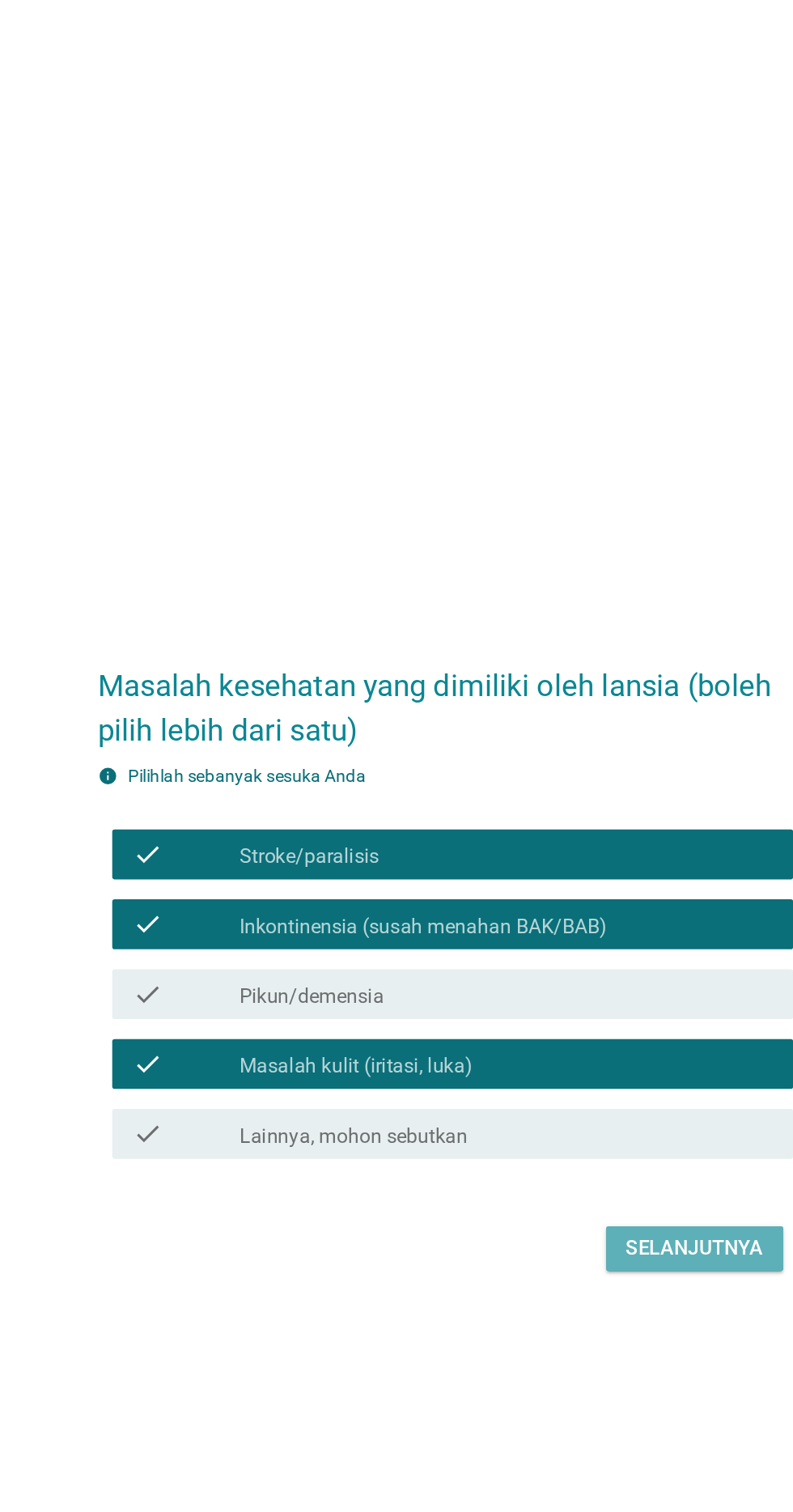 click on "Selanjutnya" at bounding box center [558, 945] 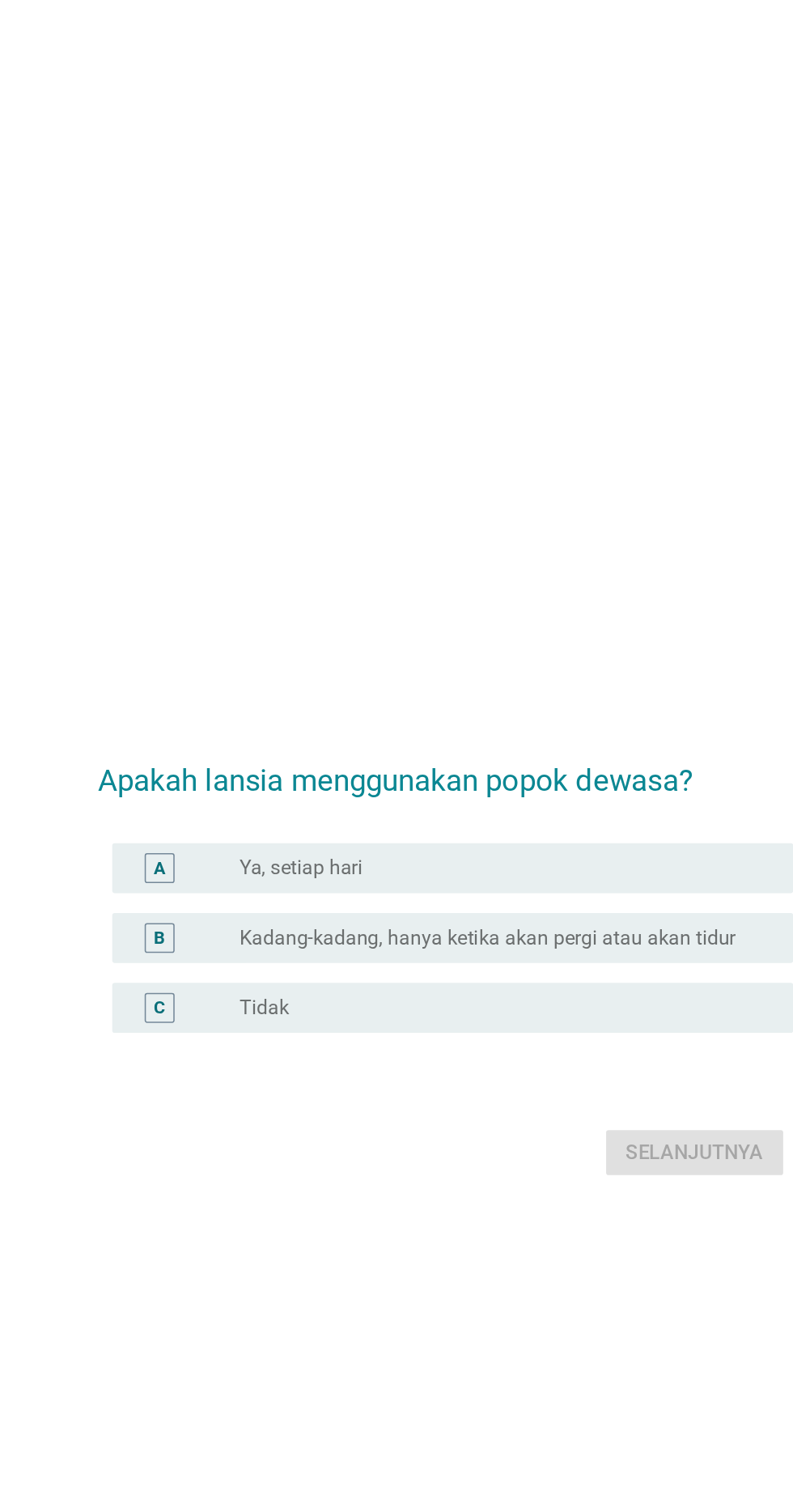 scroll, scrollTop: 62, scrollLeft: 0, axis: vertical 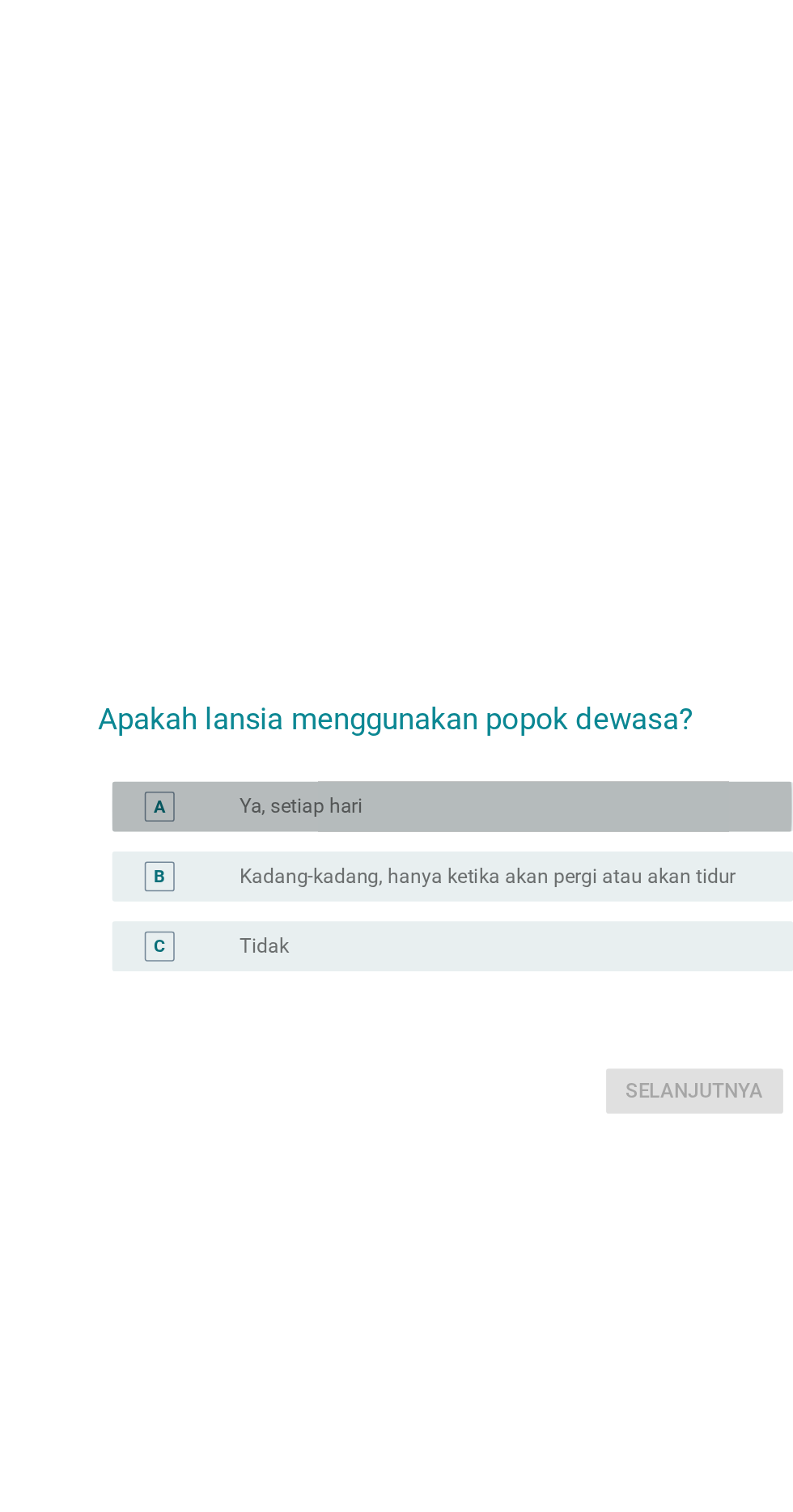 click on "A" at bounding box center (228, 658) 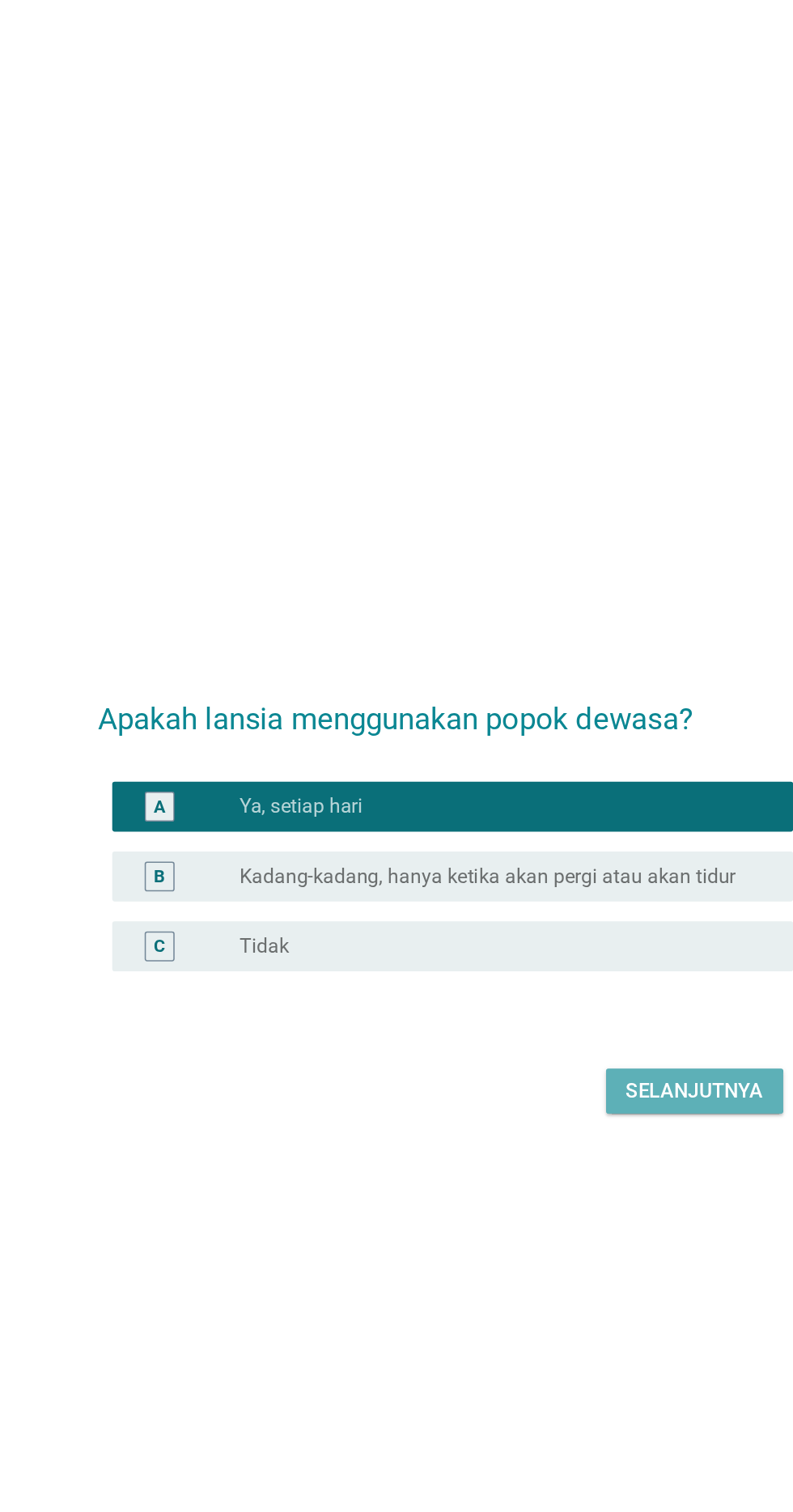 click on "Selanjutnya" at bounding box center [558, 843] 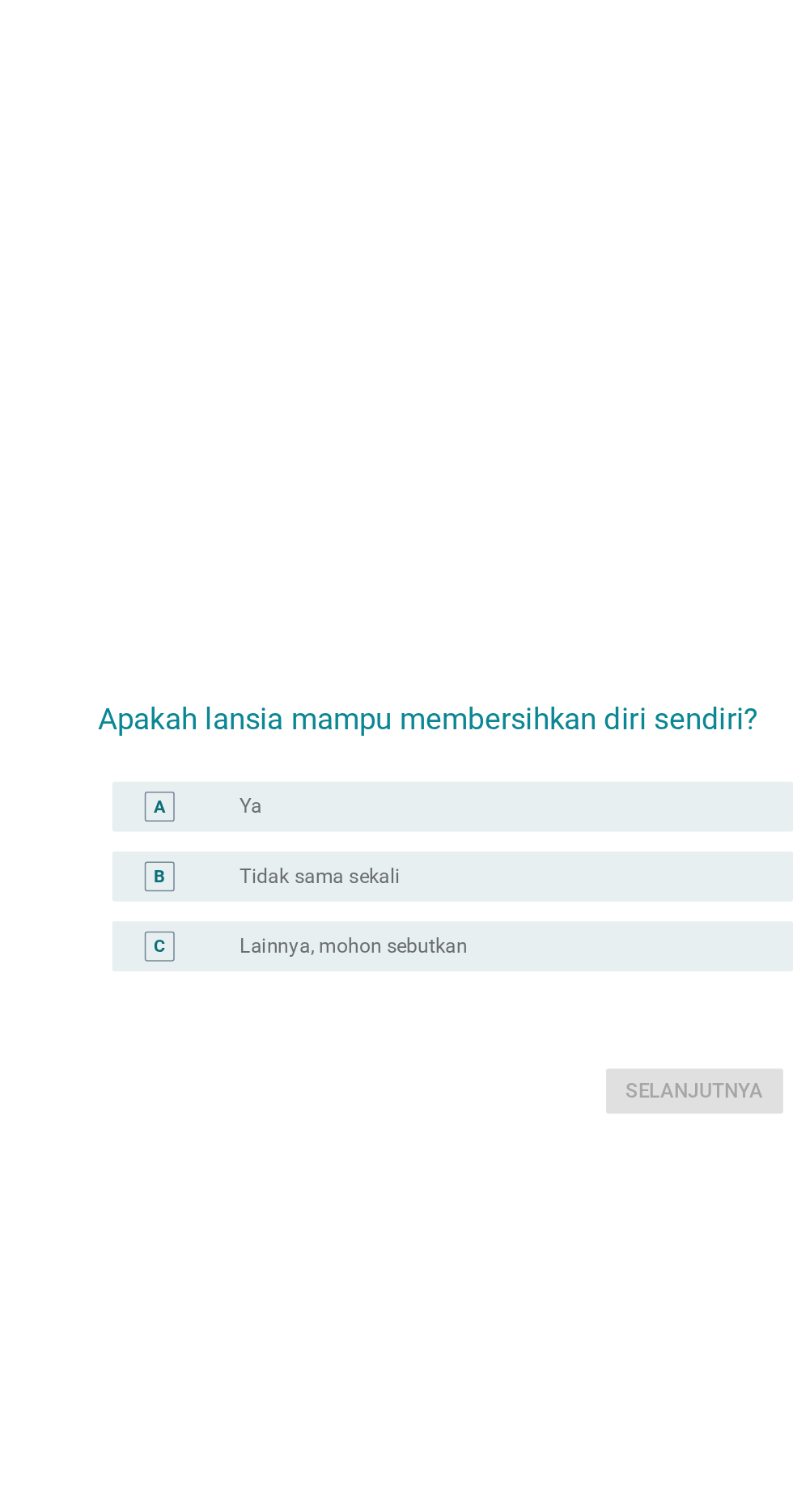 scroll, scrollTop: 0, scrollLeft: 0, axis: both 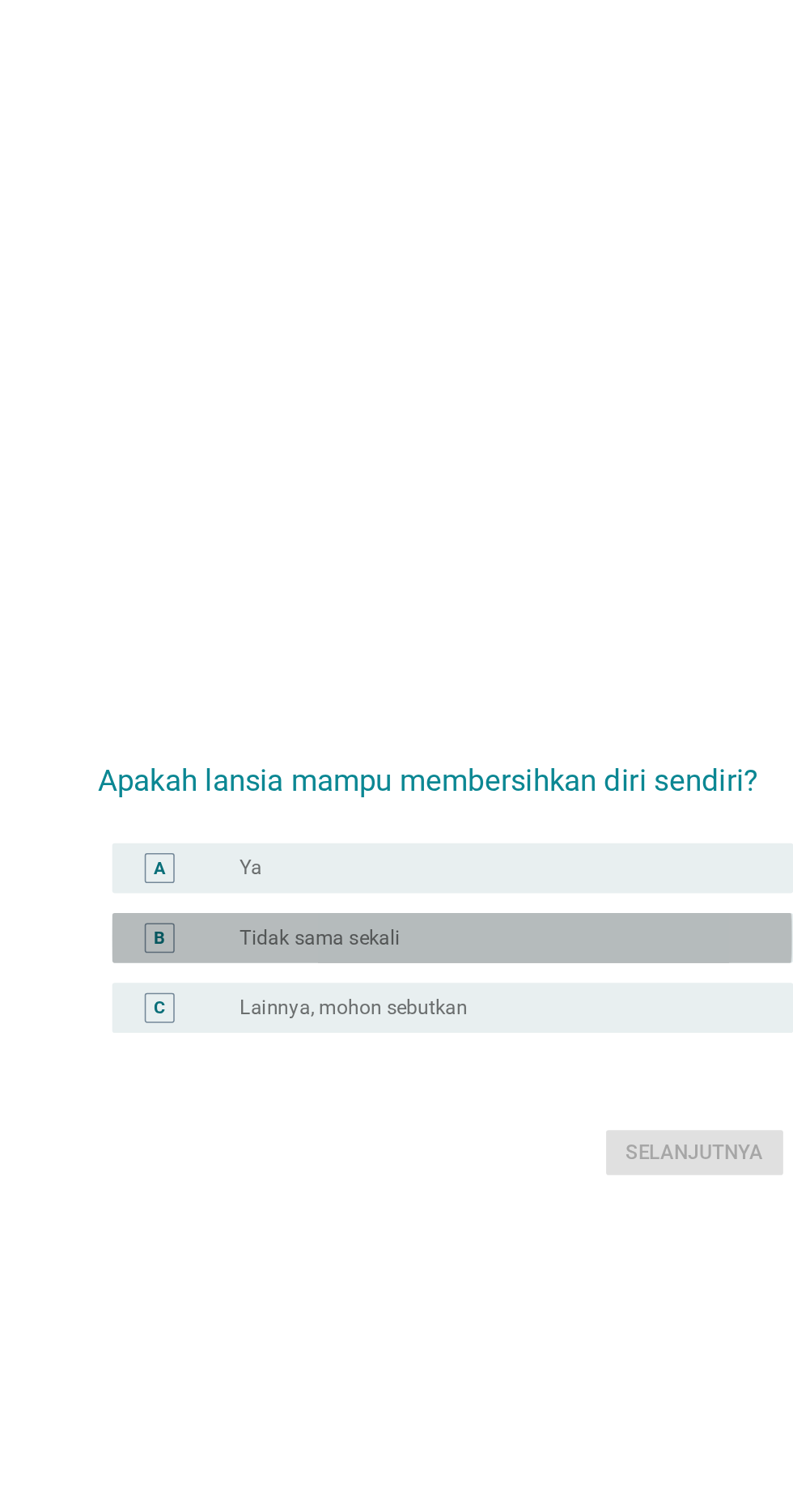 click on "Tidak sama sekali" at bounding box center (315, 743) 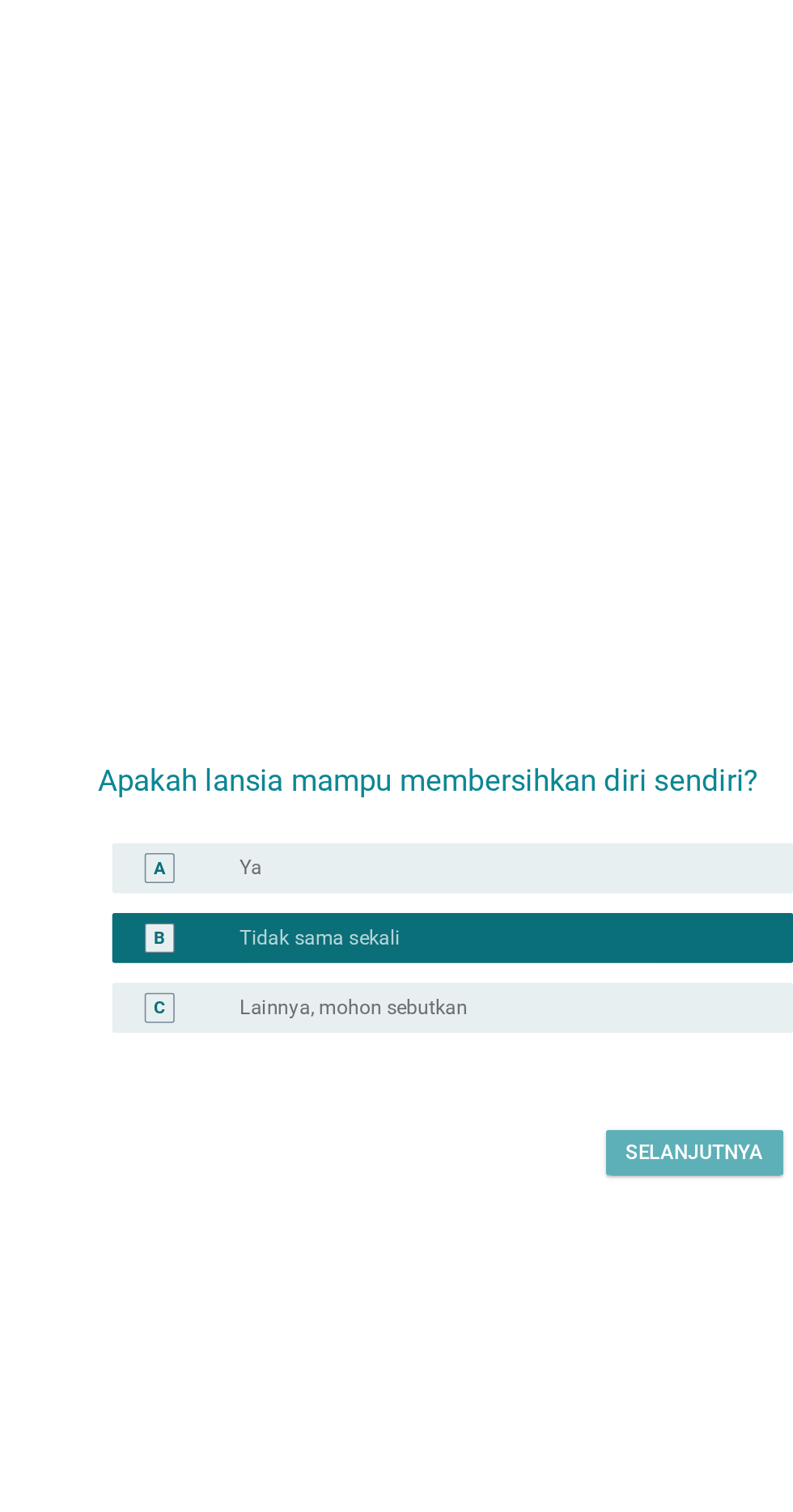 click on "Selanjutnya" at bounding box center [558, 882] 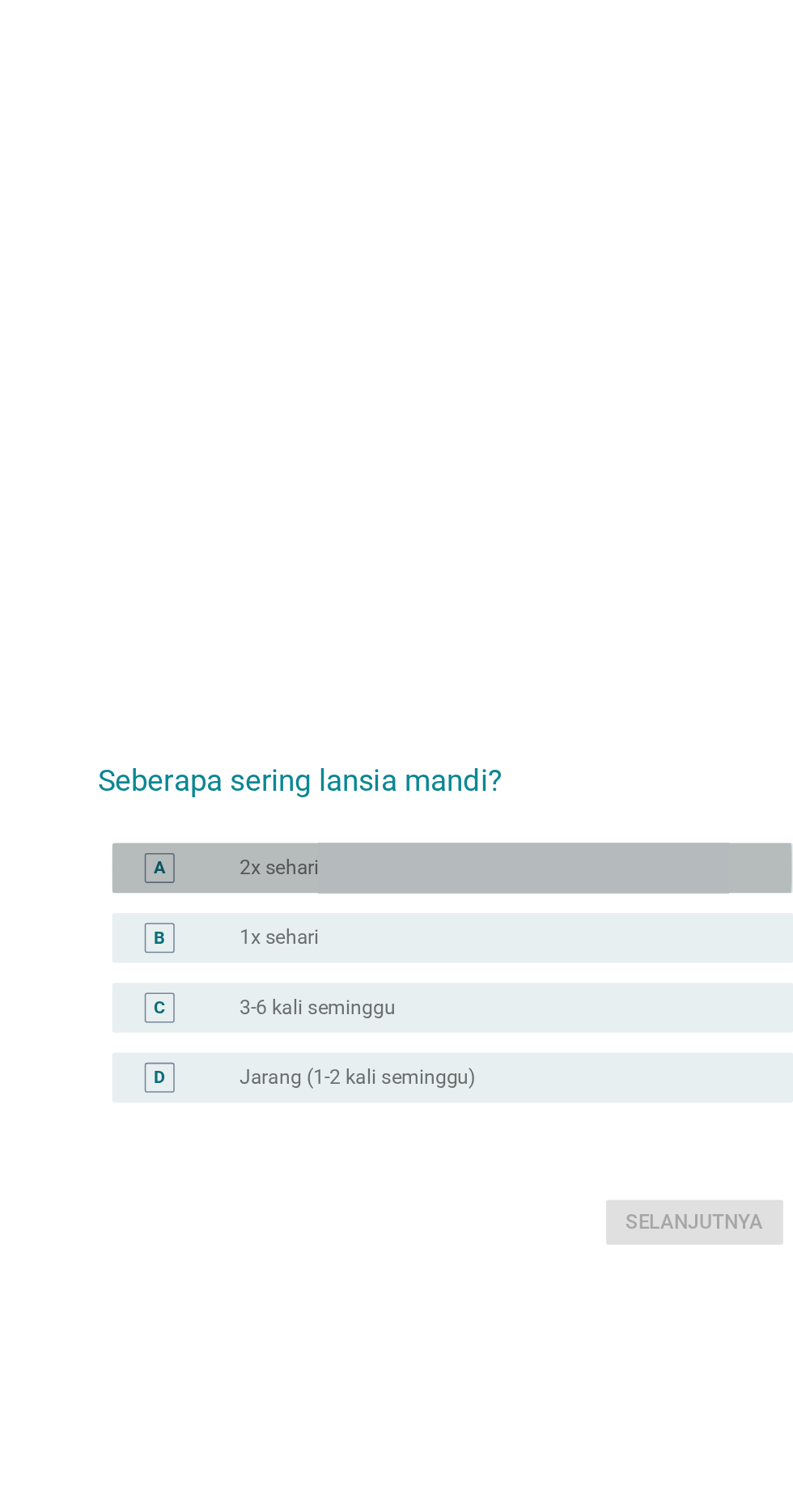 click on "2x sehari" at bounding box center [289, 675] 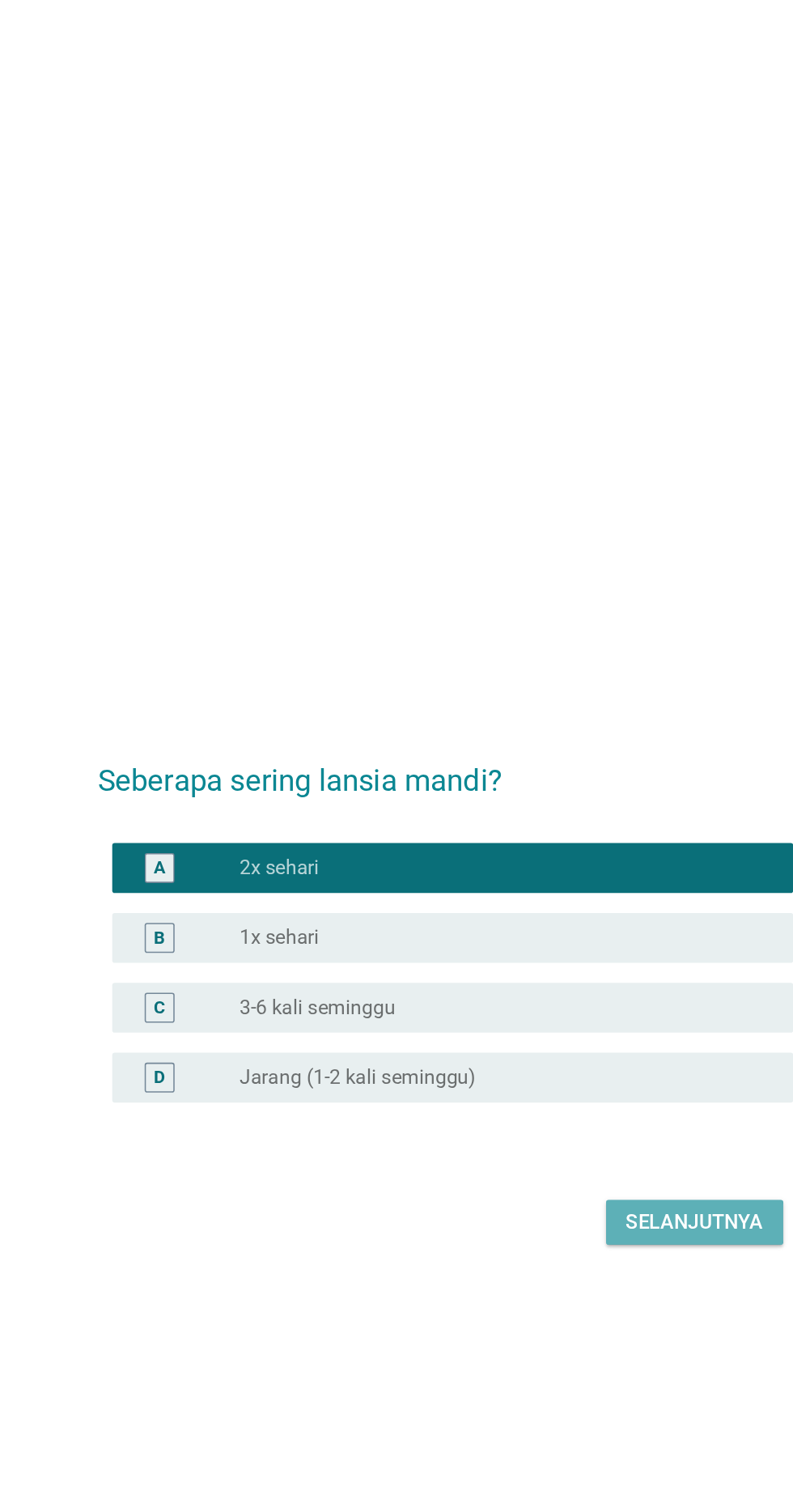 click on "Selanjutnya" at bounding box center [558, 905] 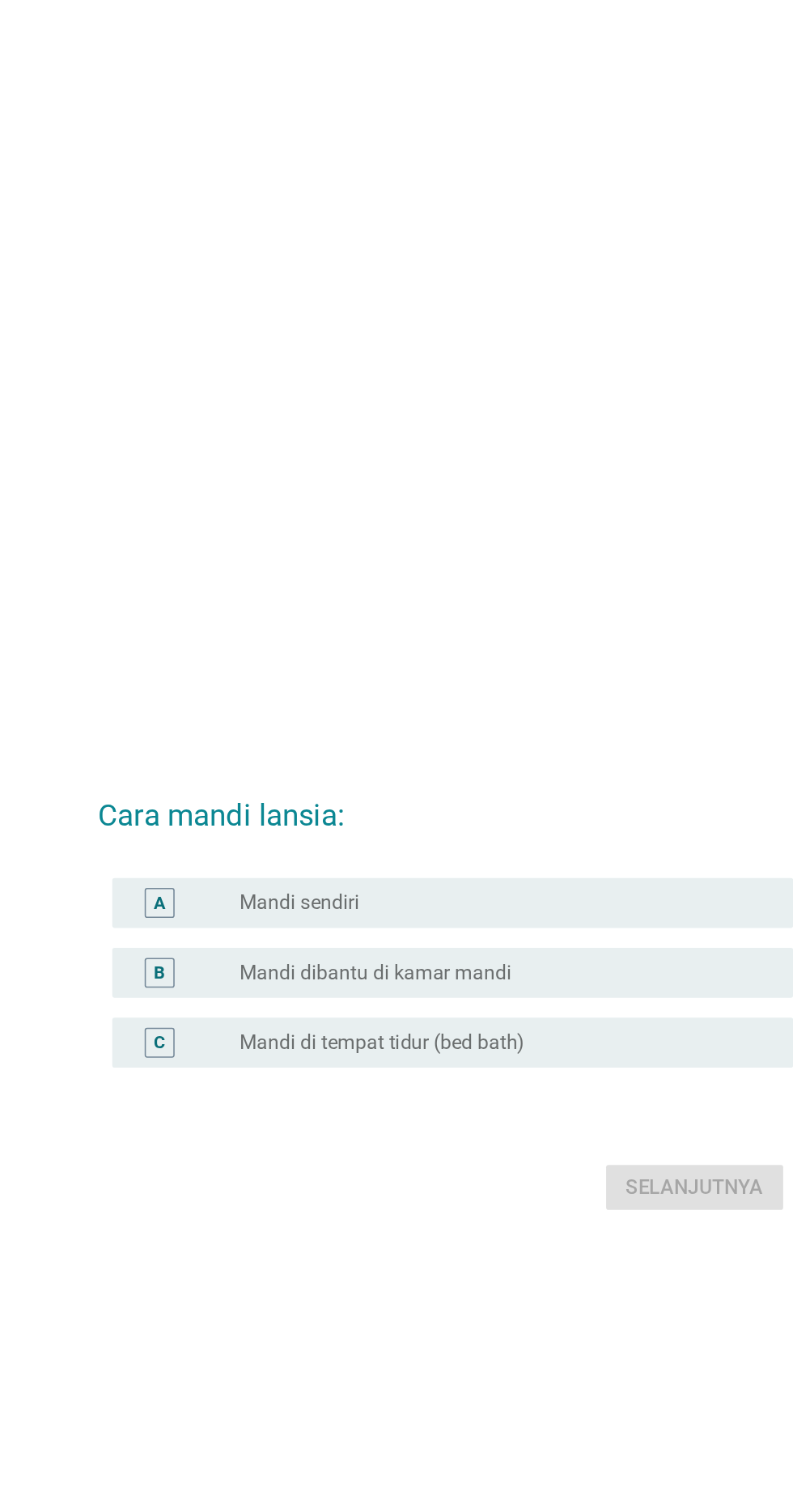 scroll, scrollTop: 23, scrollLeft: 0, axis: vertical 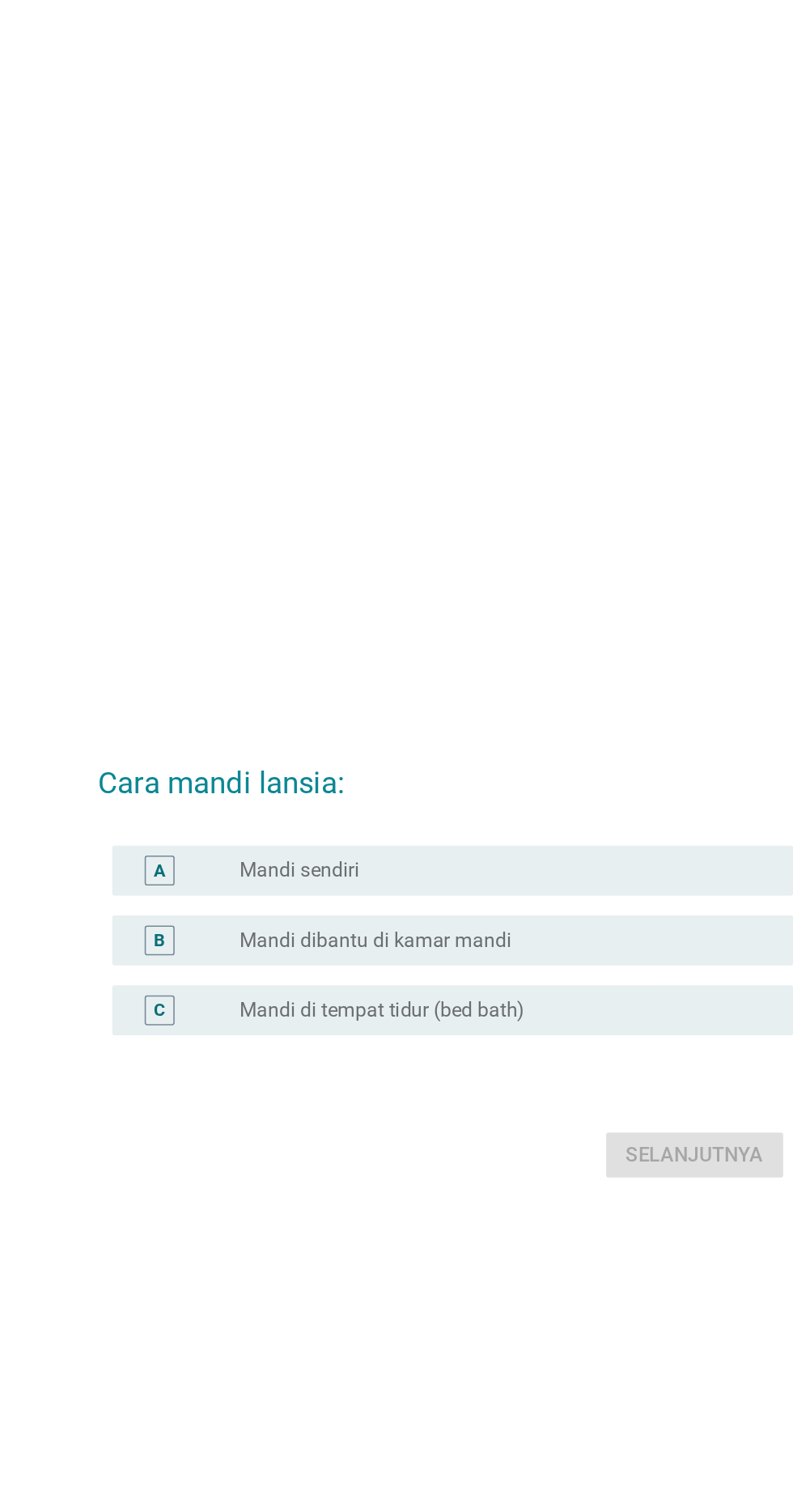 click on "Mandi di tempat tidur (bed bath)" at bounding box center [355, 766] 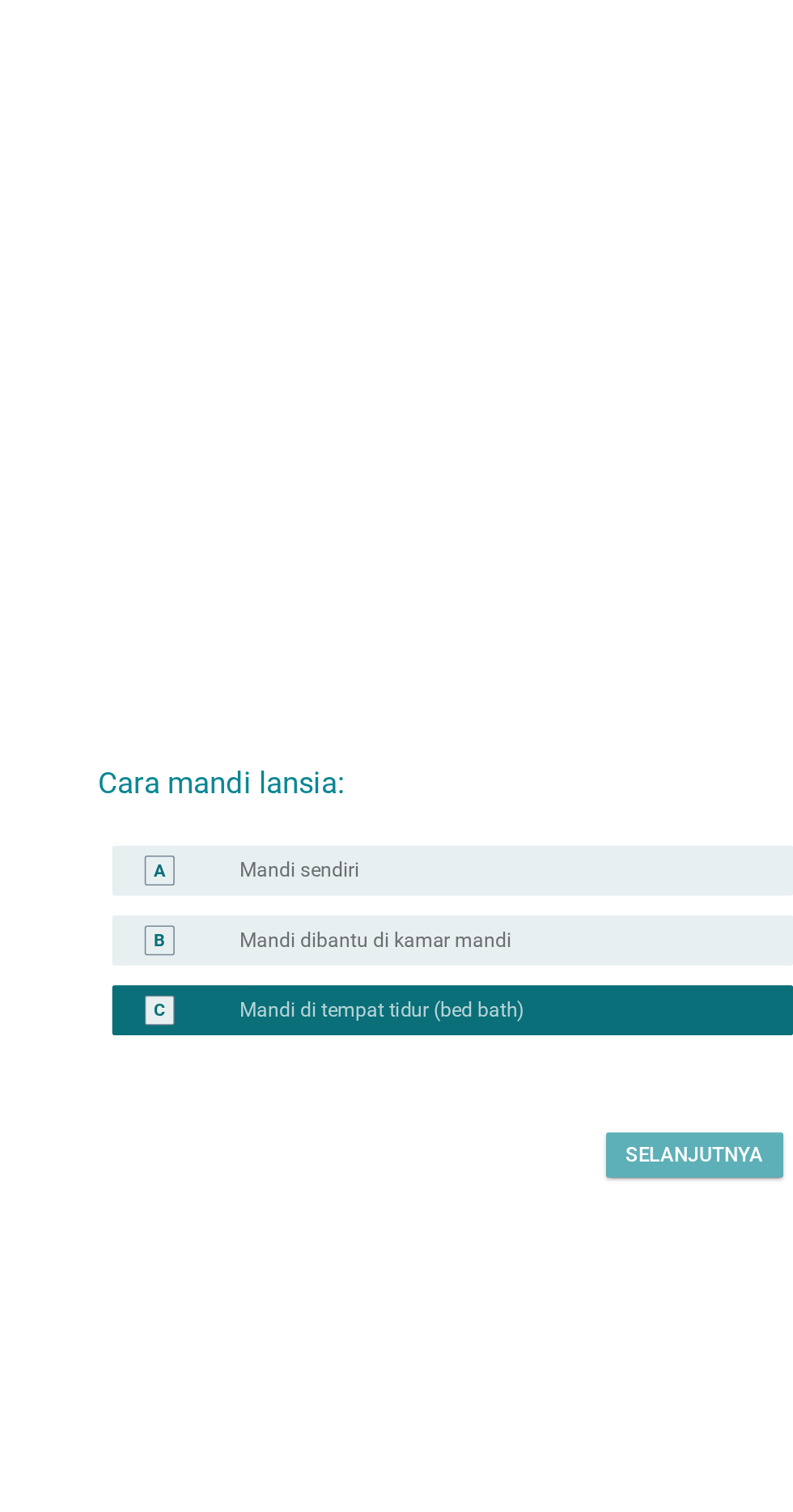 click on "Selanjutnya" at bounding box center [558, 860] 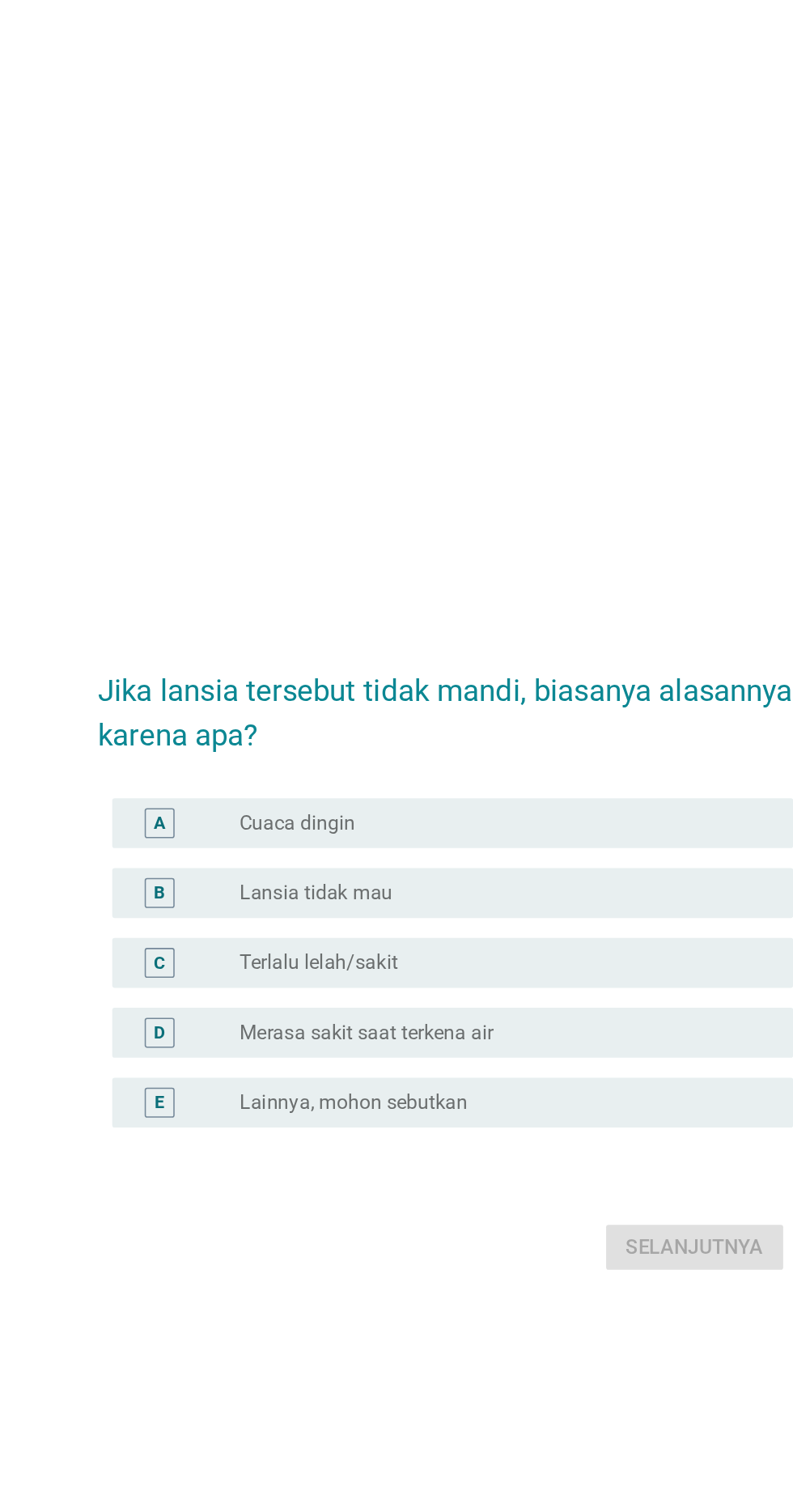 scroll, scrollTop: 0, scrollLeft: 0, axis: both 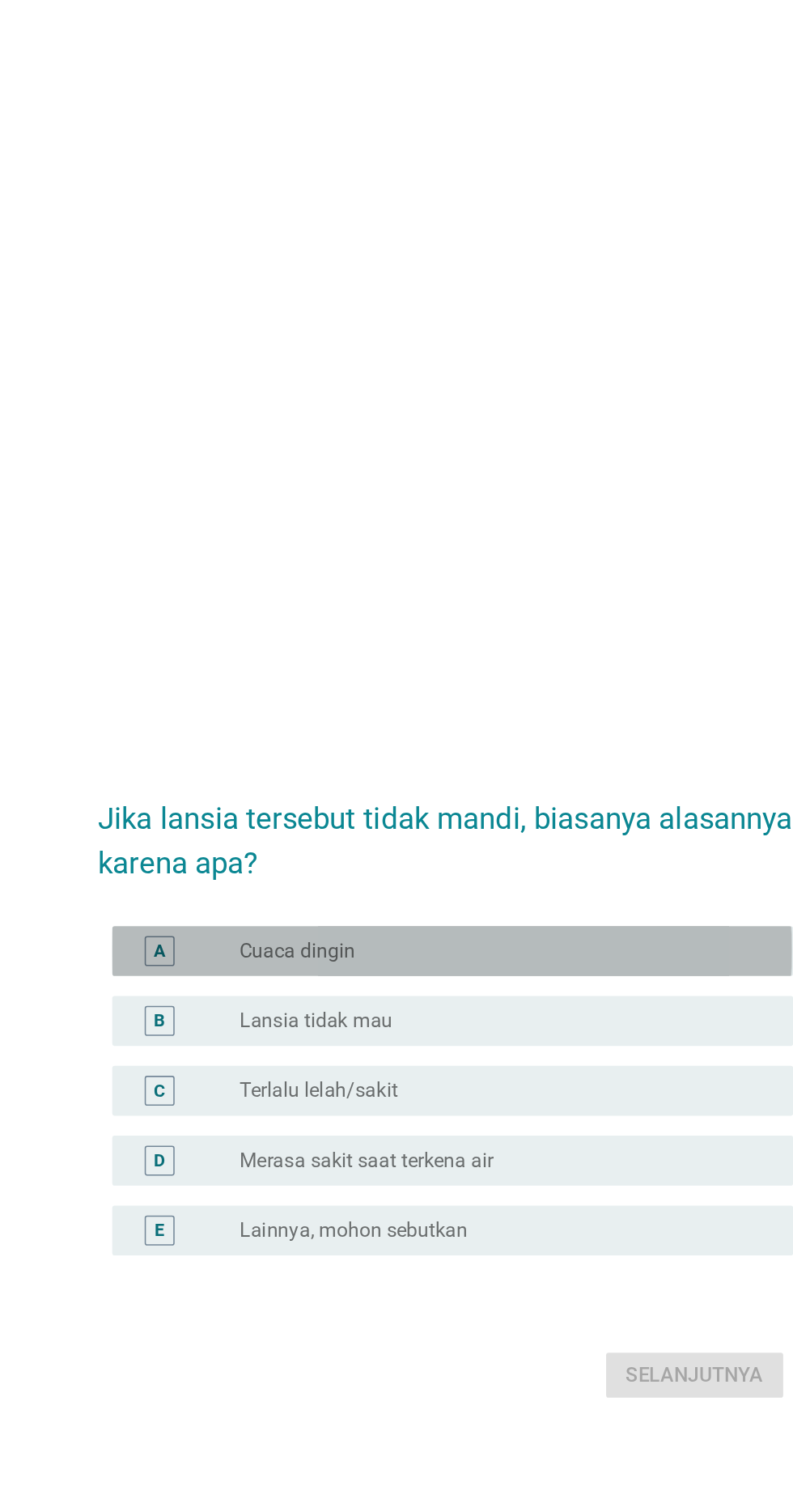 click on "radio_button_unchecked Cuaca dingin" at bounding box center (430, 667) 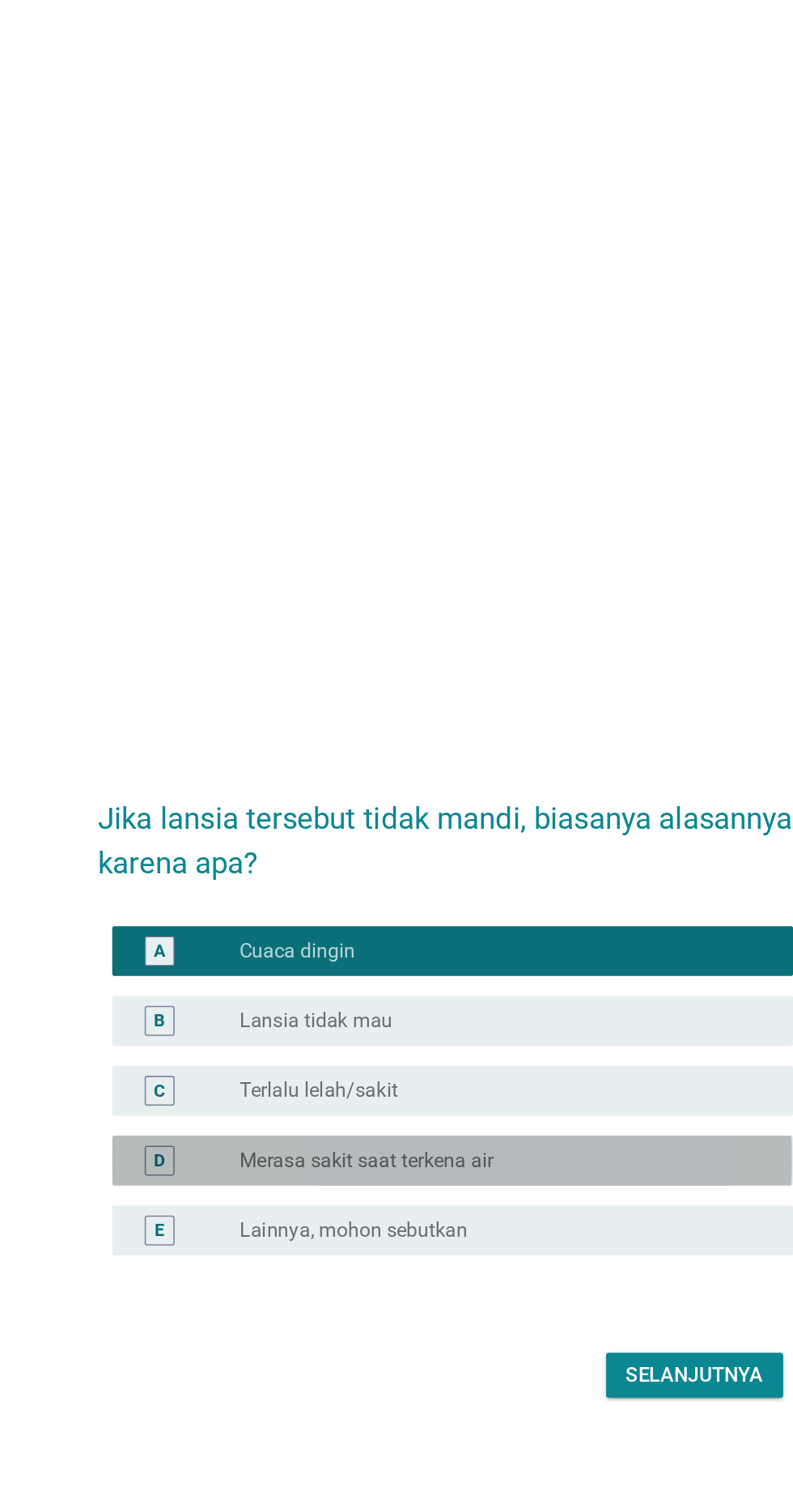 click on "D     radio_button_unchecked Merasa sakit saat terkena air" at bounding box center (401, 803) 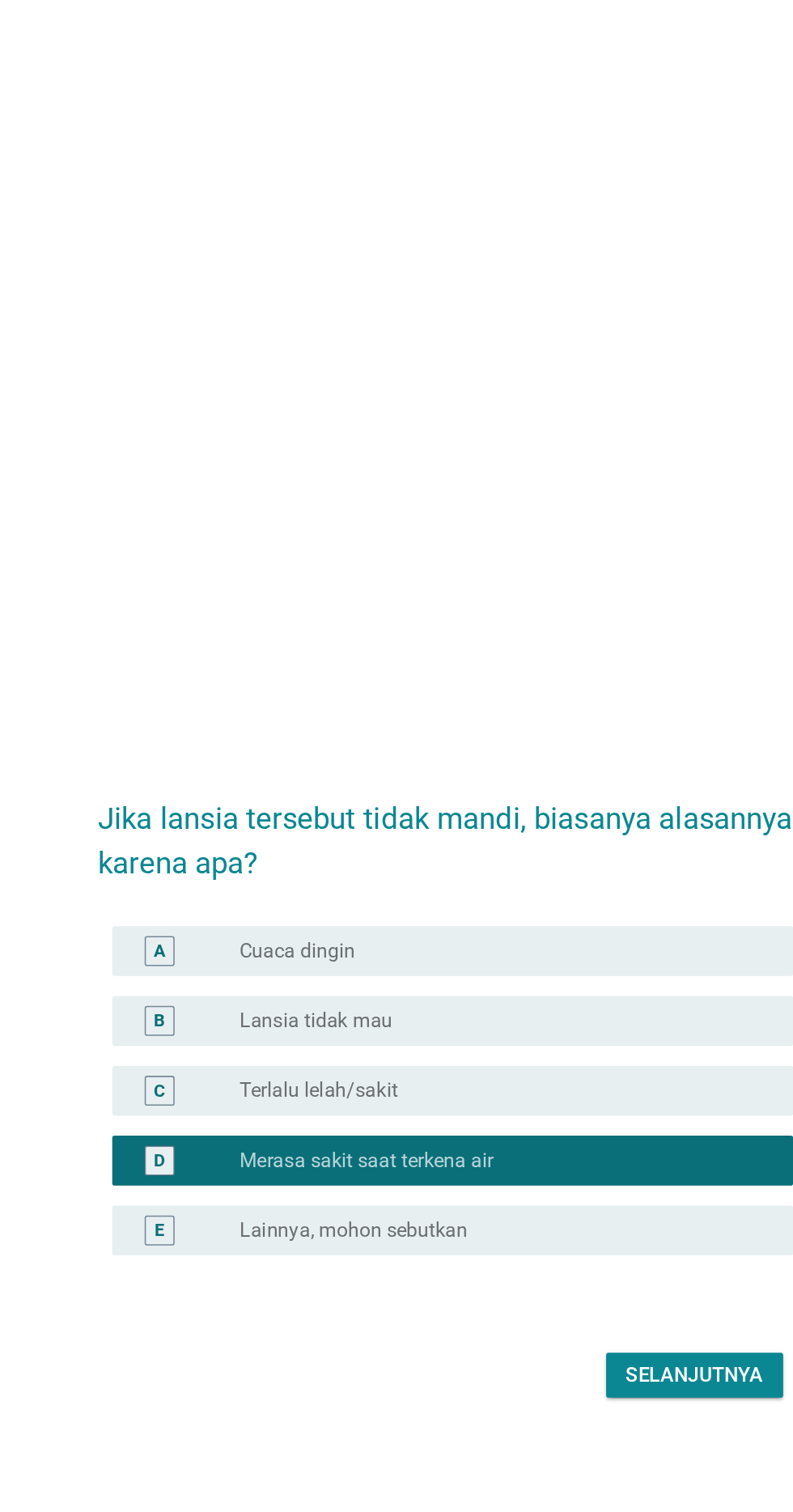 click on "A" at bounding box center [210, 667] 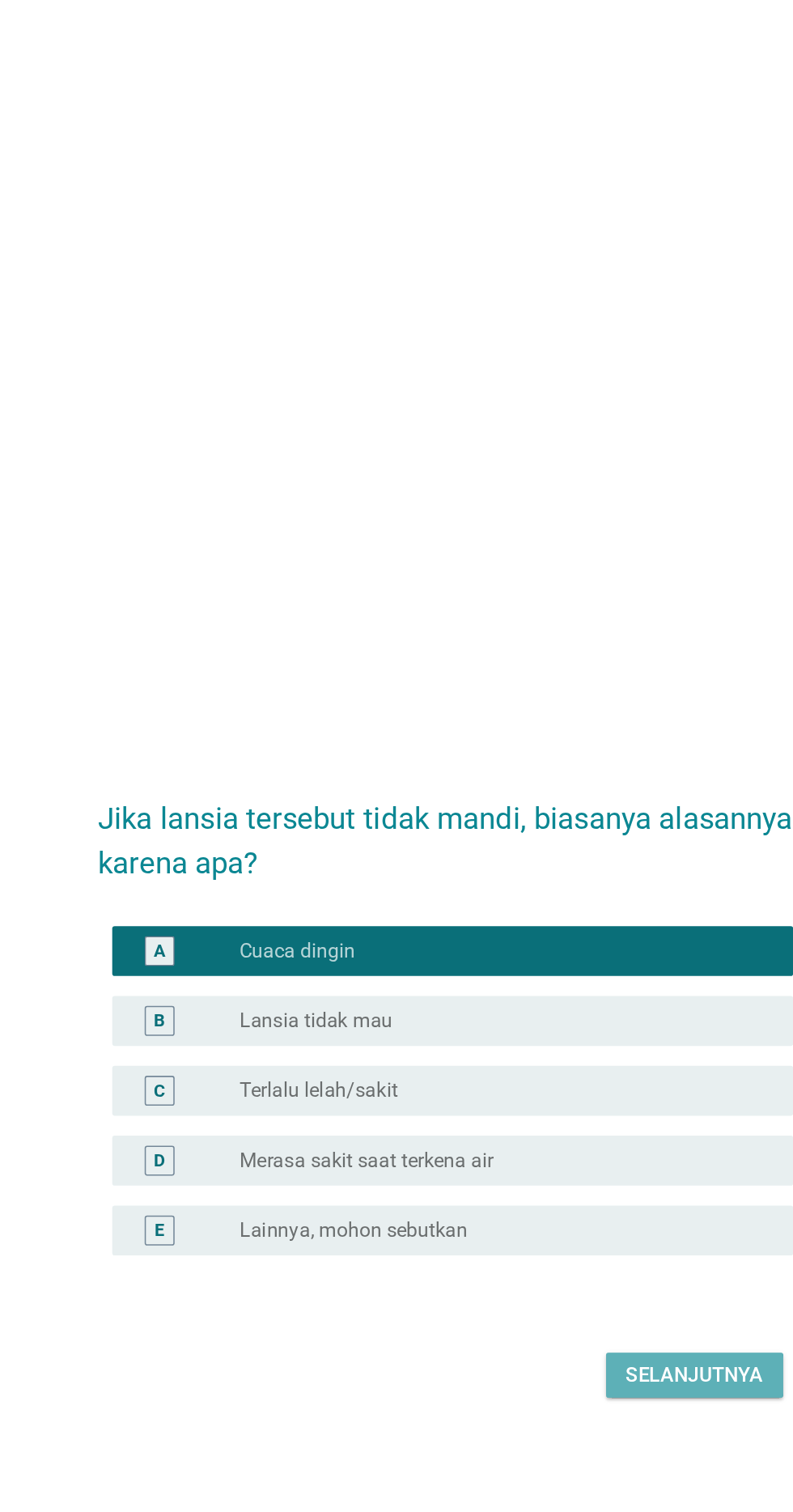 click on "Selanjutnya" at bounding box center [558, 942] 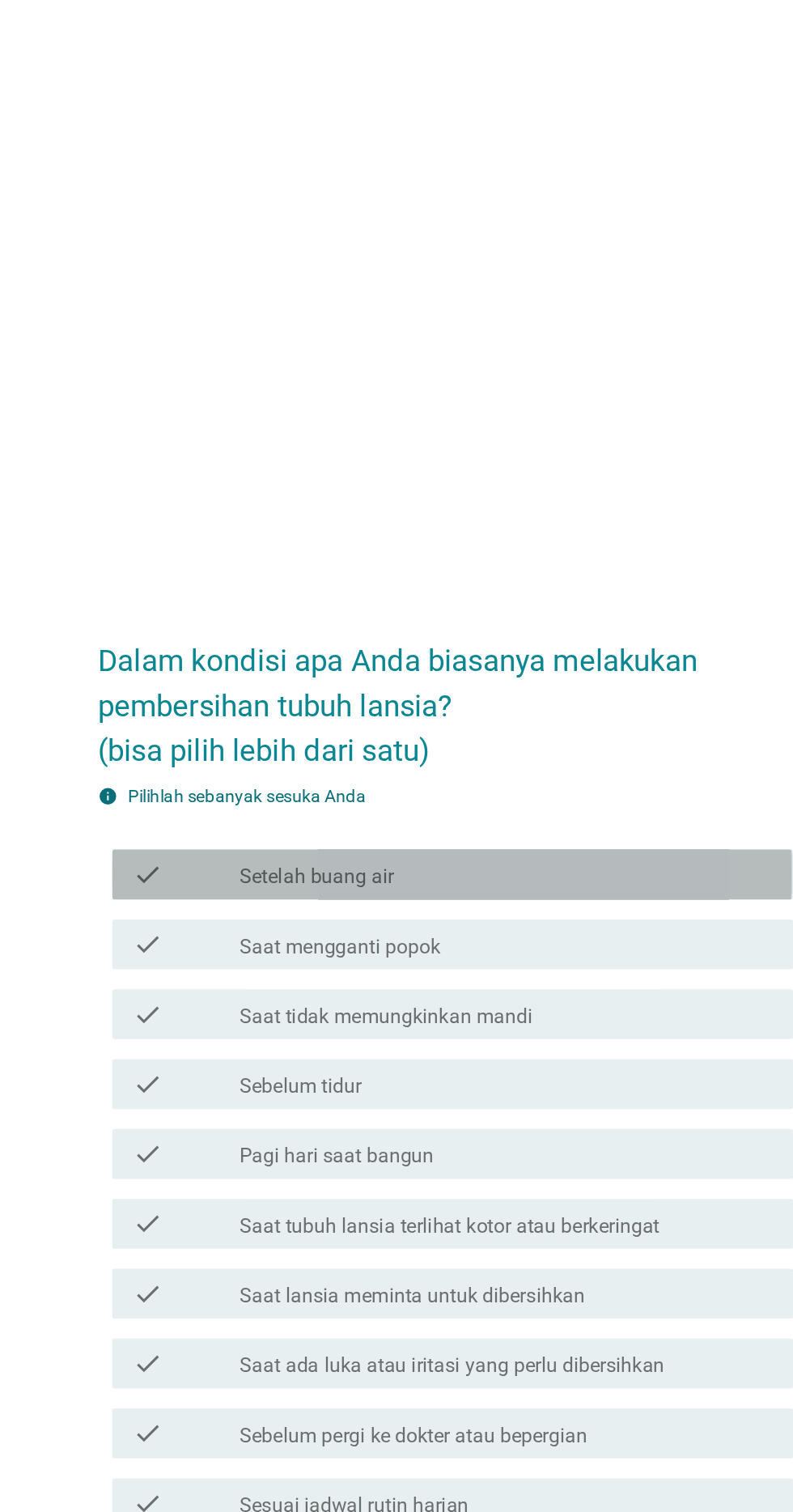 click on "check_box_outline_blank Setelah buang air" at bounding box center (436, 567) 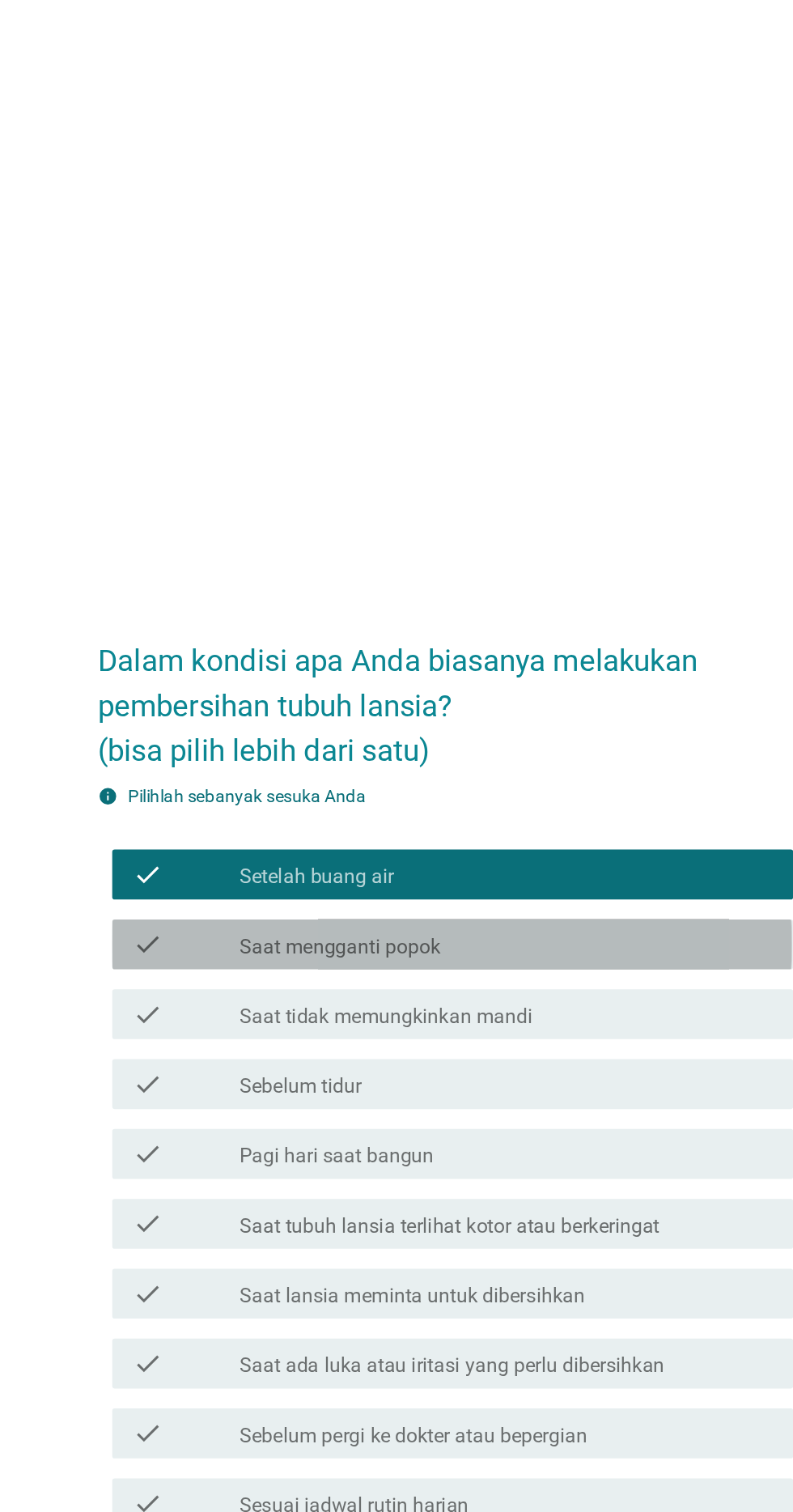 click on "Saat mengganti popok" at bounding box center [328, 614] 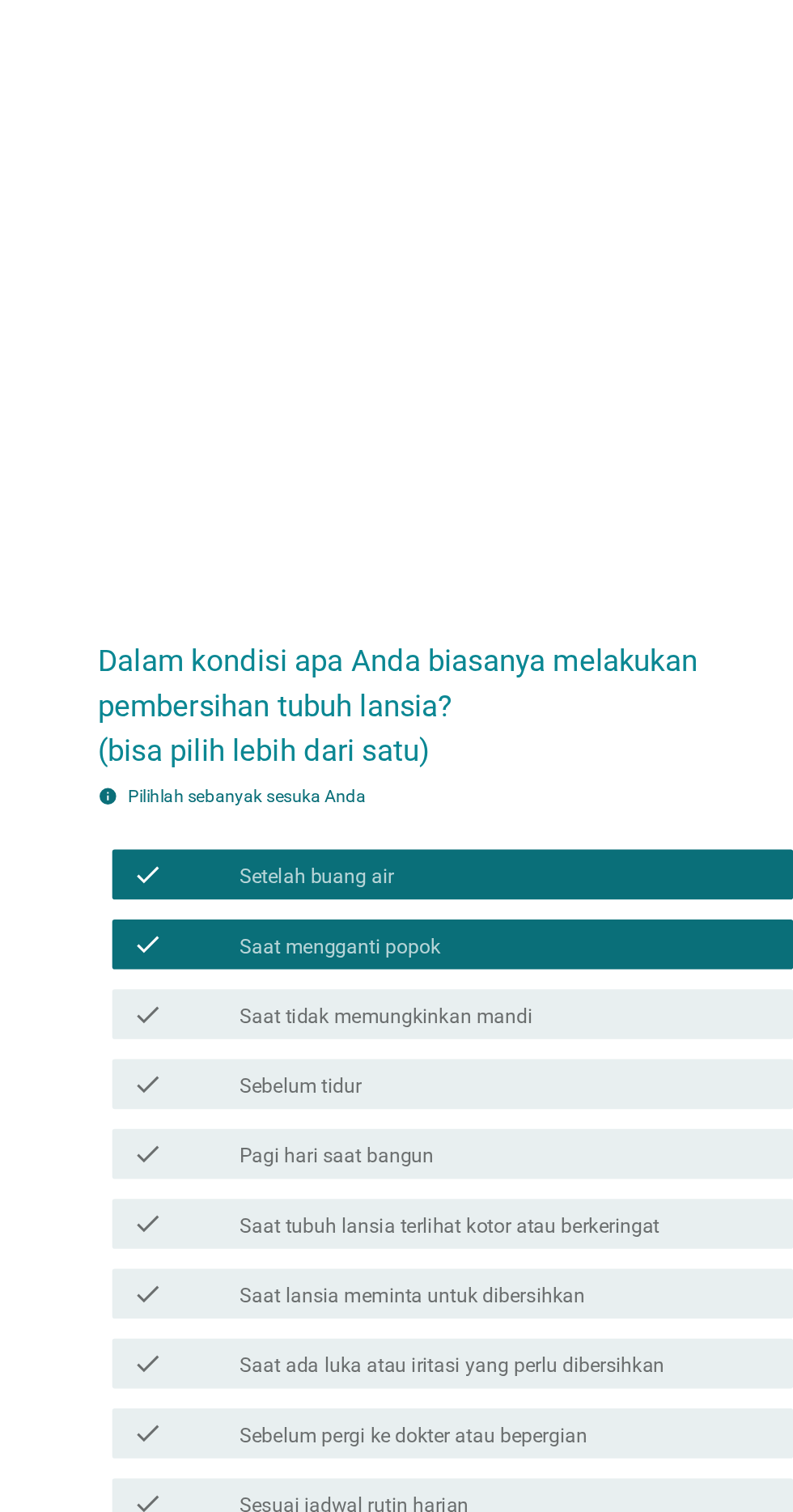 click on "check_box_outline_blank Pagi hari saat bangun" at bounding box center (436, 749) 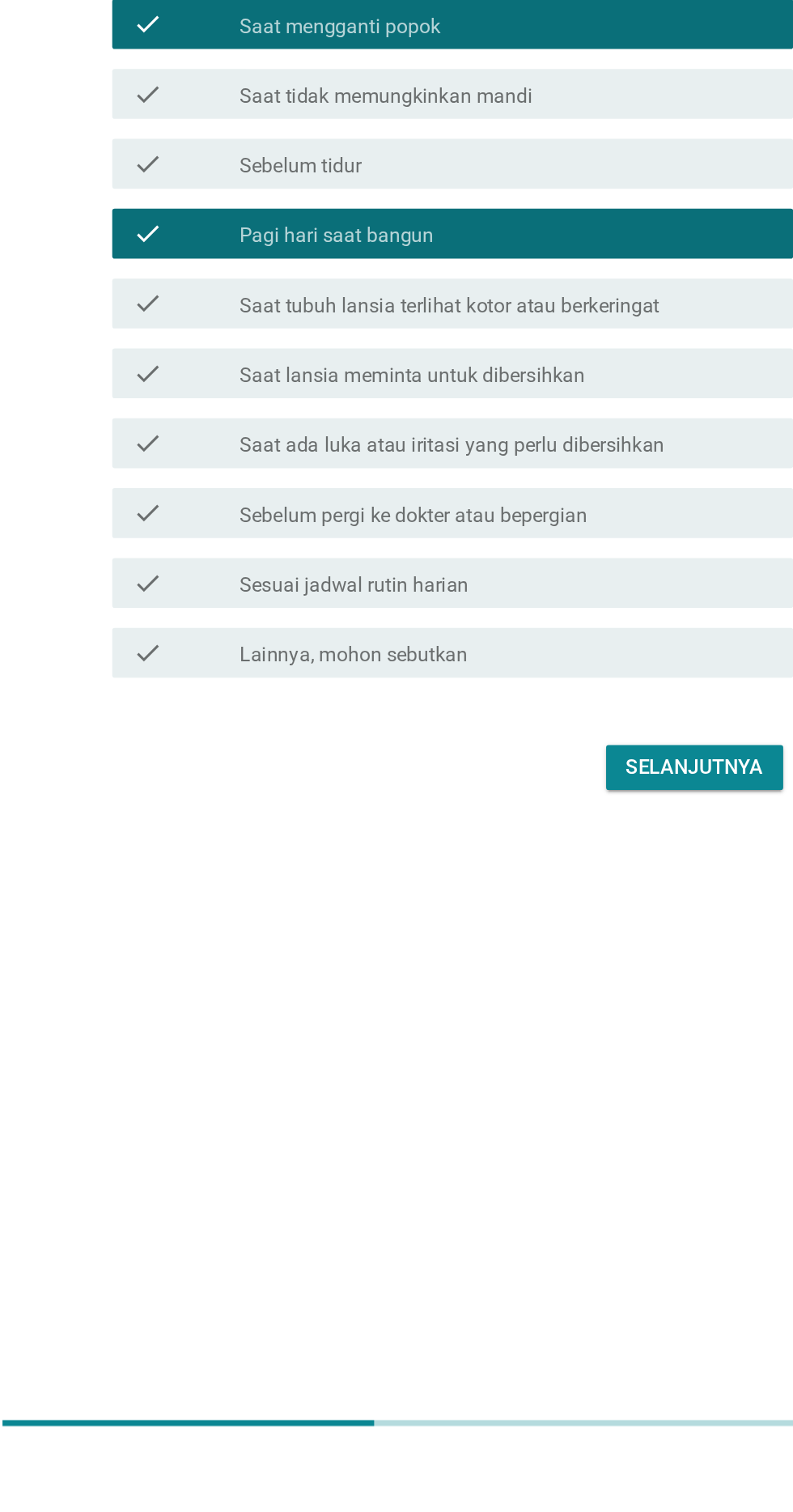scroll, scrollTop: 39, scrollLeft: 0, axis: vertical 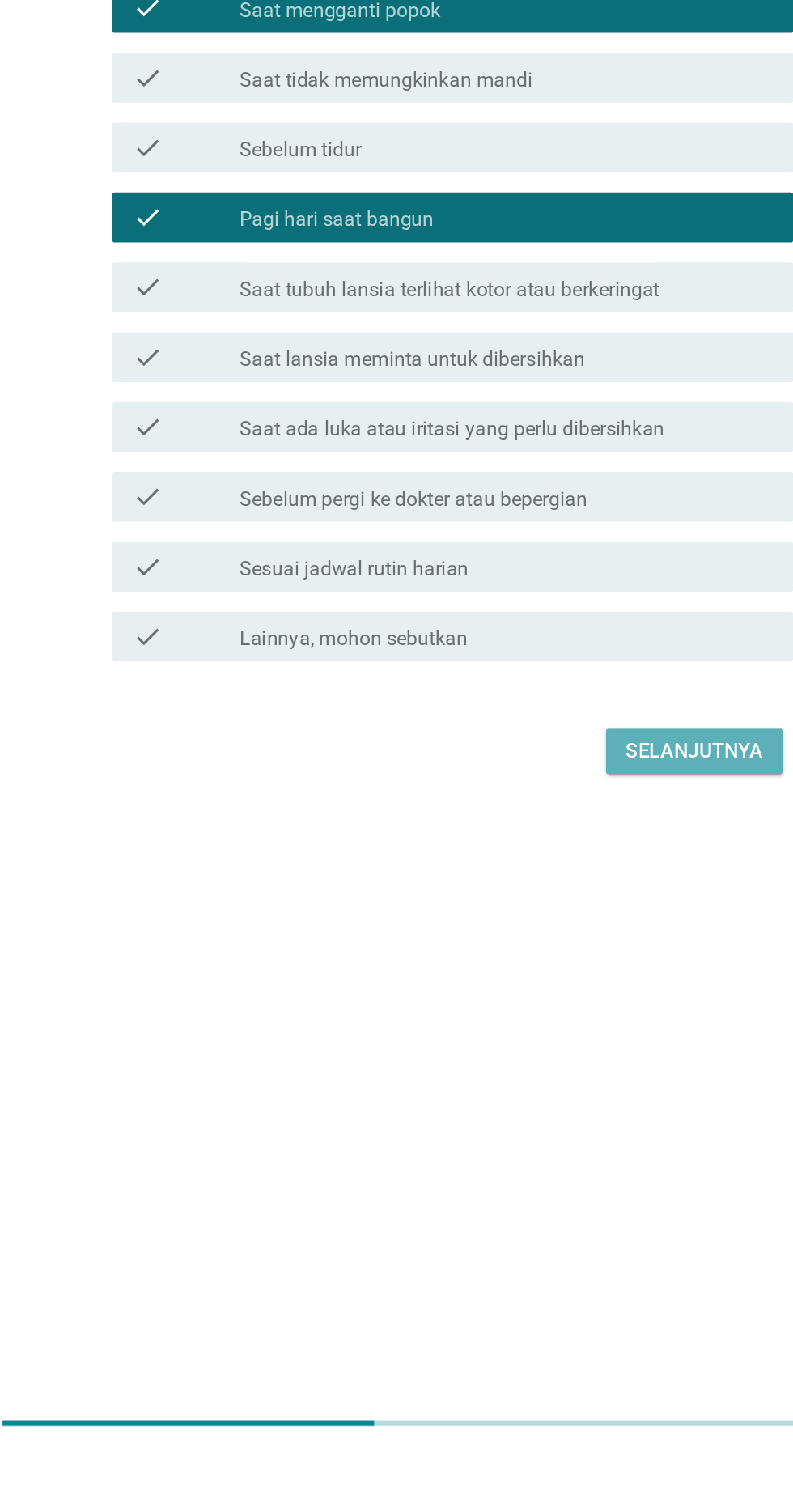 click on "Selanjutnya" at bounding box center (558, 1056) 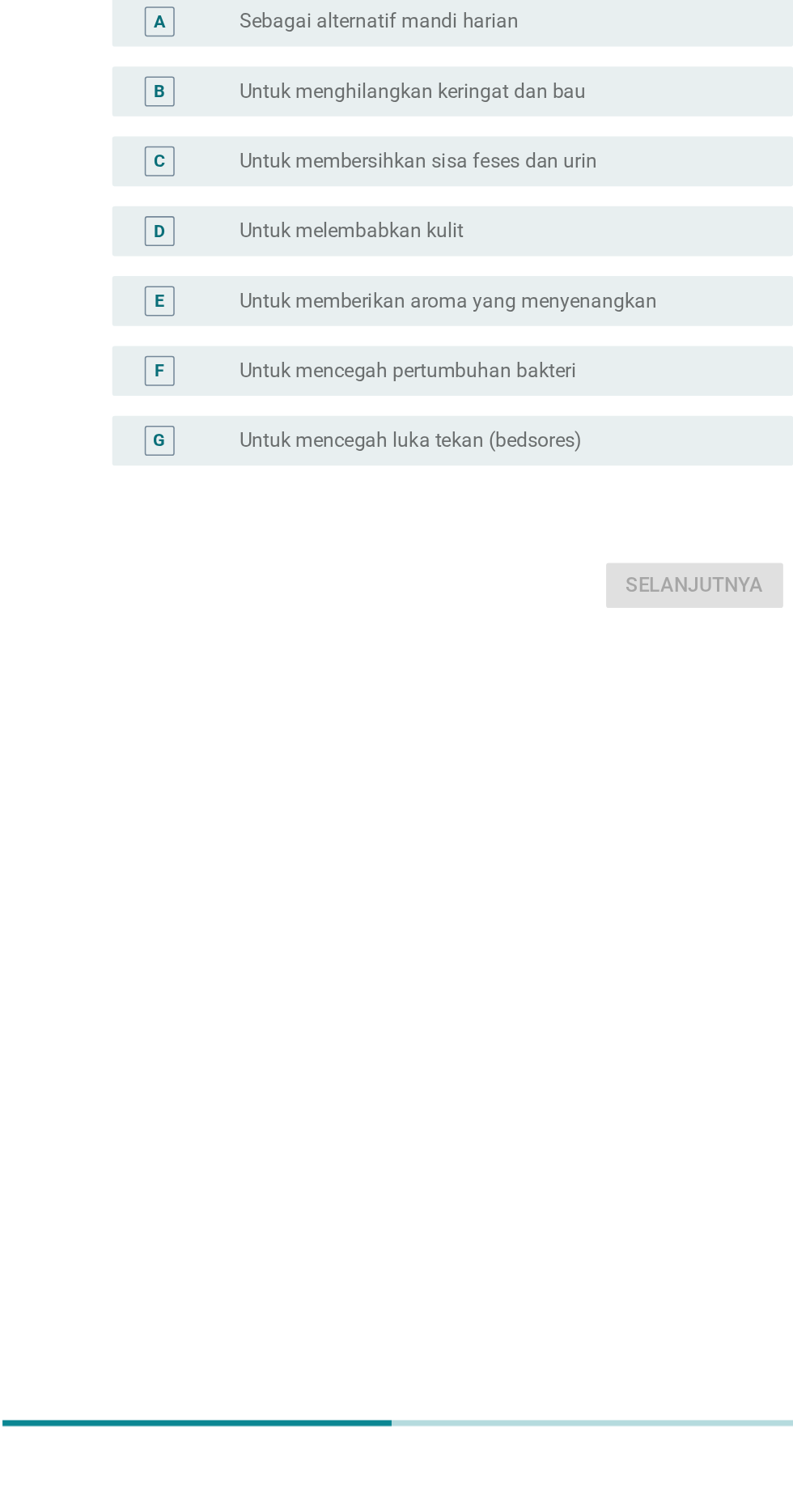 scroll, scrollTop: 0, scrollLeft: 0, axis: both 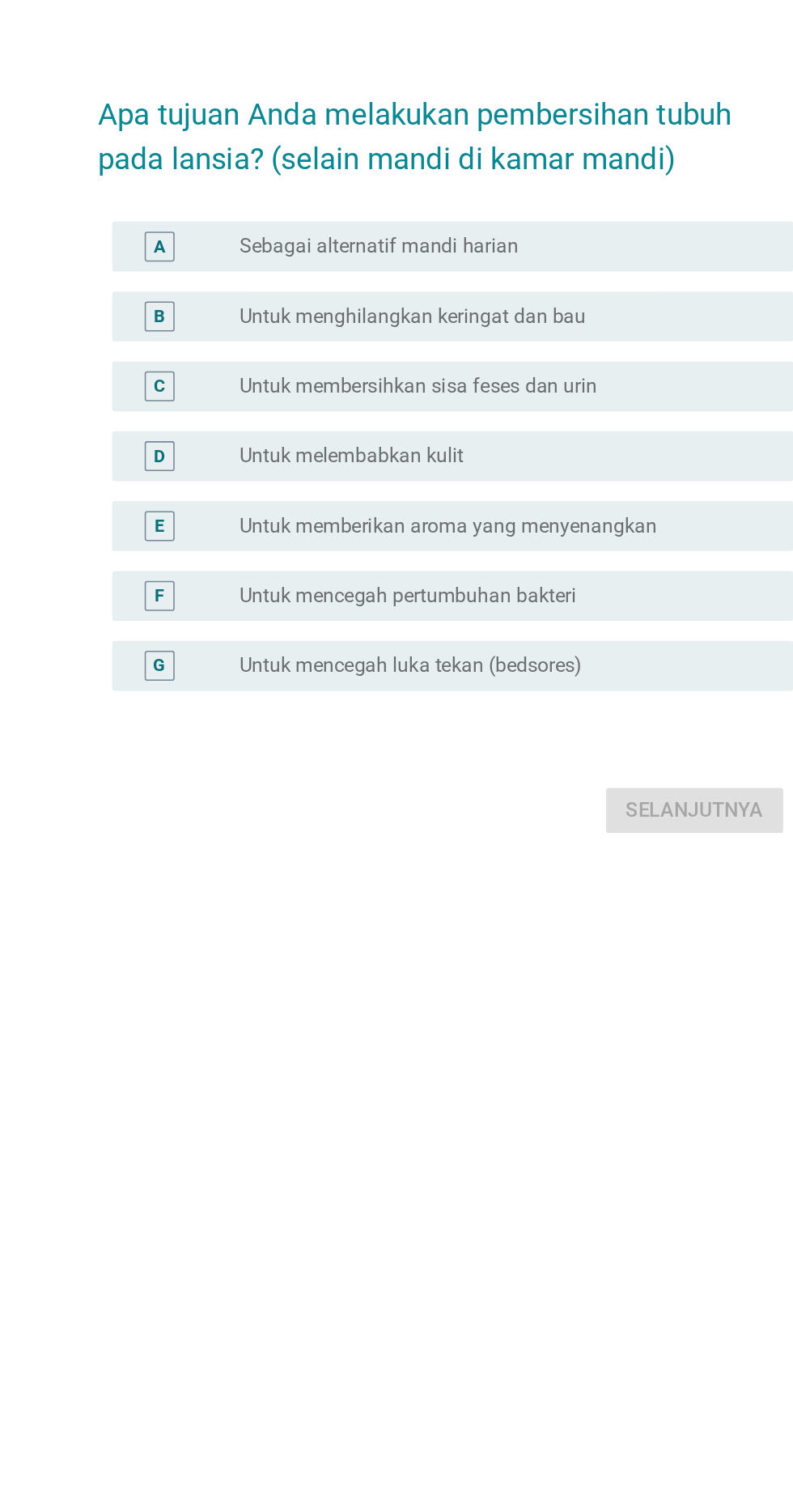 click on "radio_button_unchecked Sebagai alternatif mandi harian" at bounding box center (430, 622) 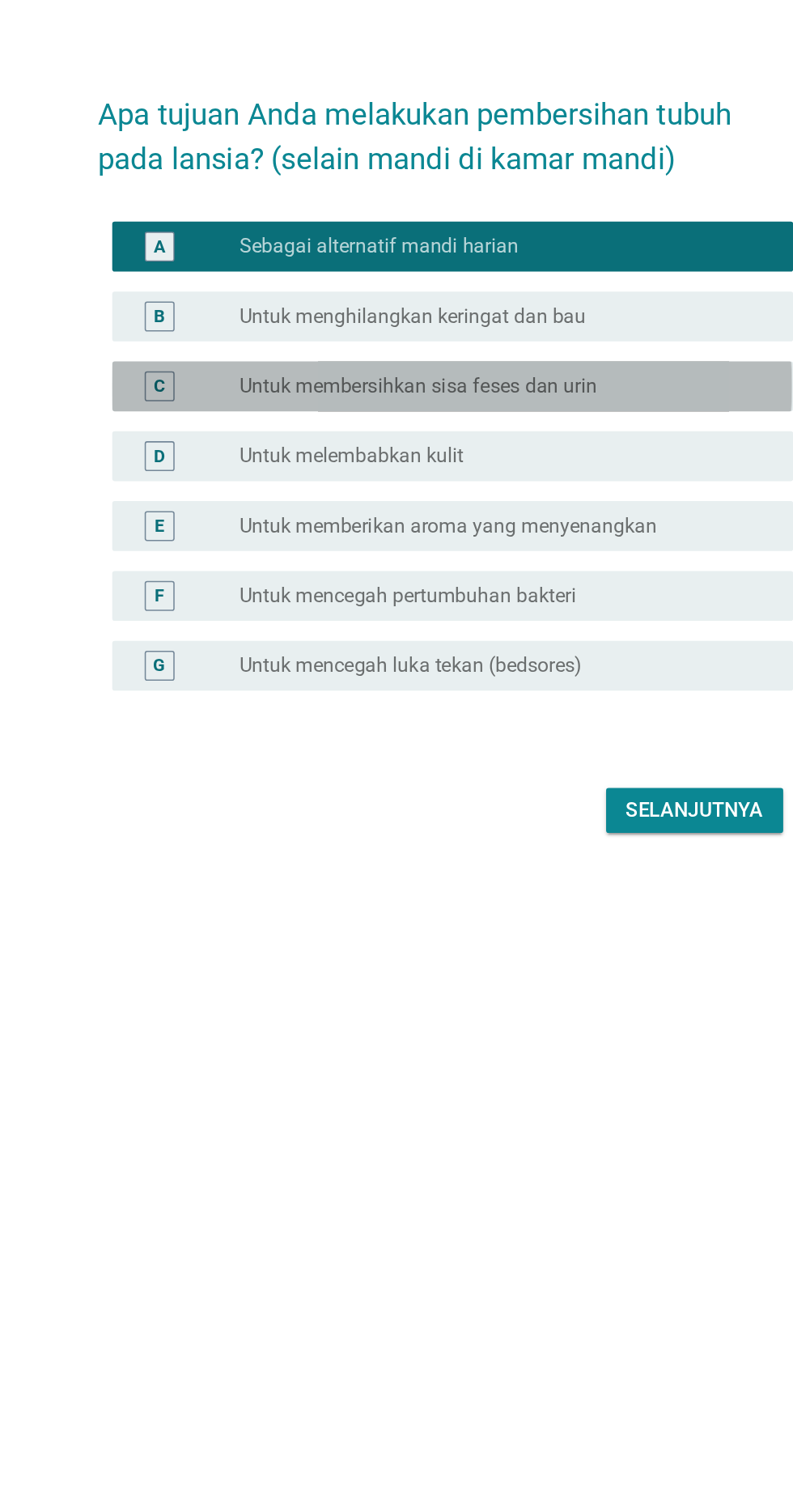 click on "radio_button_unchecked Untuk membersihkan sisa feses dan urin" at bounding box center (430, 712) 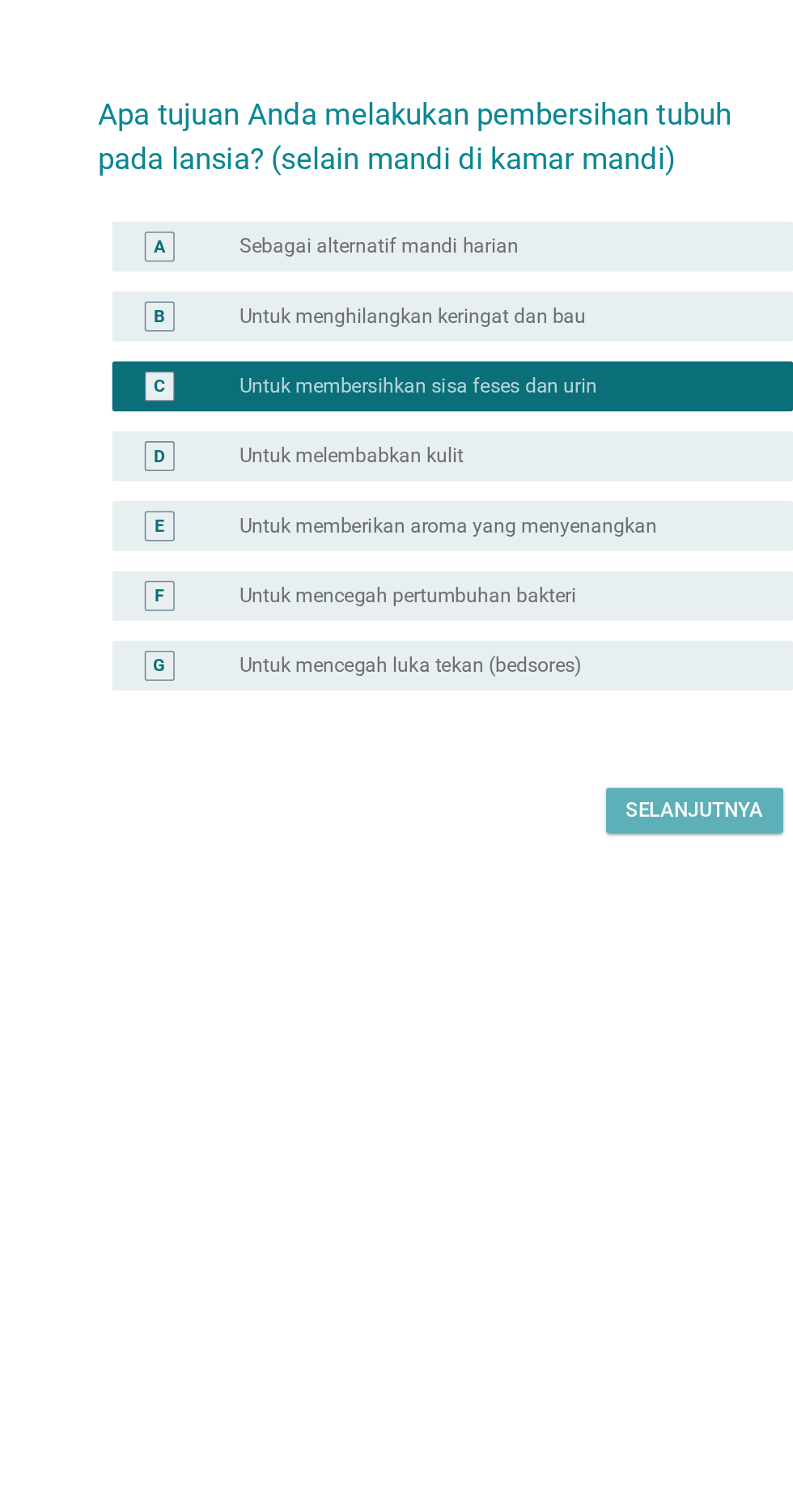 click on "Selanjutnya" at bounding box center (558, 987) 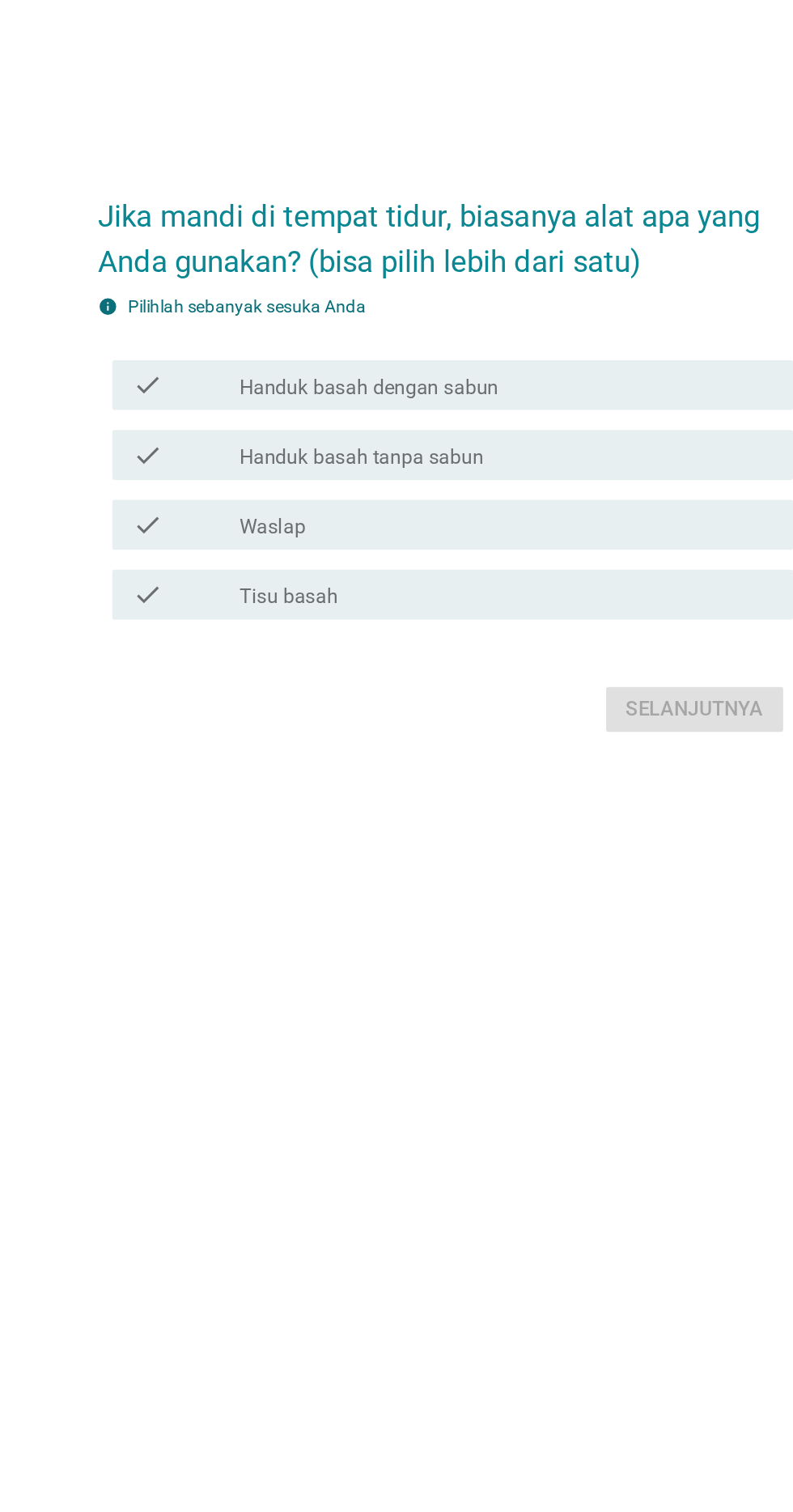 scroll, scrollTop: 39, scrollLeft: 0, axis: vertical 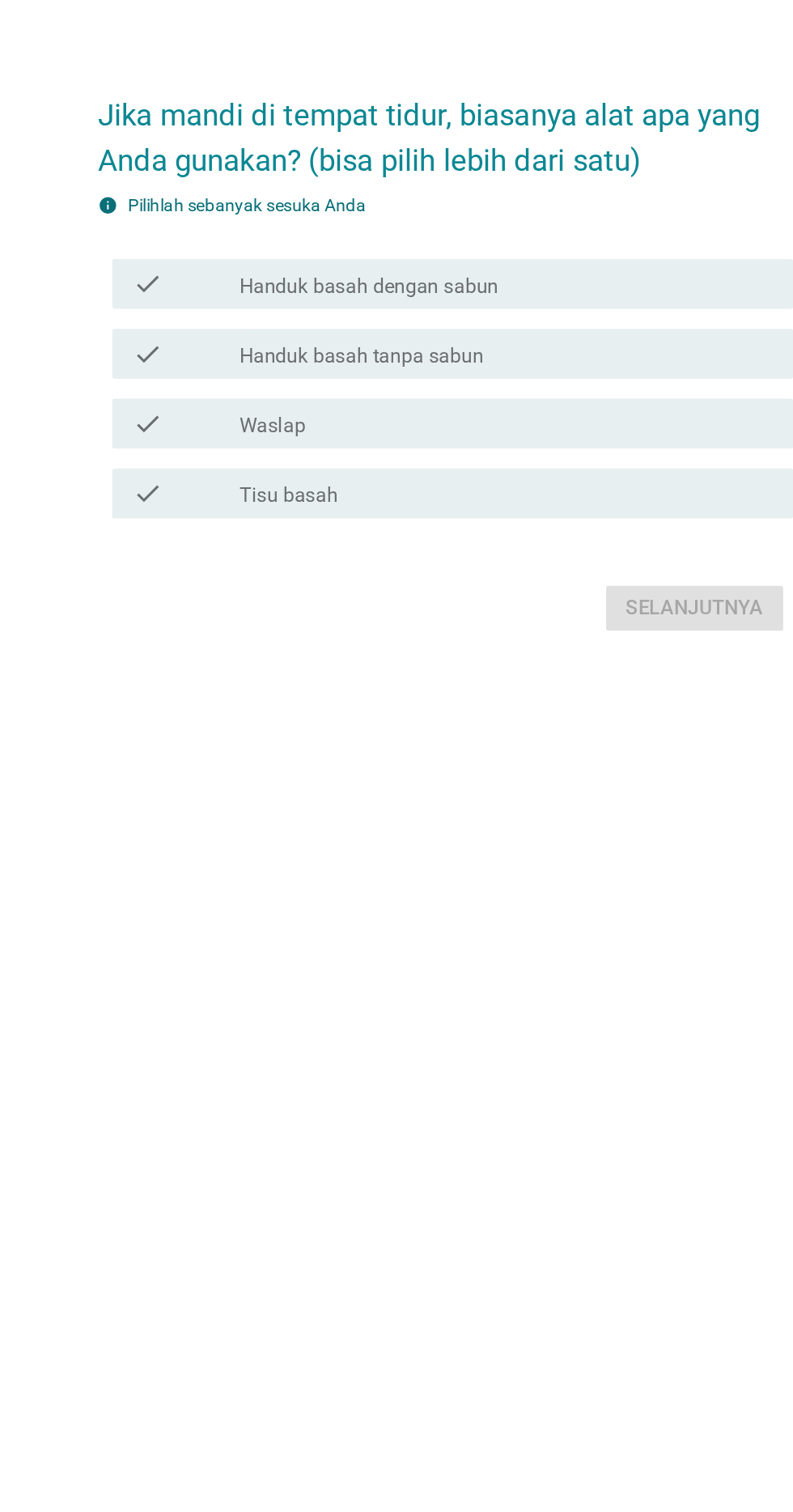 click on "check_box_outline_blank Handuk basah dengan sabun" at bounding box center (436, 673) 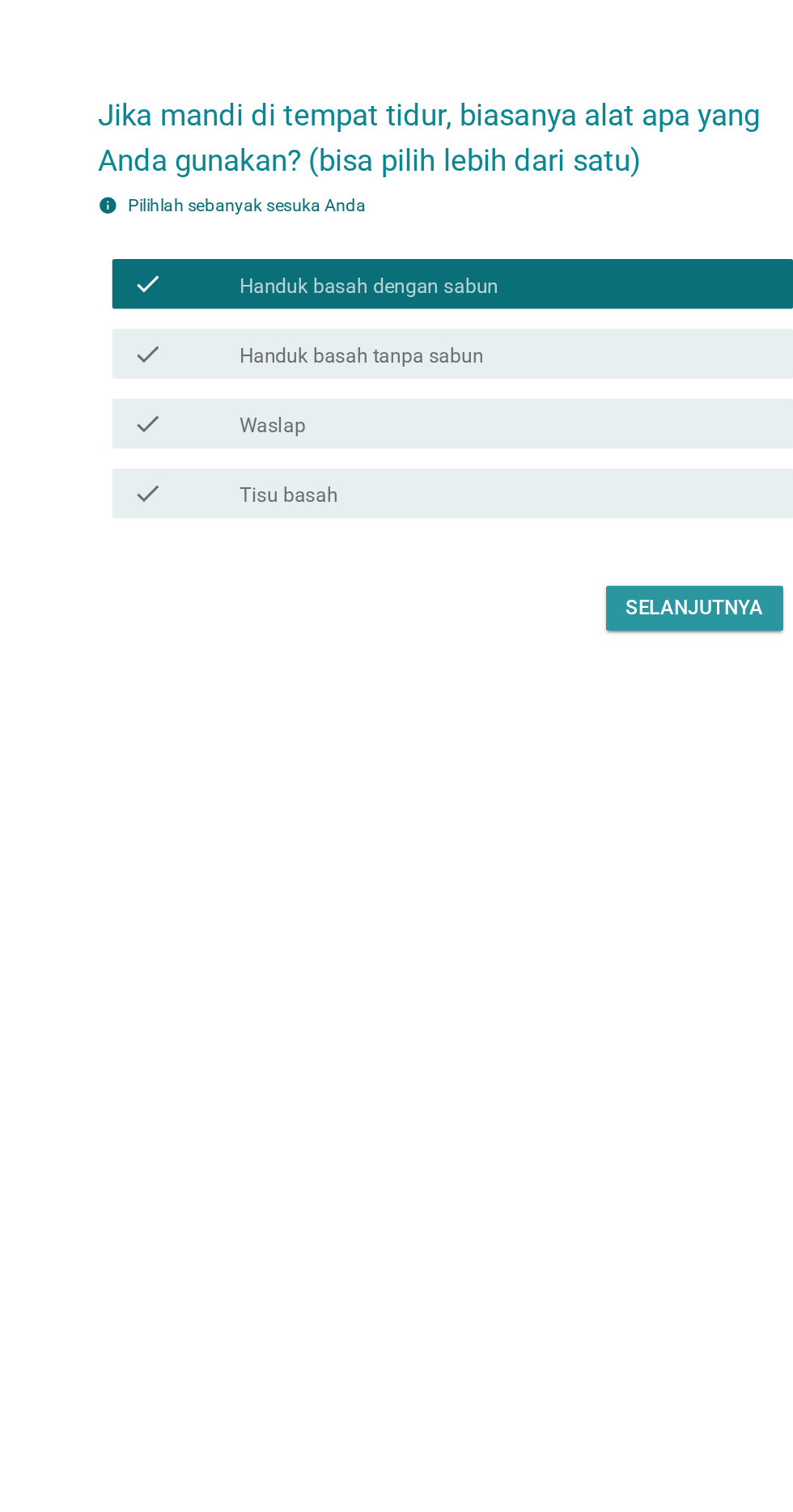 click on "Selanjutnya" at bounding box center [558, 883] 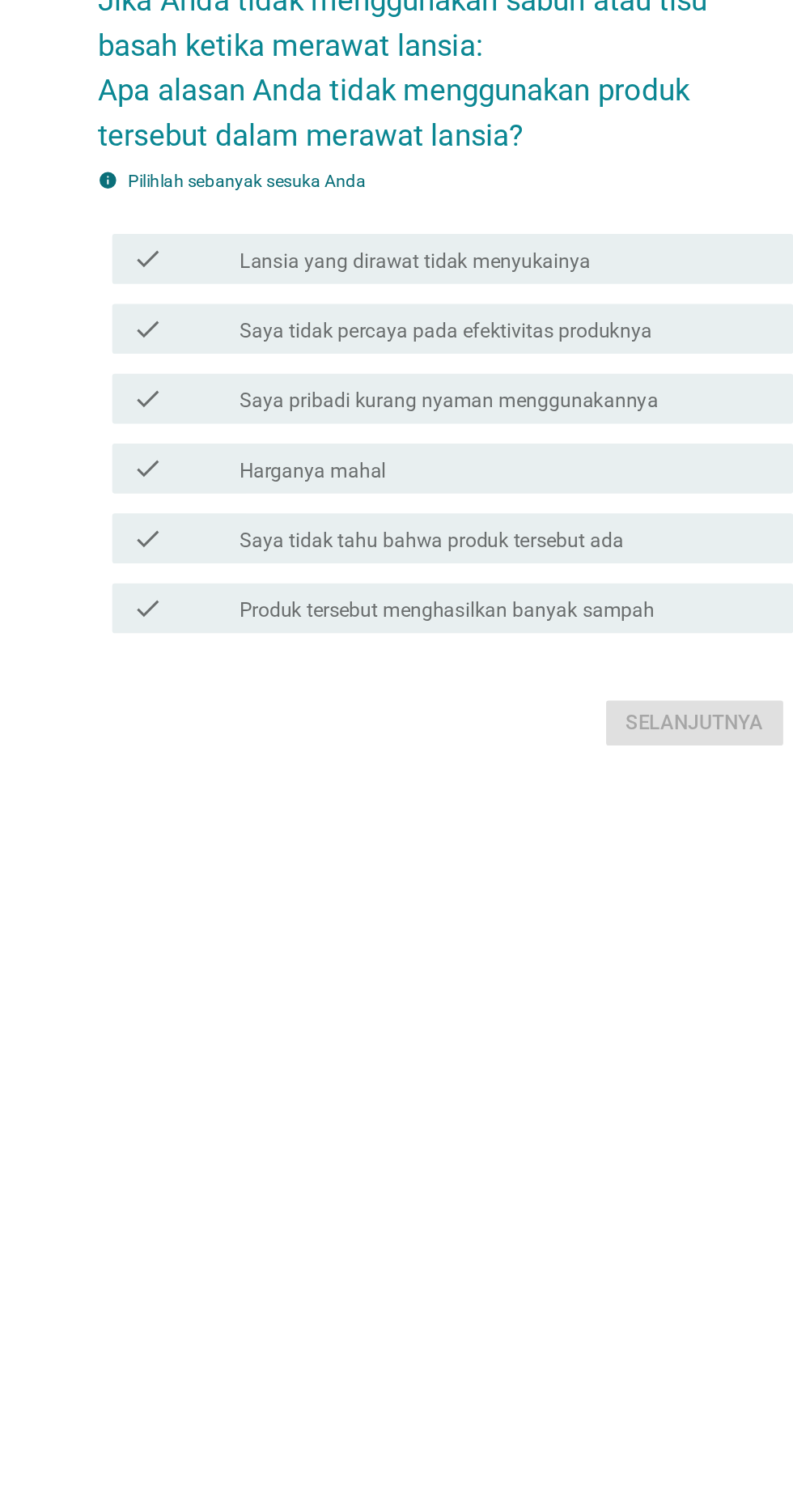 scroll, scrollTop: 0, scrollLeft: 0, axis: both 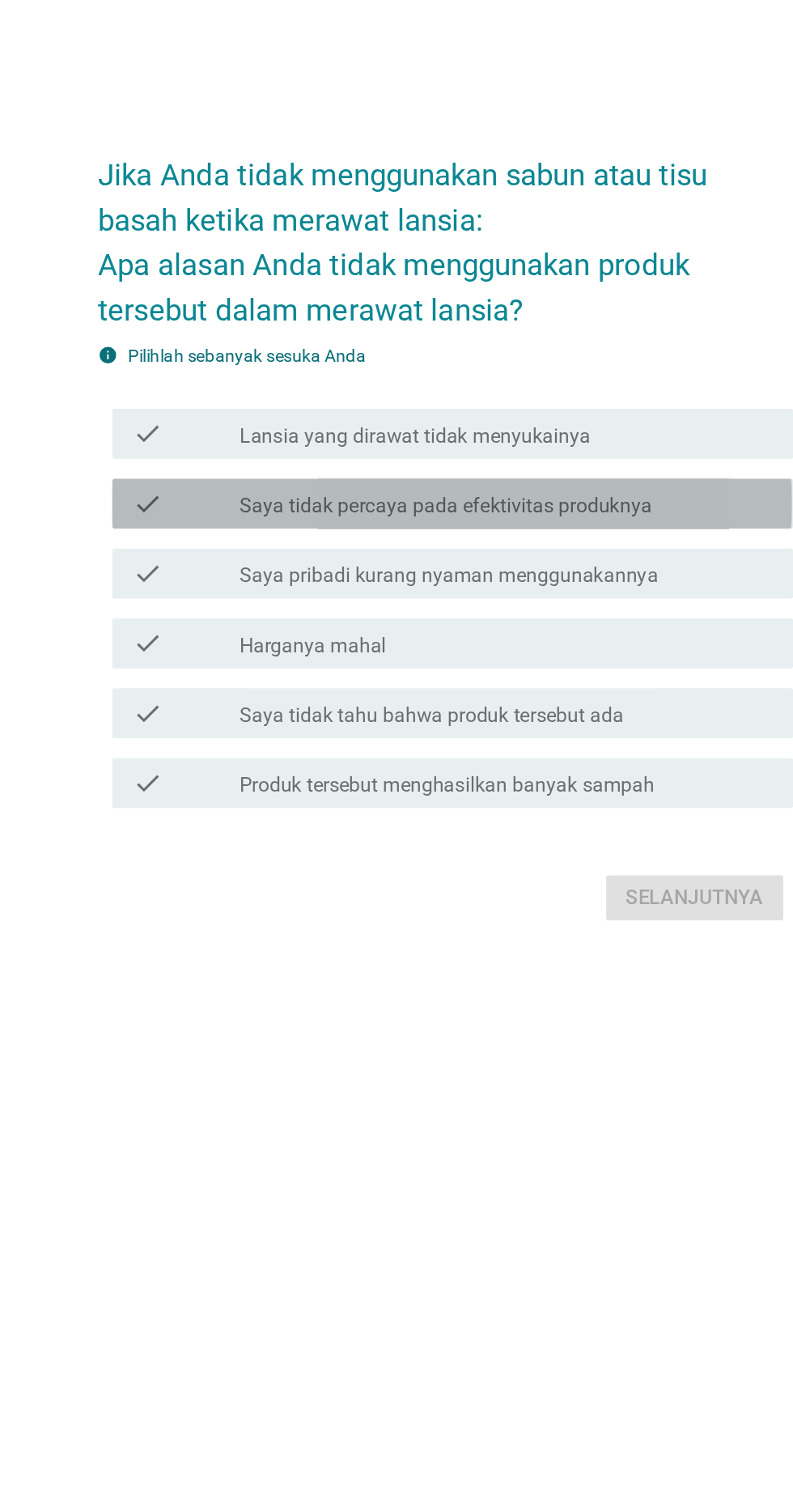click on "Saya tidak percaya pada efektivitas produknya" at bounding box center [396, 742] 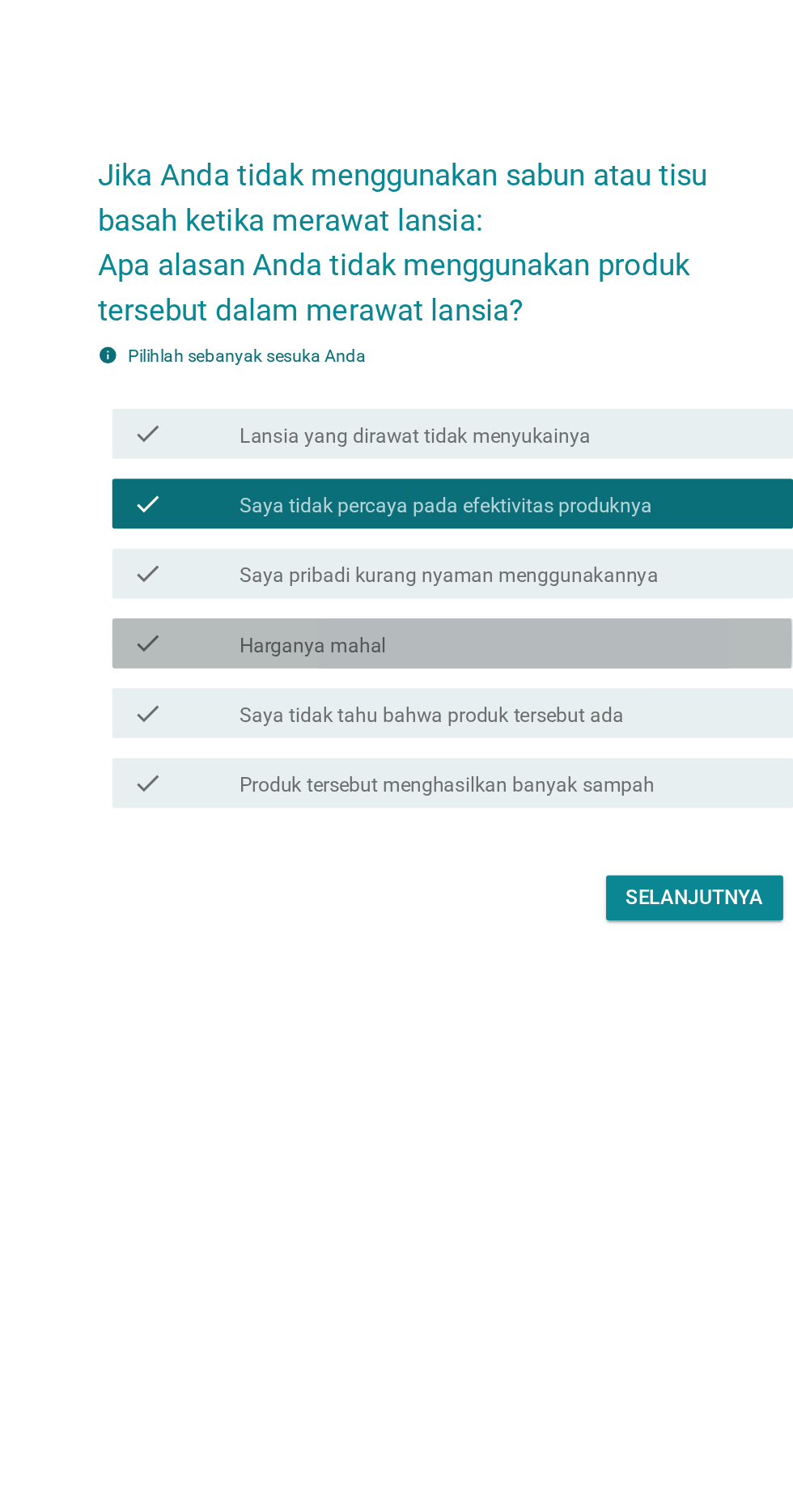 click on "check_box_outline_blank Harganya mahal" at bounding box center (436, 831) 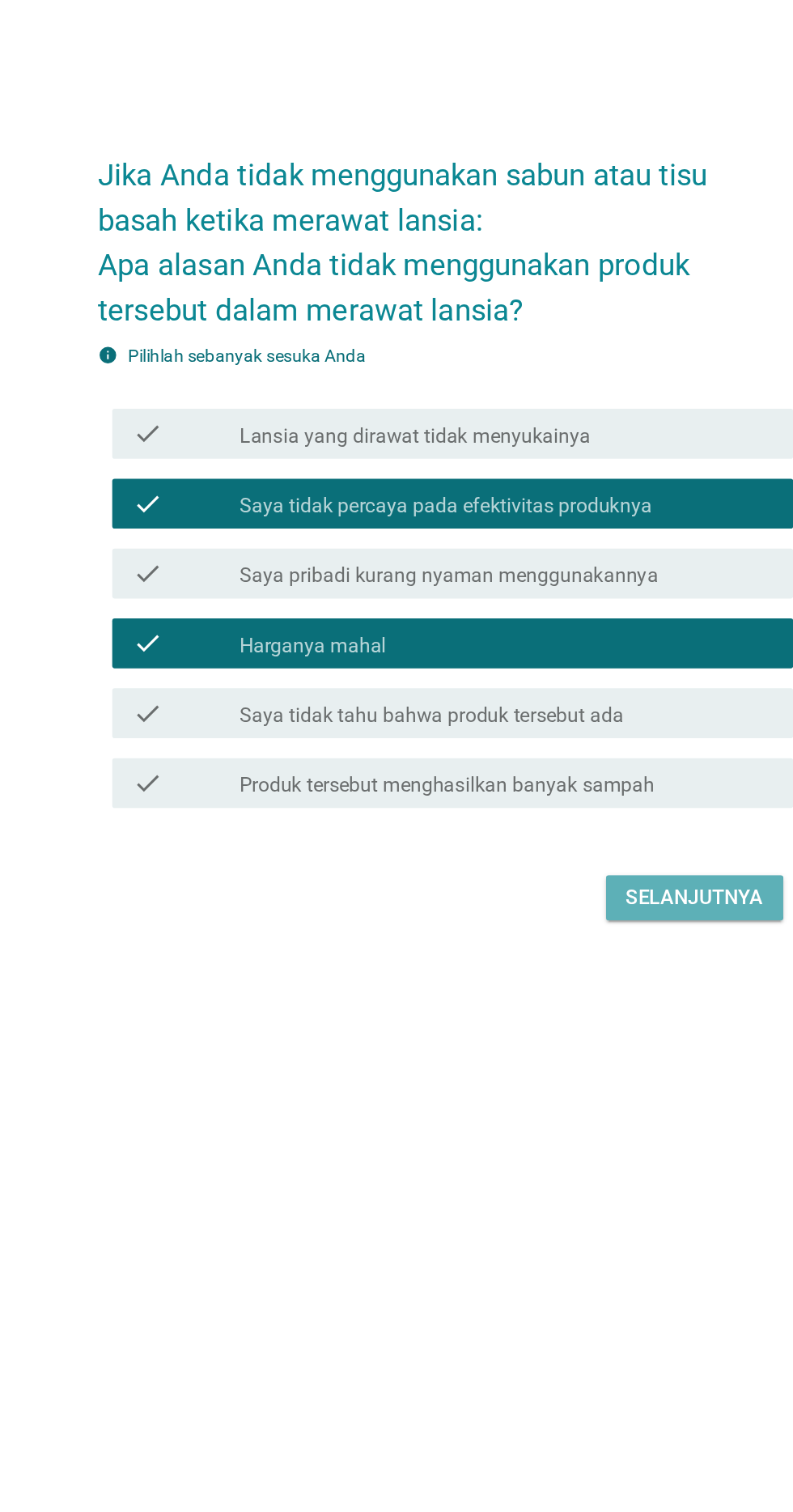 click on "Selanjutnya" at bounding box center (558, 996) 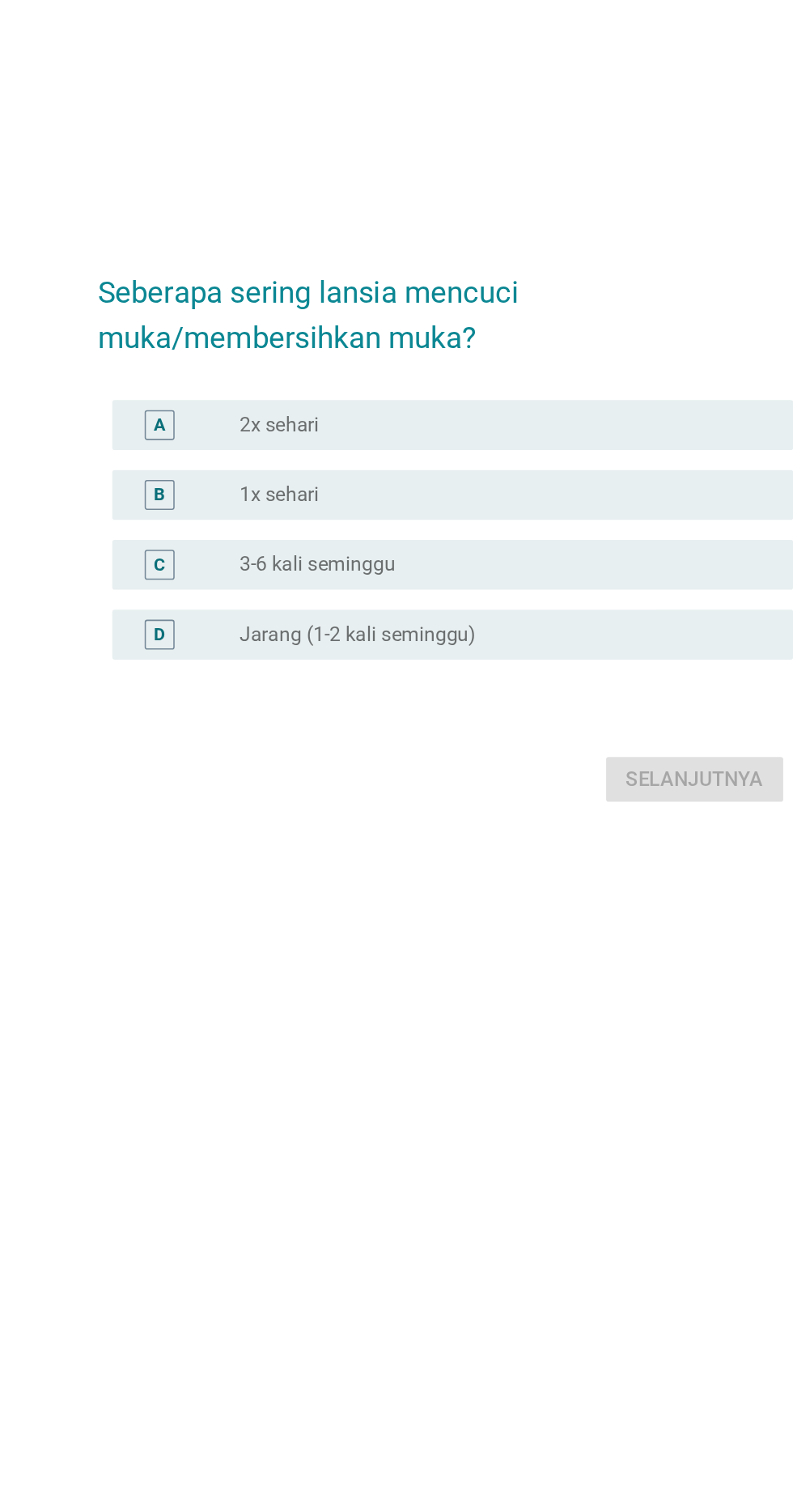 scroll, scrollTop: 39, scrollLeft: 0, axis: vertical 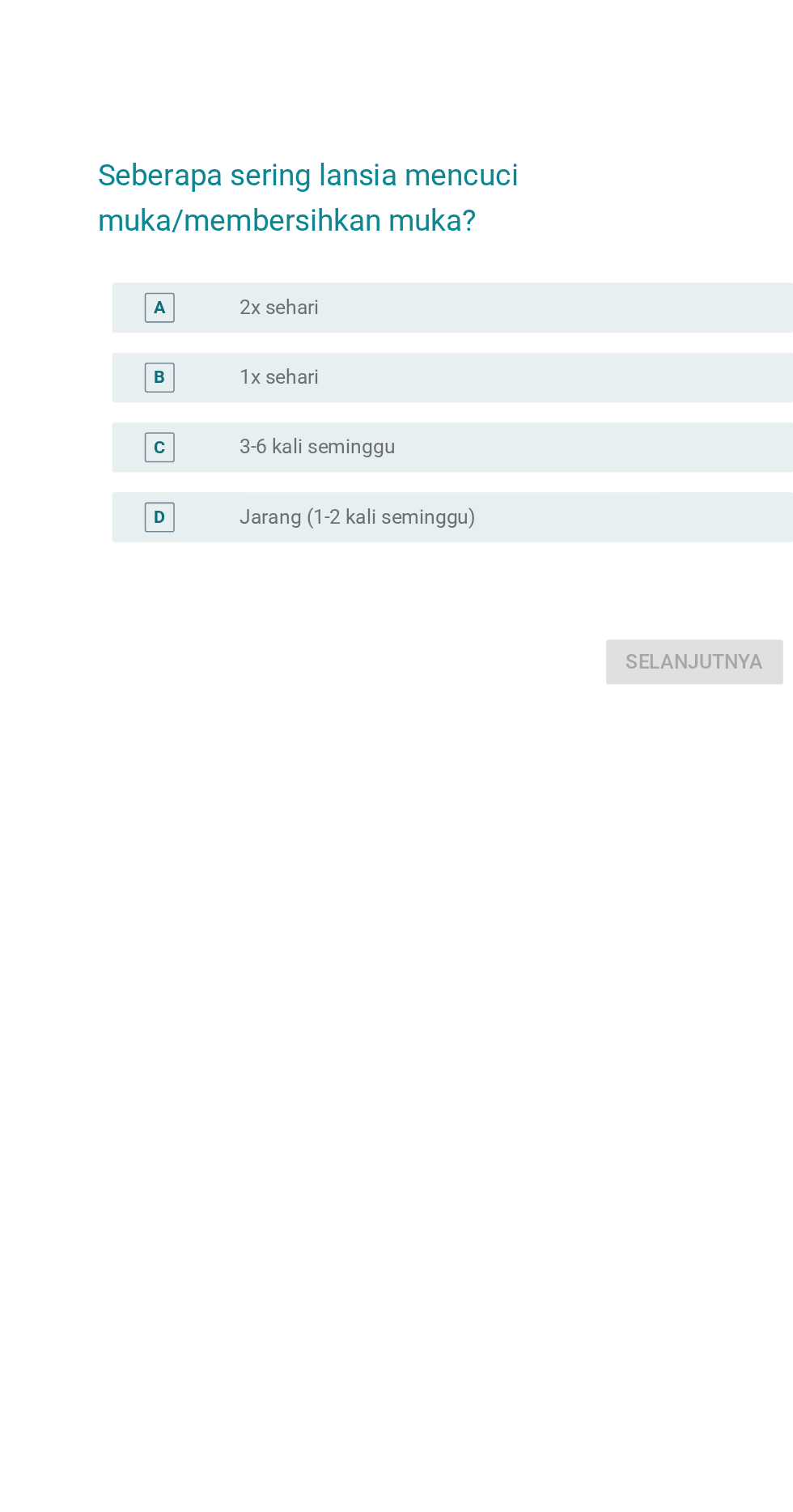 click on "radio_button_unchecked 2x sehari" at bounding box center (436, 651) 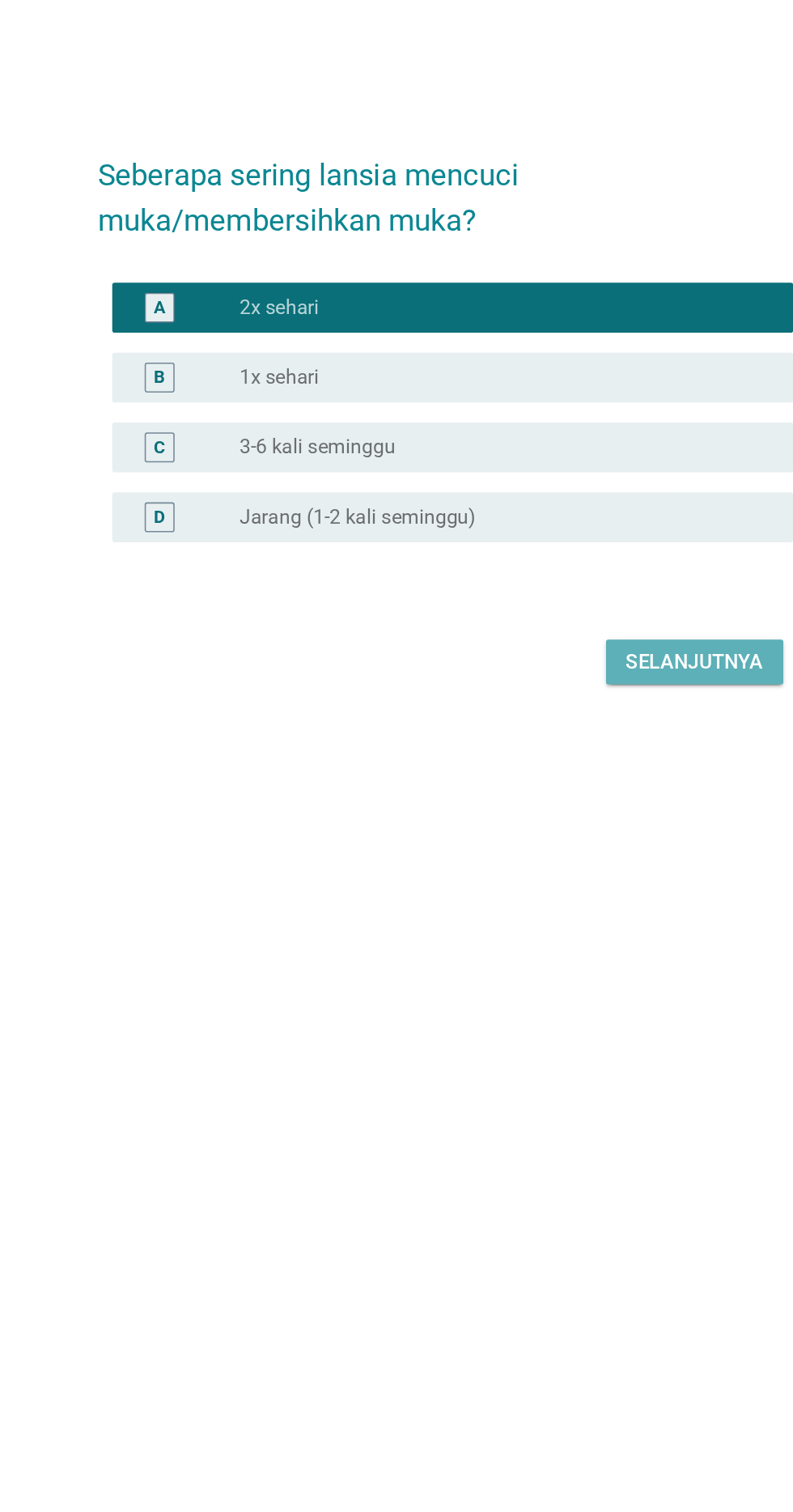 click on "Selanjutnya" at bounding box center (558, 881) 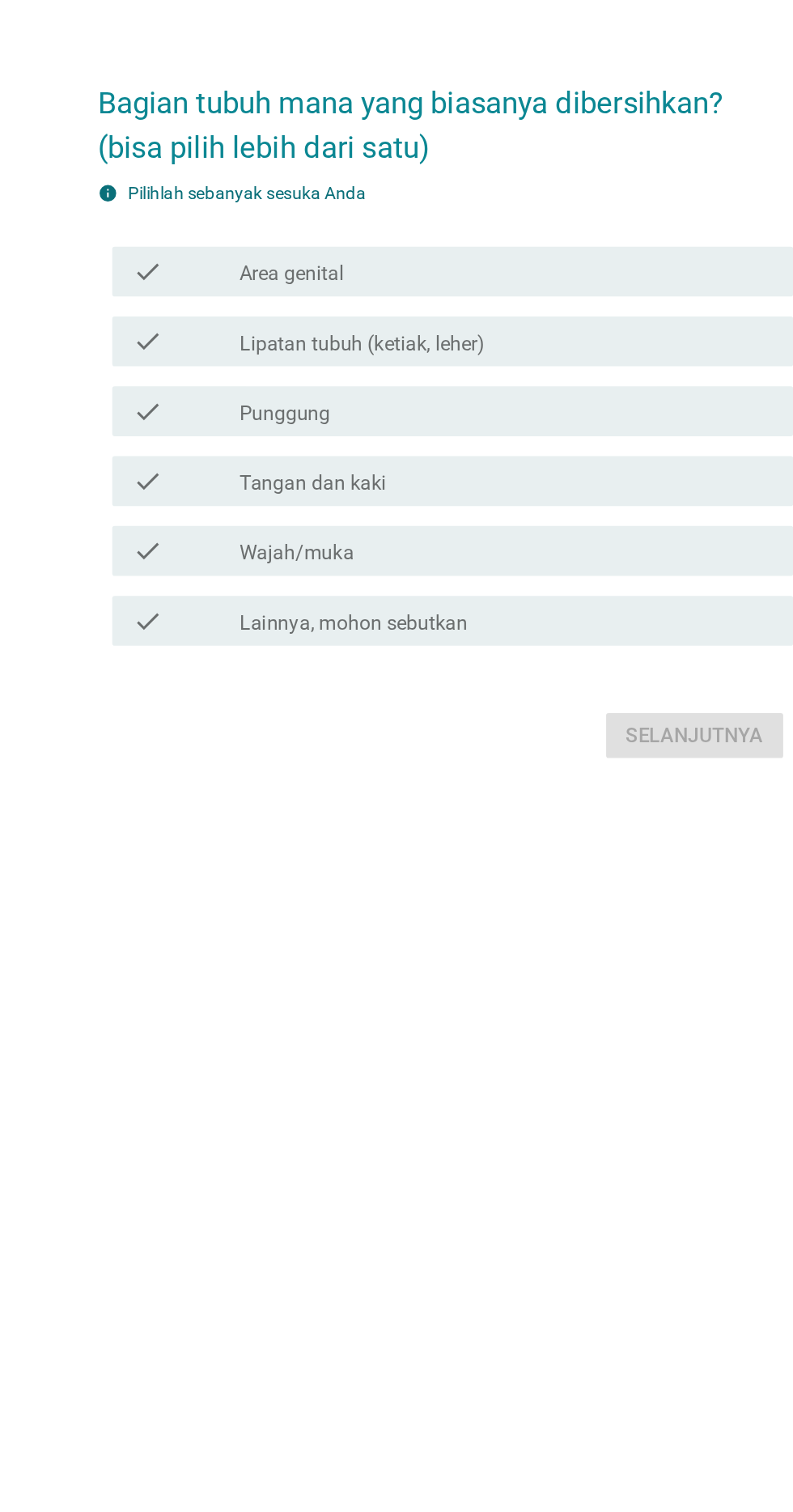 scroll, scrollTop: 0, scrollLeft: 0, axis: both 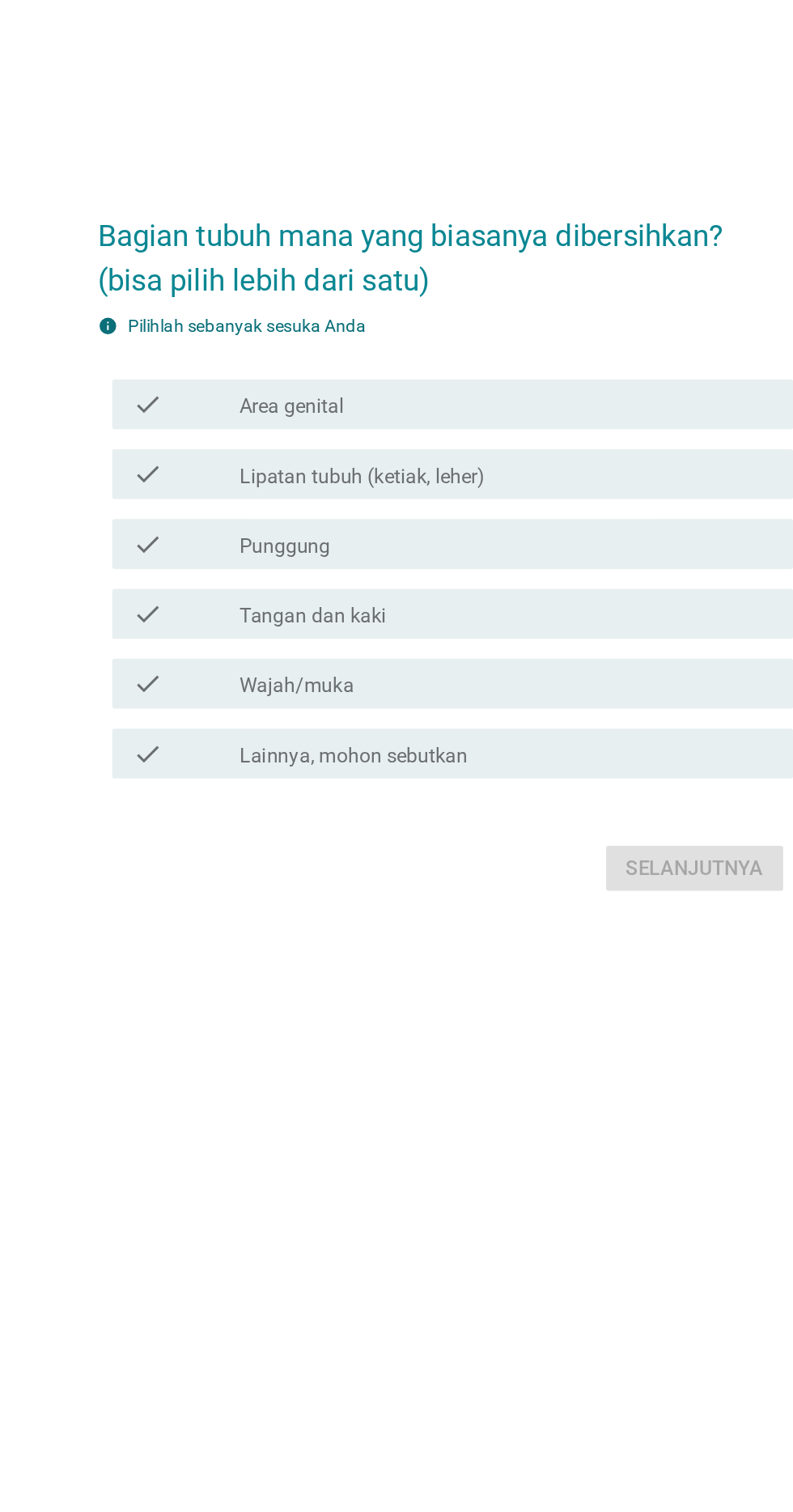 click on "check_box_outline_blank Area genital" at bounding box center (436, 666) 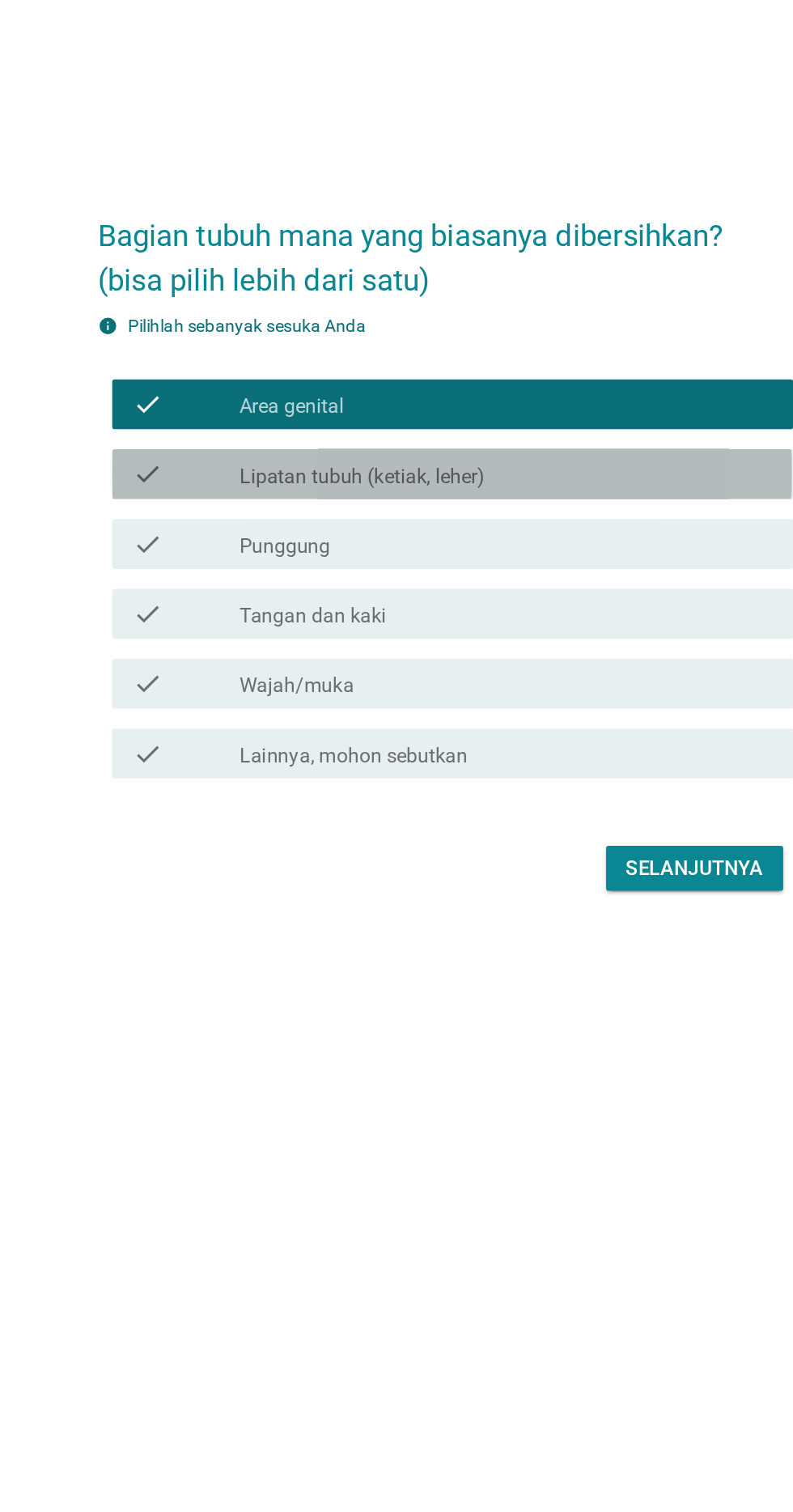 click on "check_box_outline_blank Lipatan tubuh (ketiak, leher)" at bounding box center (436, 711) 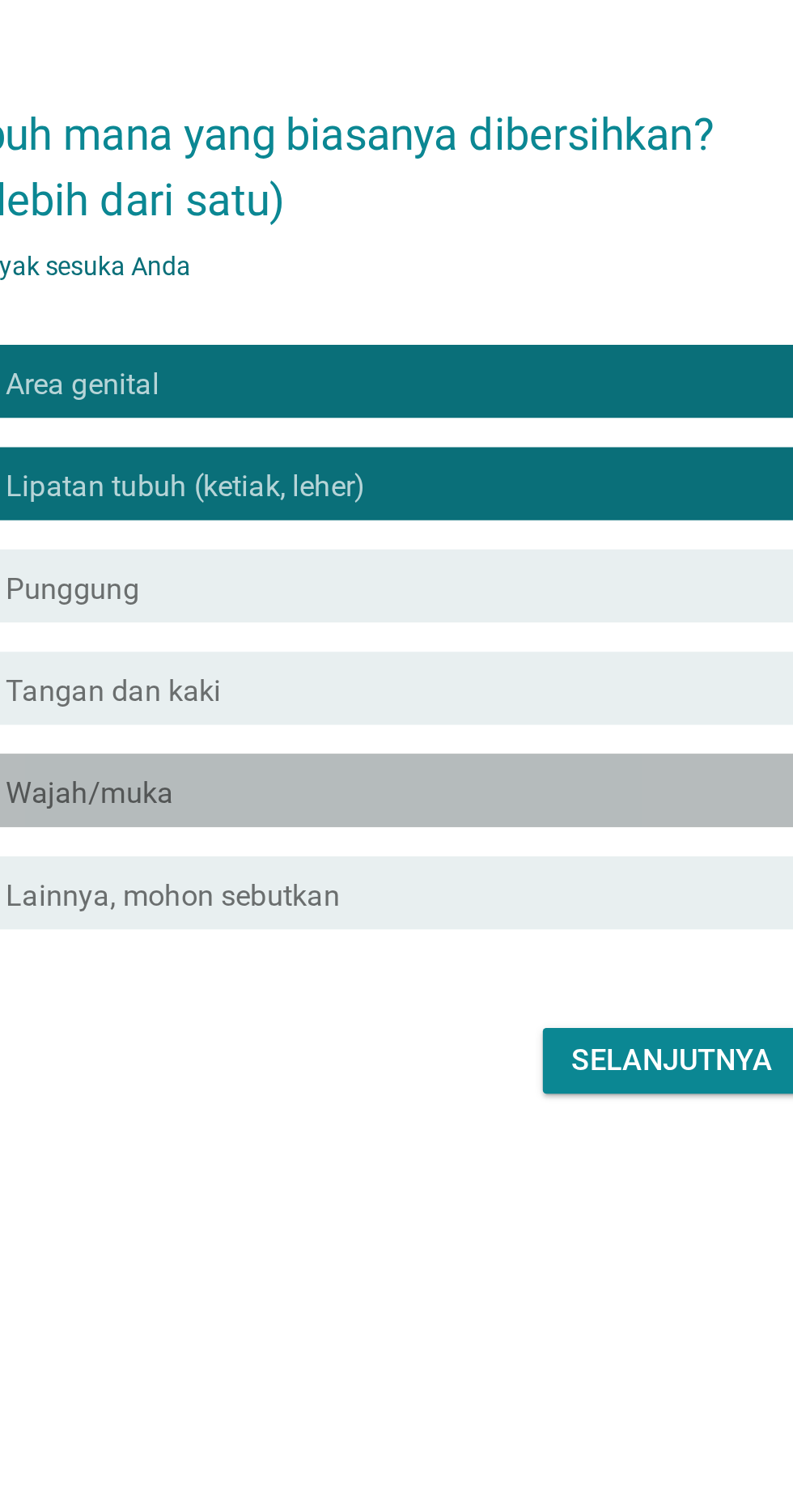 click on "check     check_box_outline_blank Tangan dan kaki" at bounding box center (401, 802) 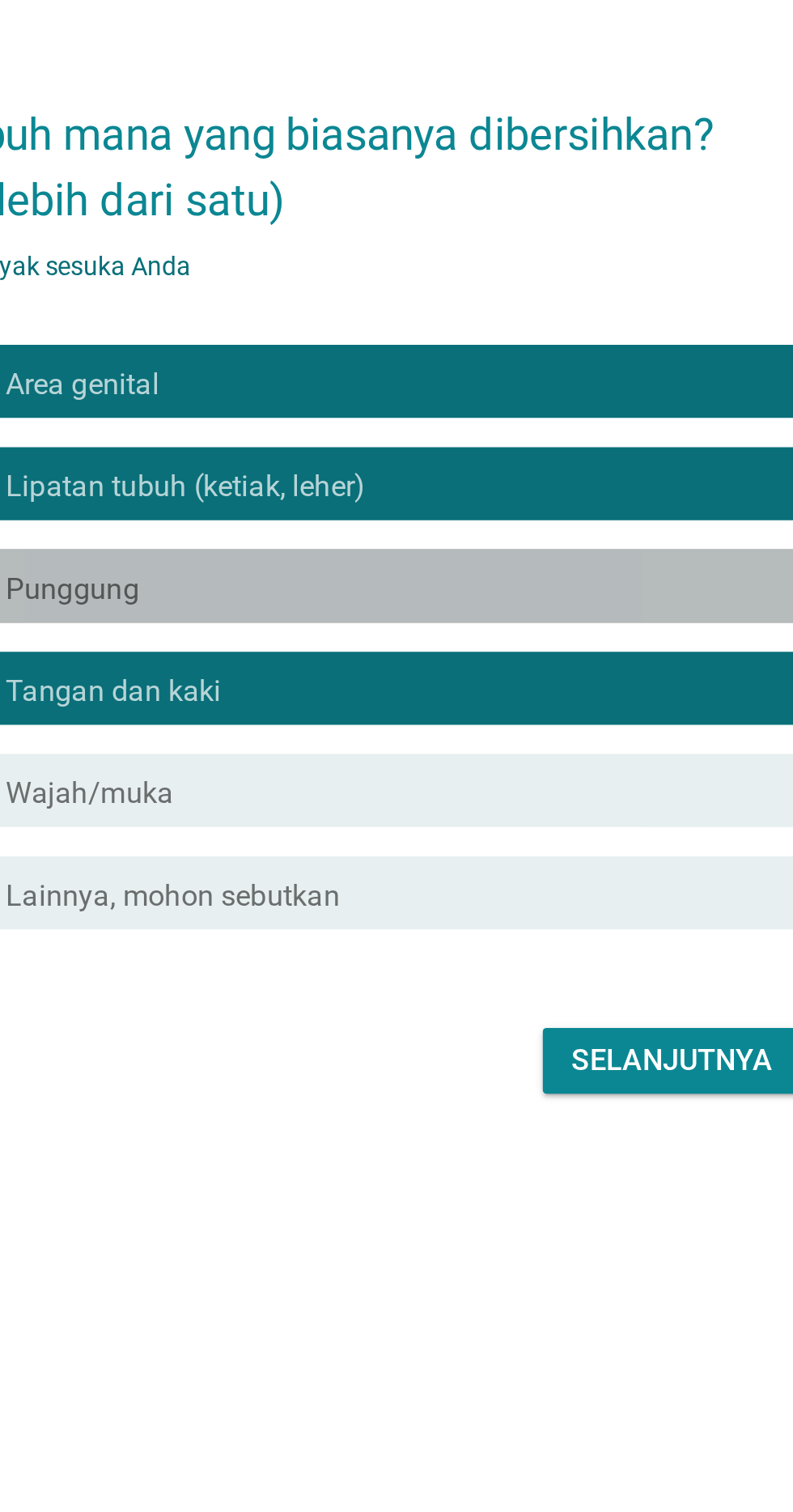 click on "check_box_outline_blank Punggung" at bounding box center [436, 757] 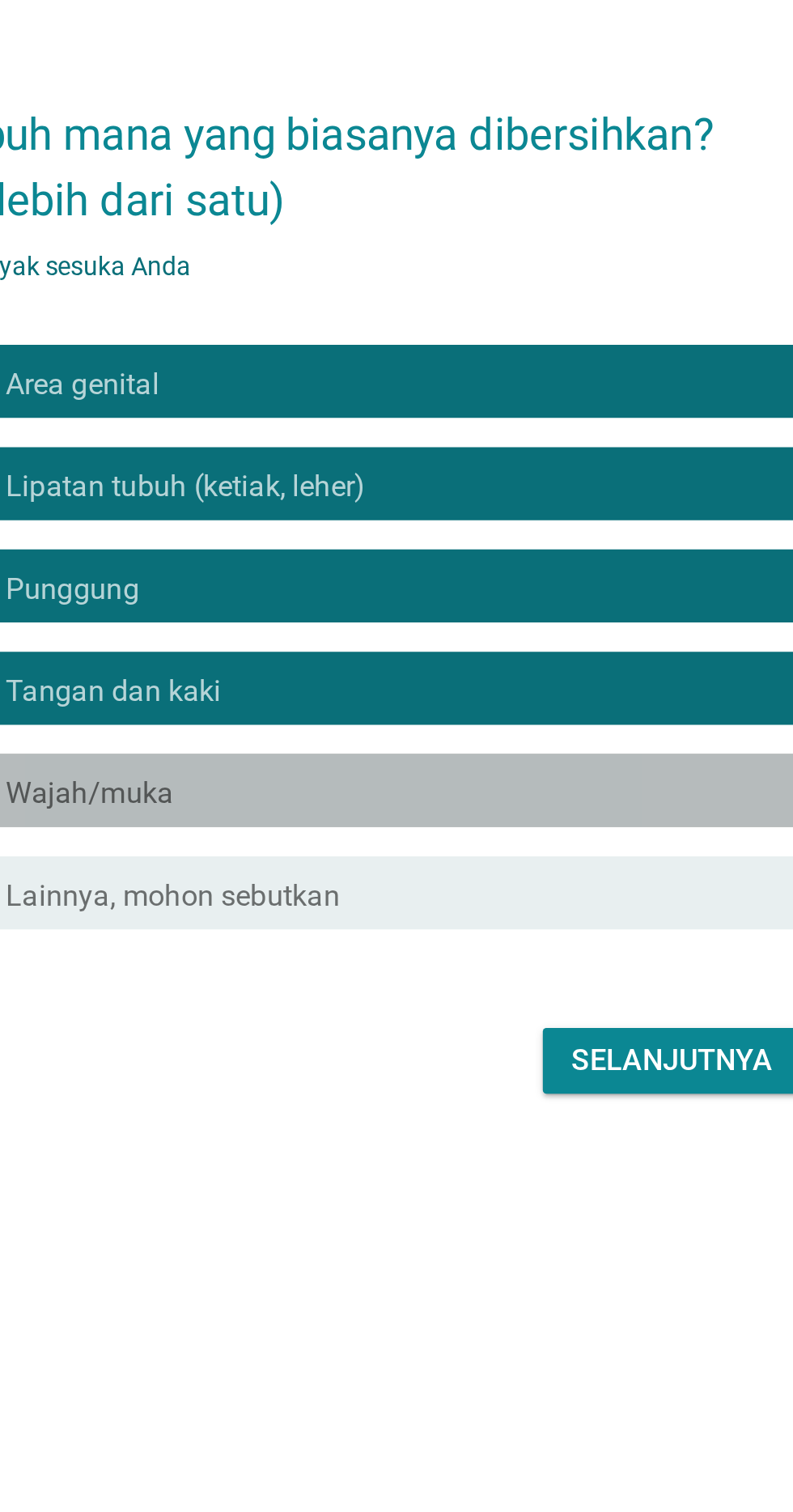 click on "check_box_outline_blank Wajah/muka" at bounding box center [436, 847] 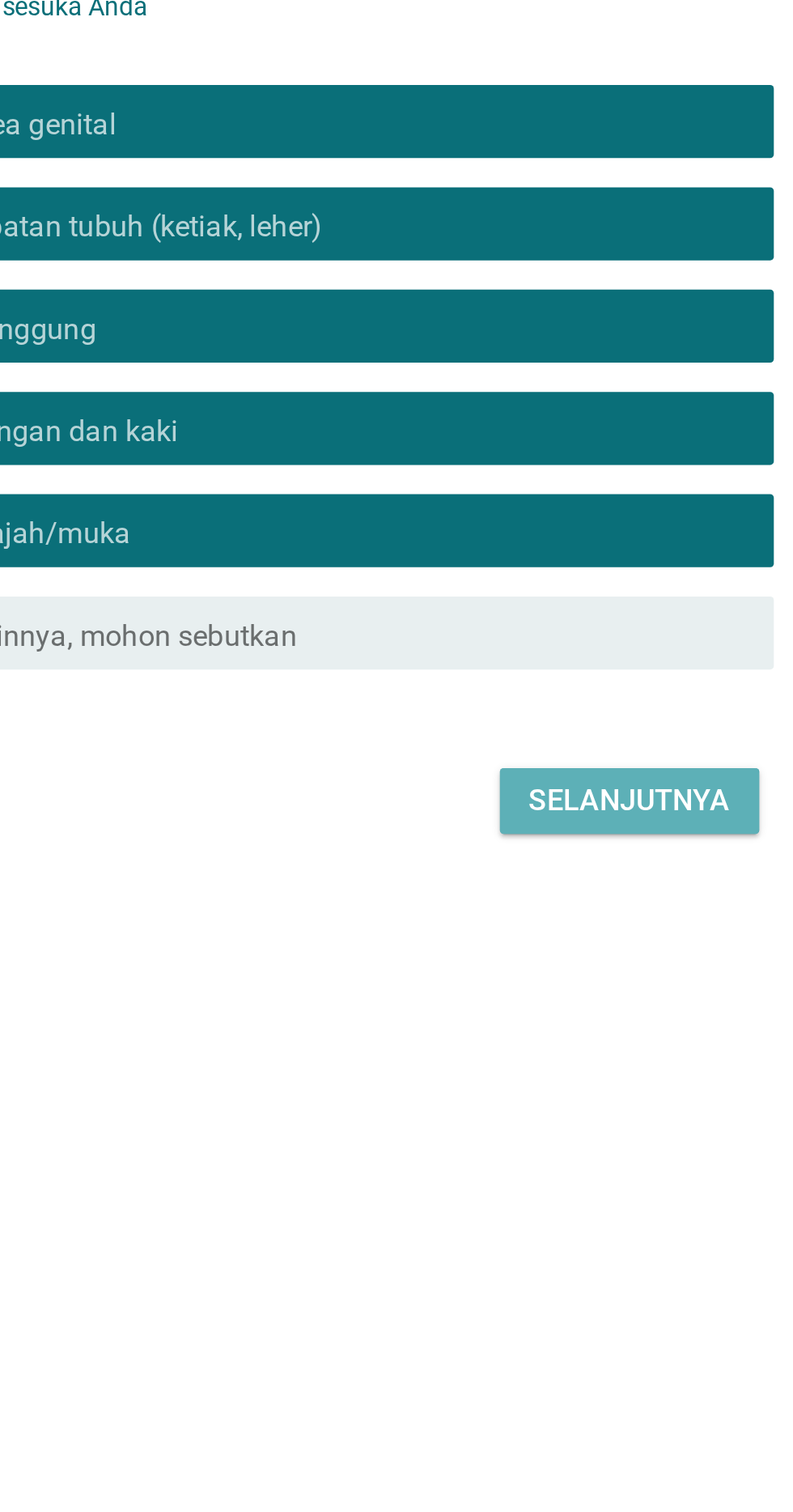 click on "Selanjutnya" at bounding box center [558, 967] 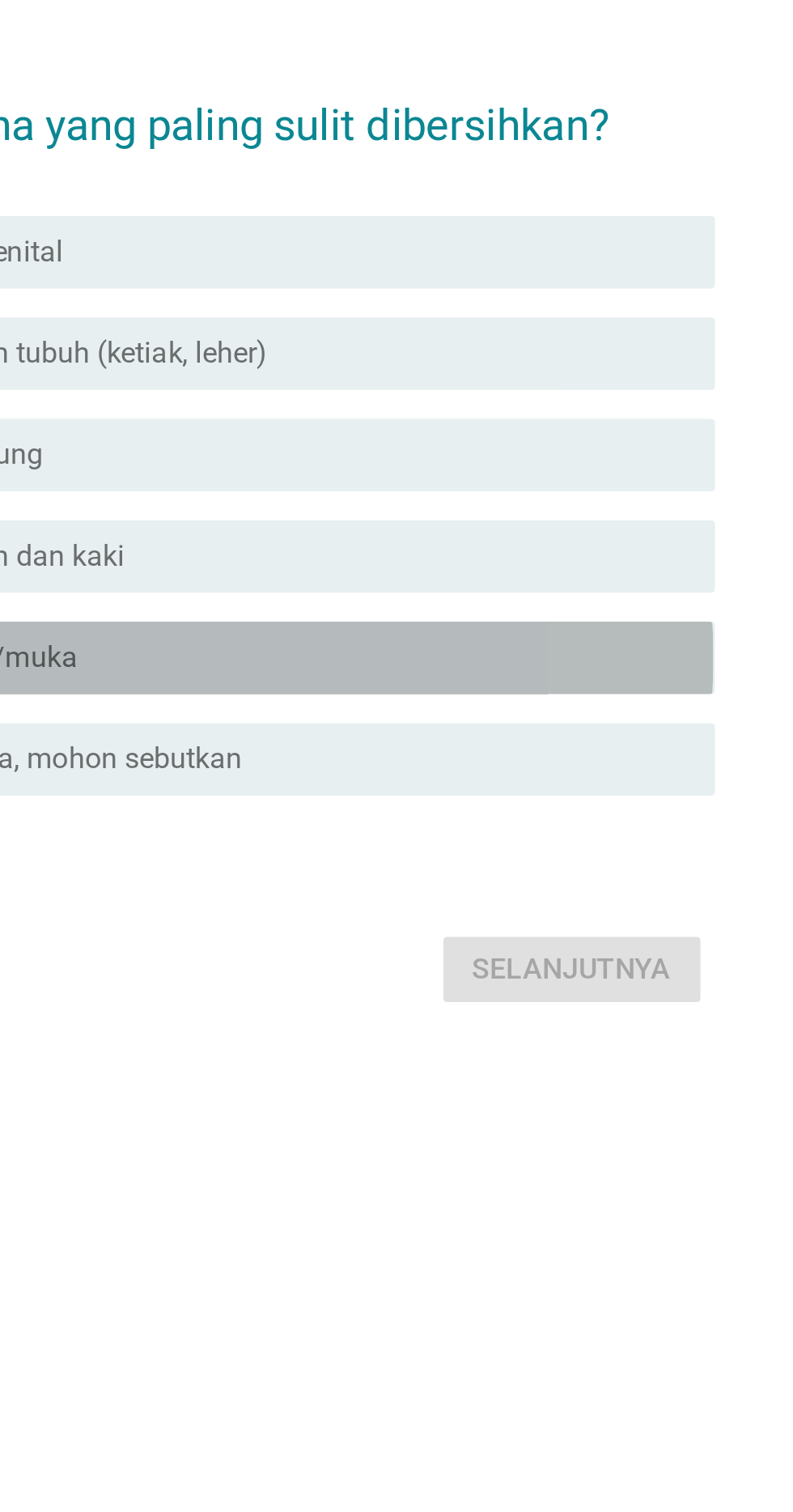 scroll, scrollTop: 16, scrollLeft: 0, axis: vertical 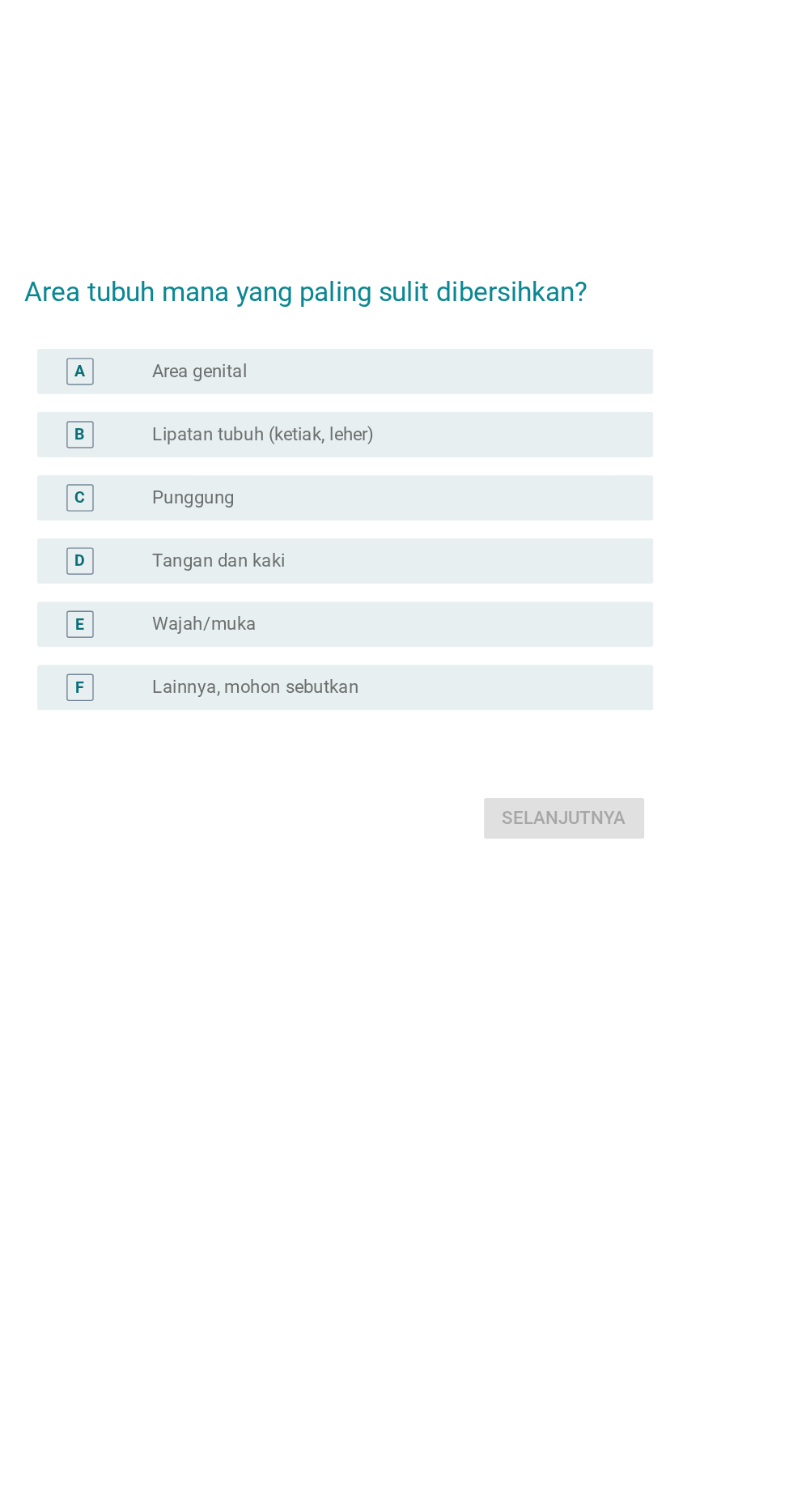 click on "Lipatan tubuh (ketiak, leher)" at bounding box center (342, 659) 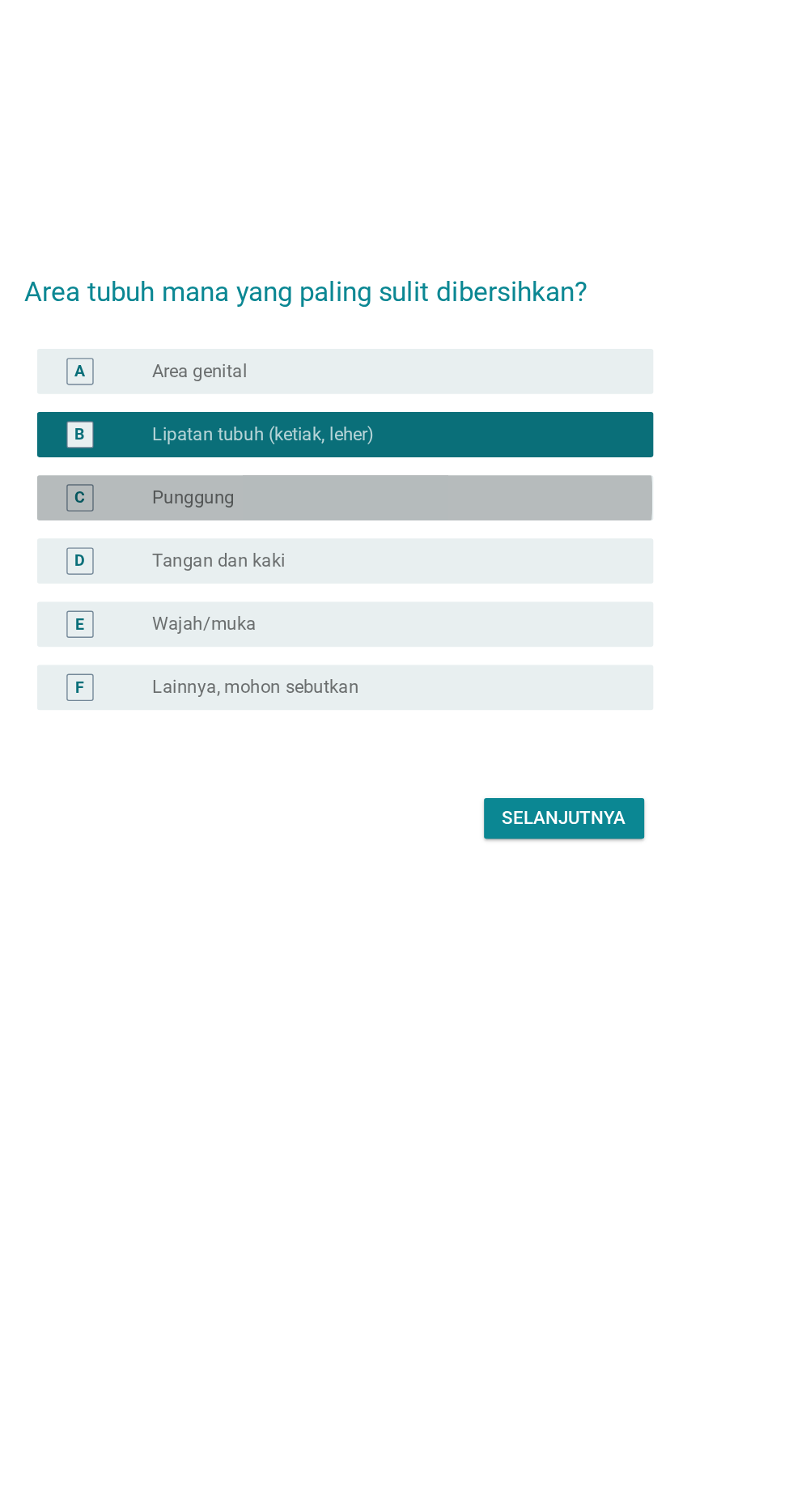 click on "radio_button_unchecked Punggung" at bounding box center (430, 704) 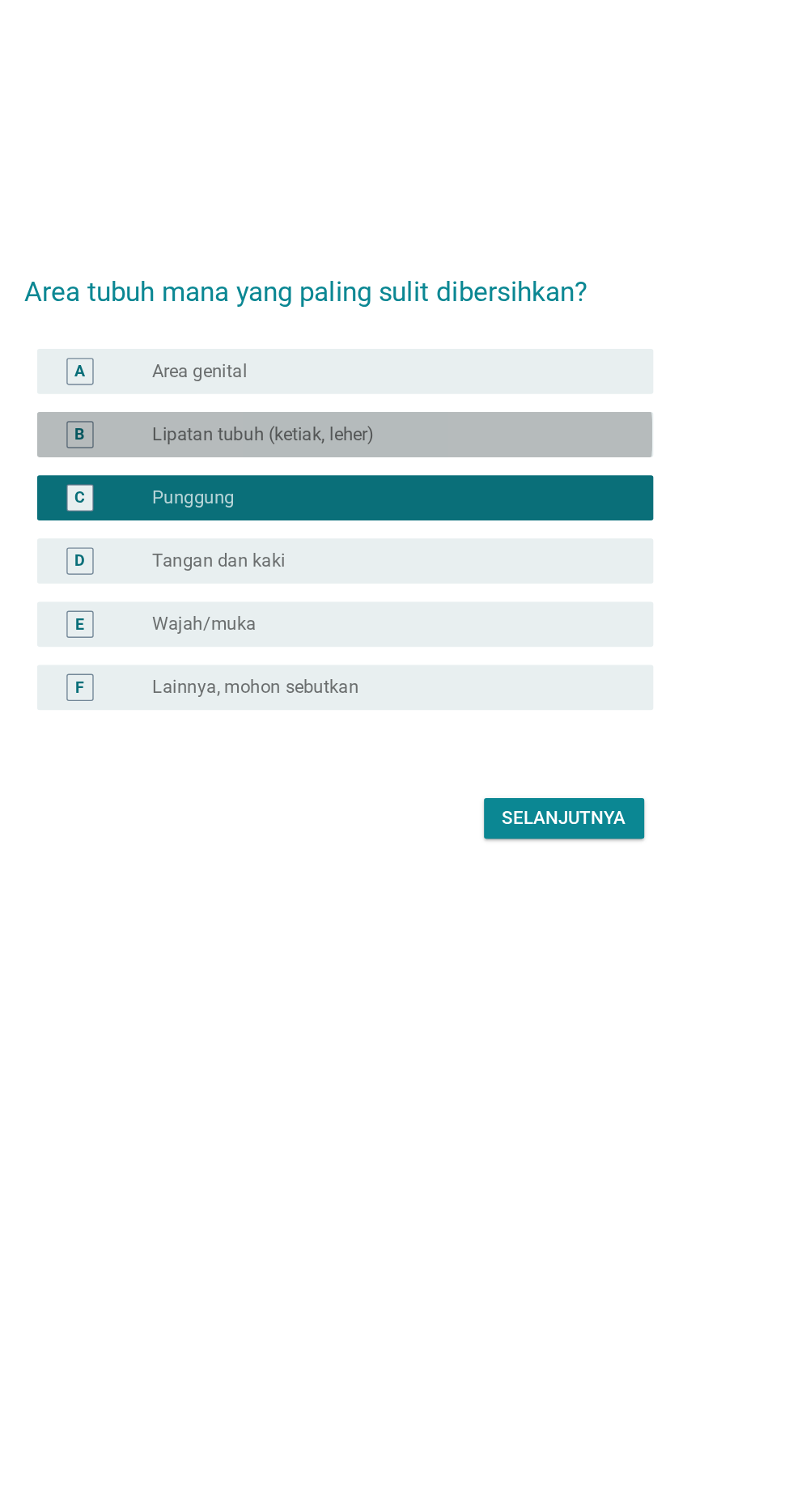 click on "radio_button_unchecked Lipatan tubuh (ketiak, leher)" at bounding box center (430, 659) 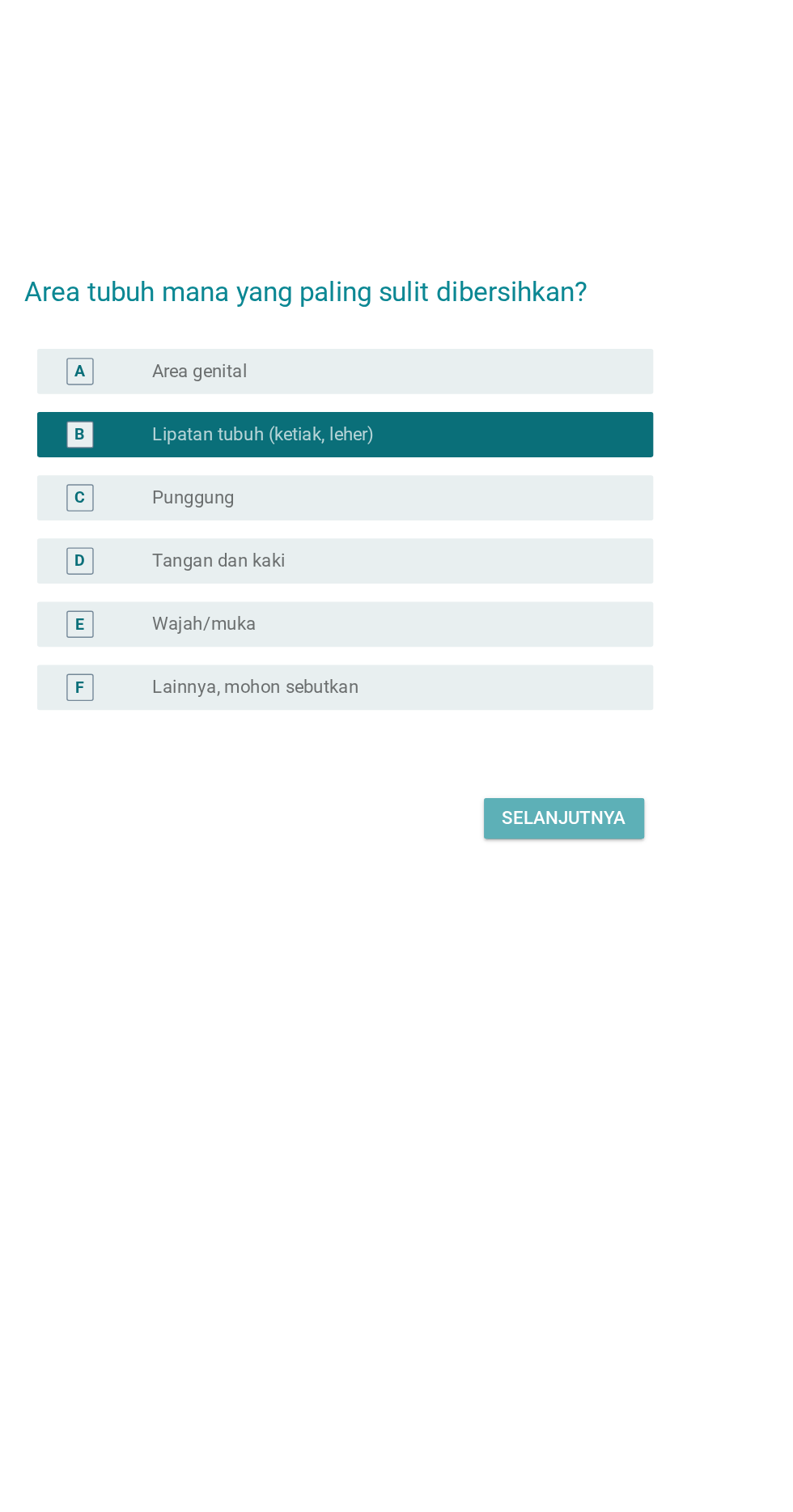click on "Selanjutnya" at bounding box center (558, 934) 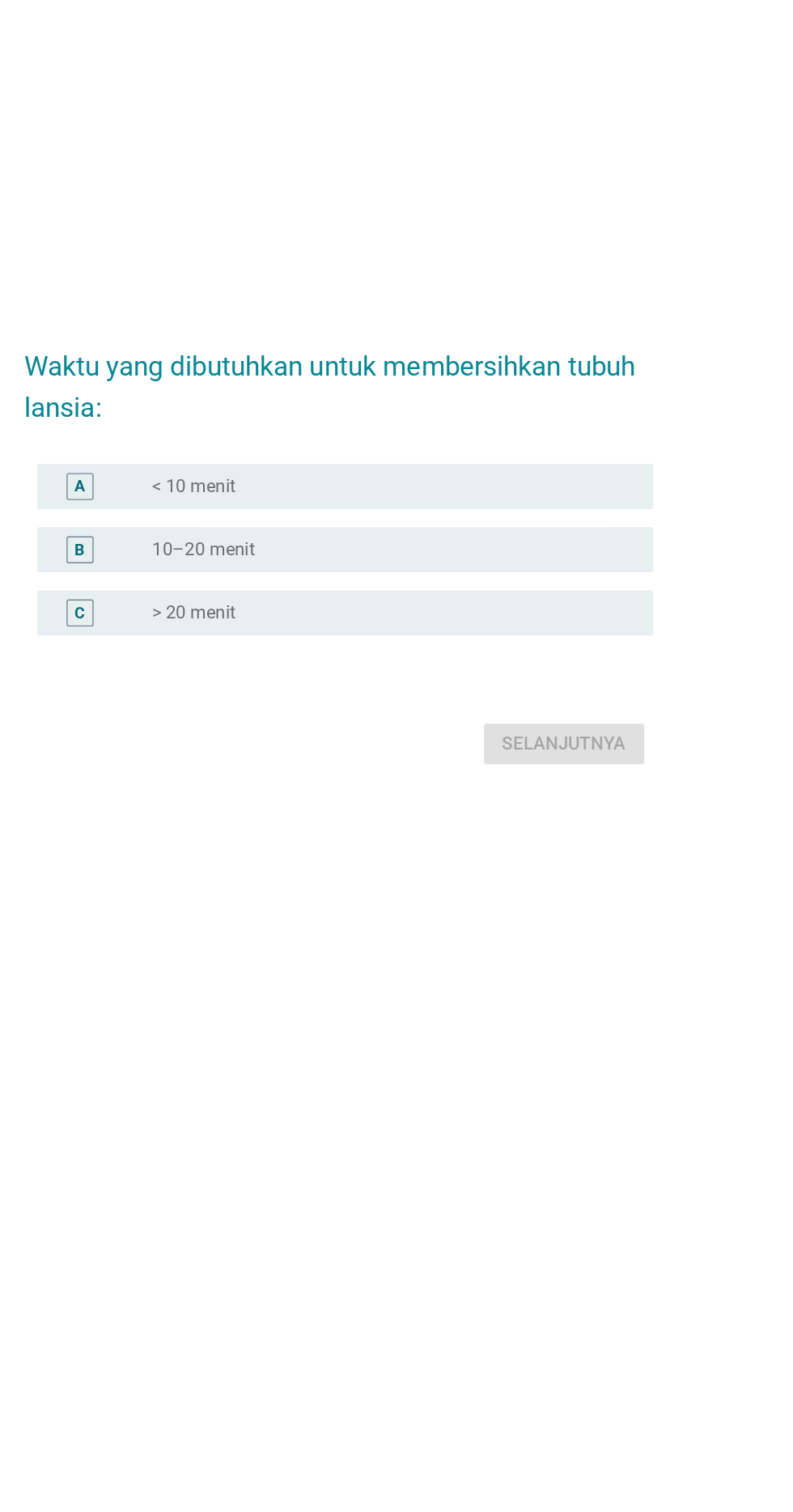 scroll, scrollTop: 68, scrollLeft: 0, axis: vertical 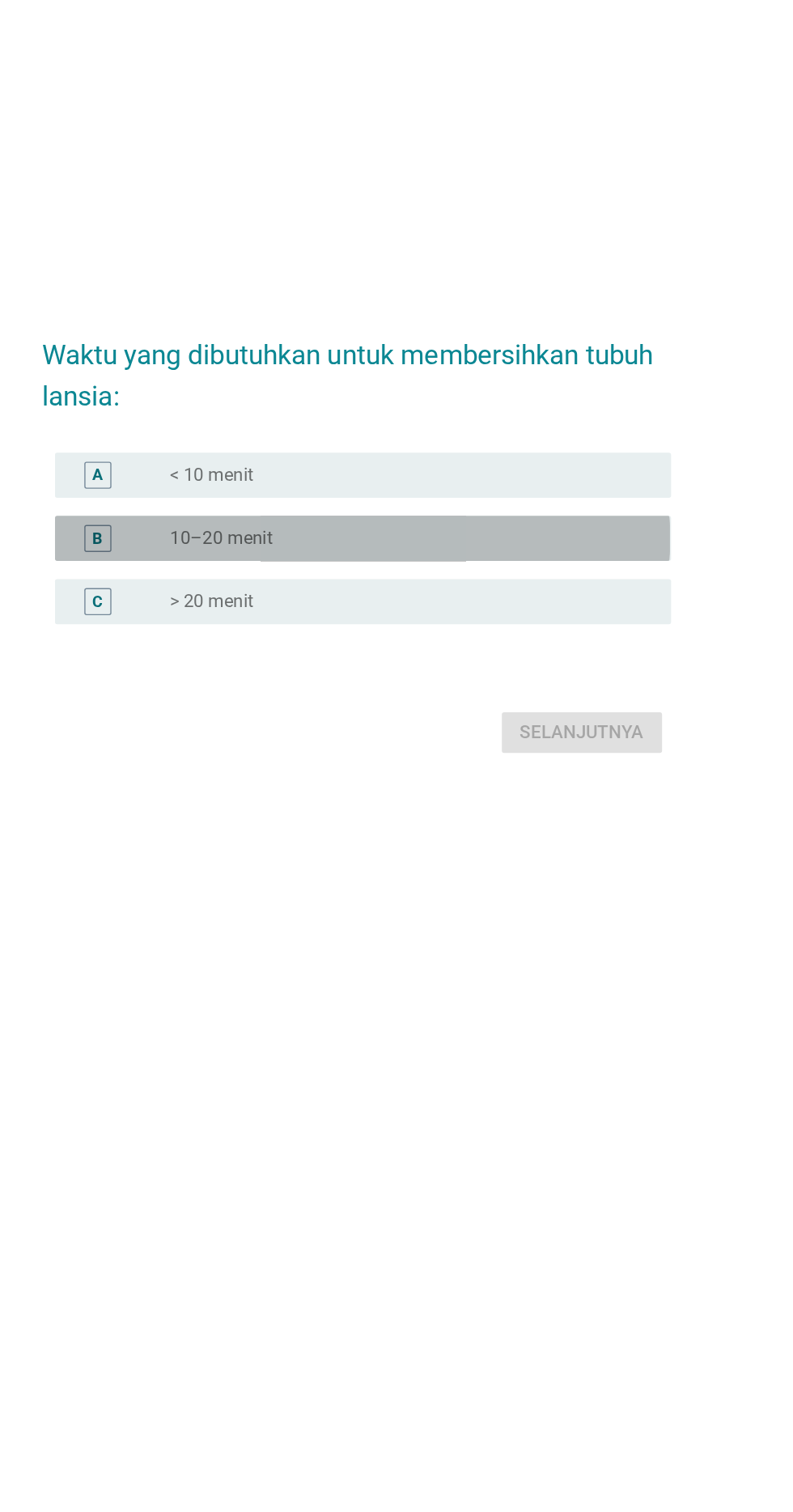 click on "10–20 menit" at bounding box center (299, 718) 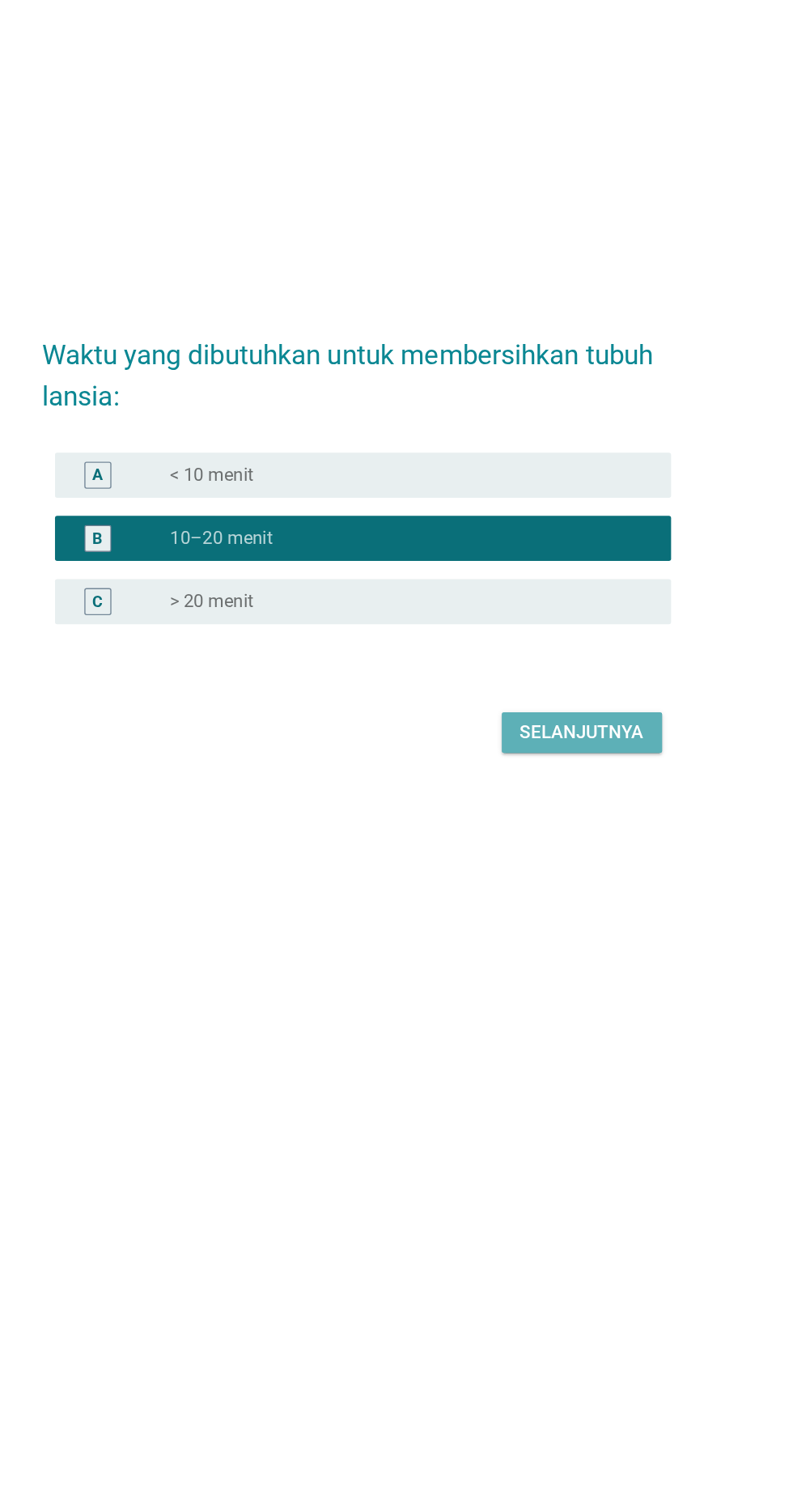 click on "Selanjutnya" at bounding box center [558, 857] 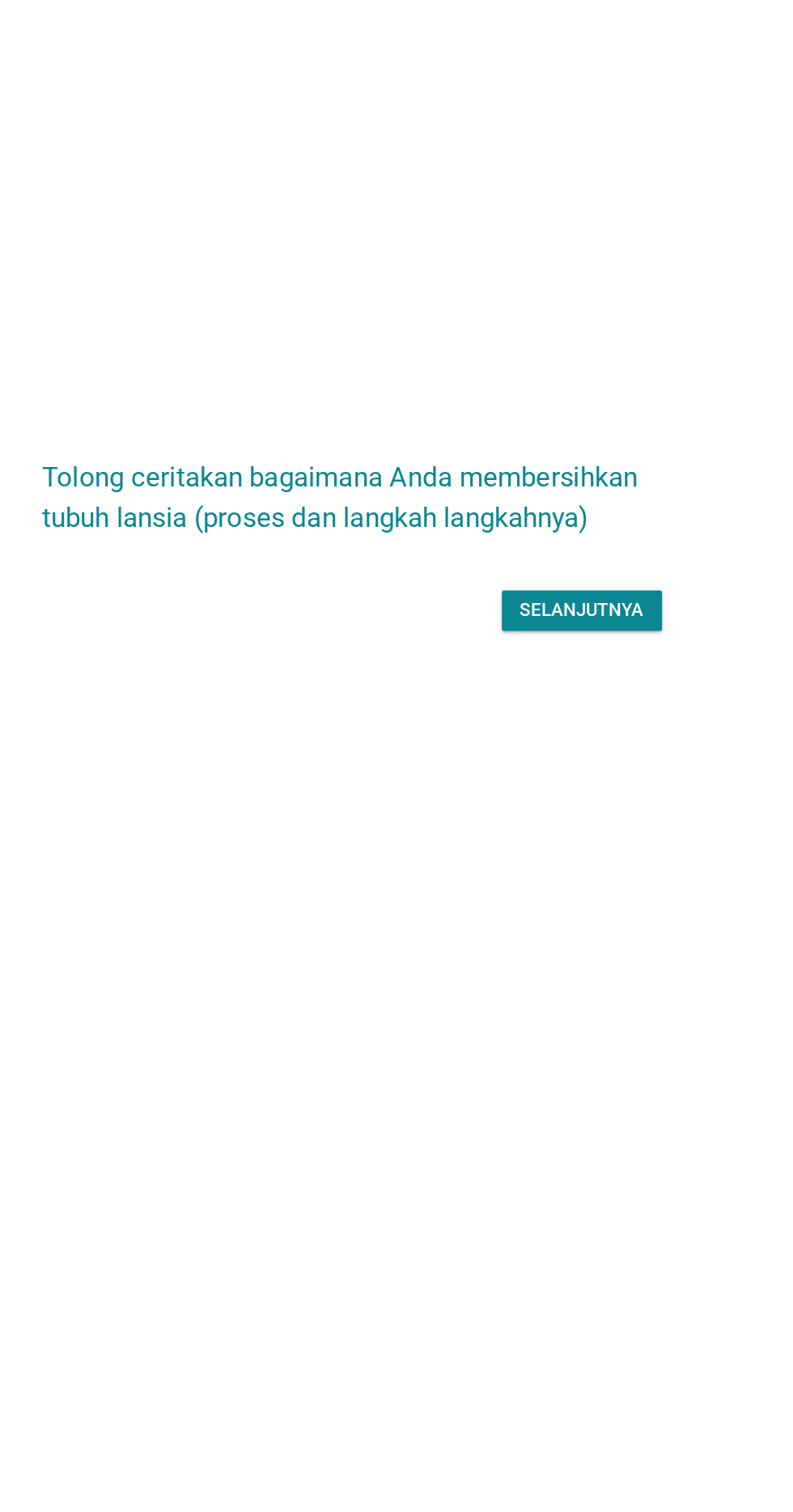 scroll, scrollTop: 87, scrollLeft: 0, axis: vertical 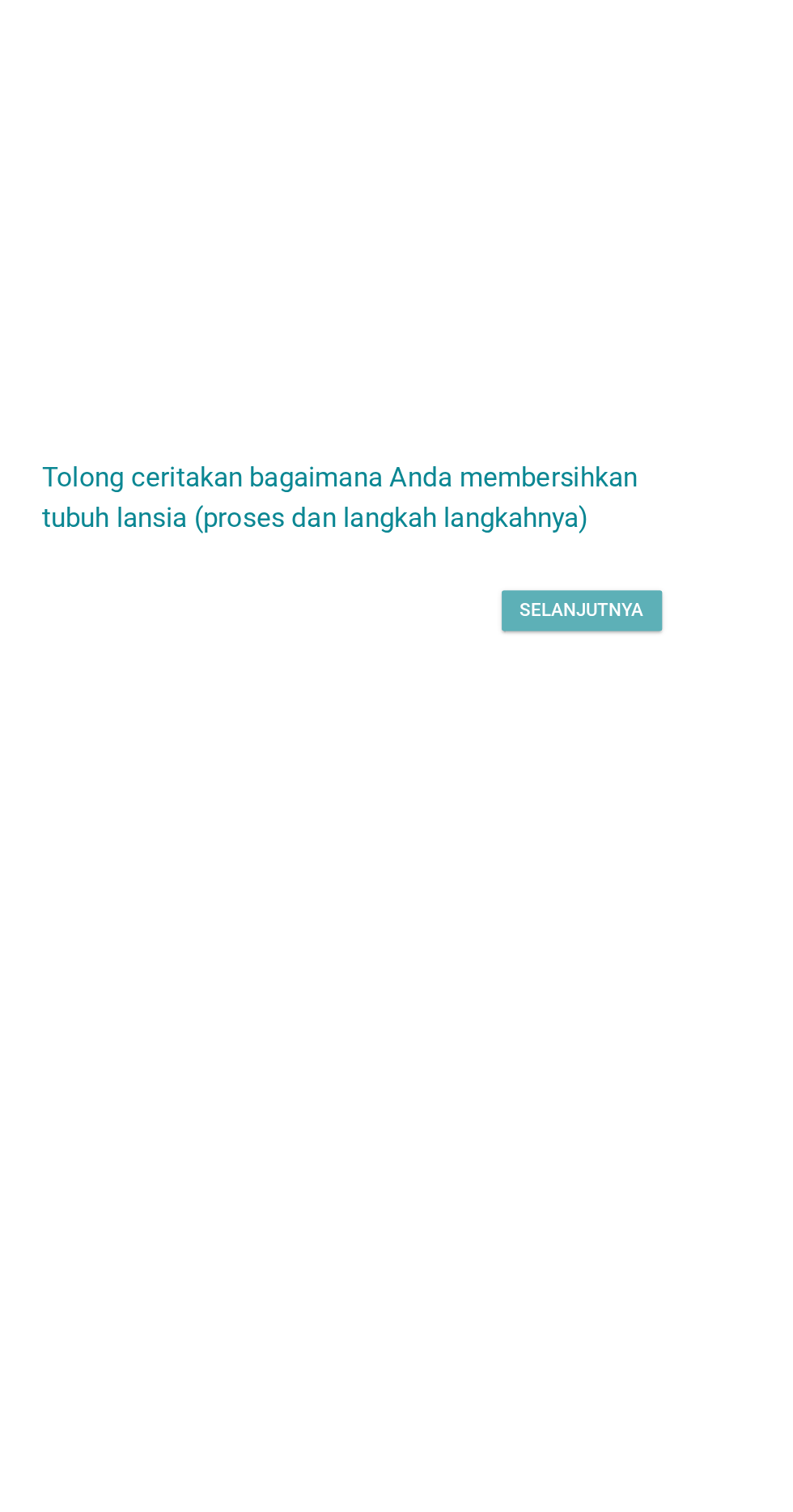 click on "Selanjutnya" at bounding box center [558, 770] 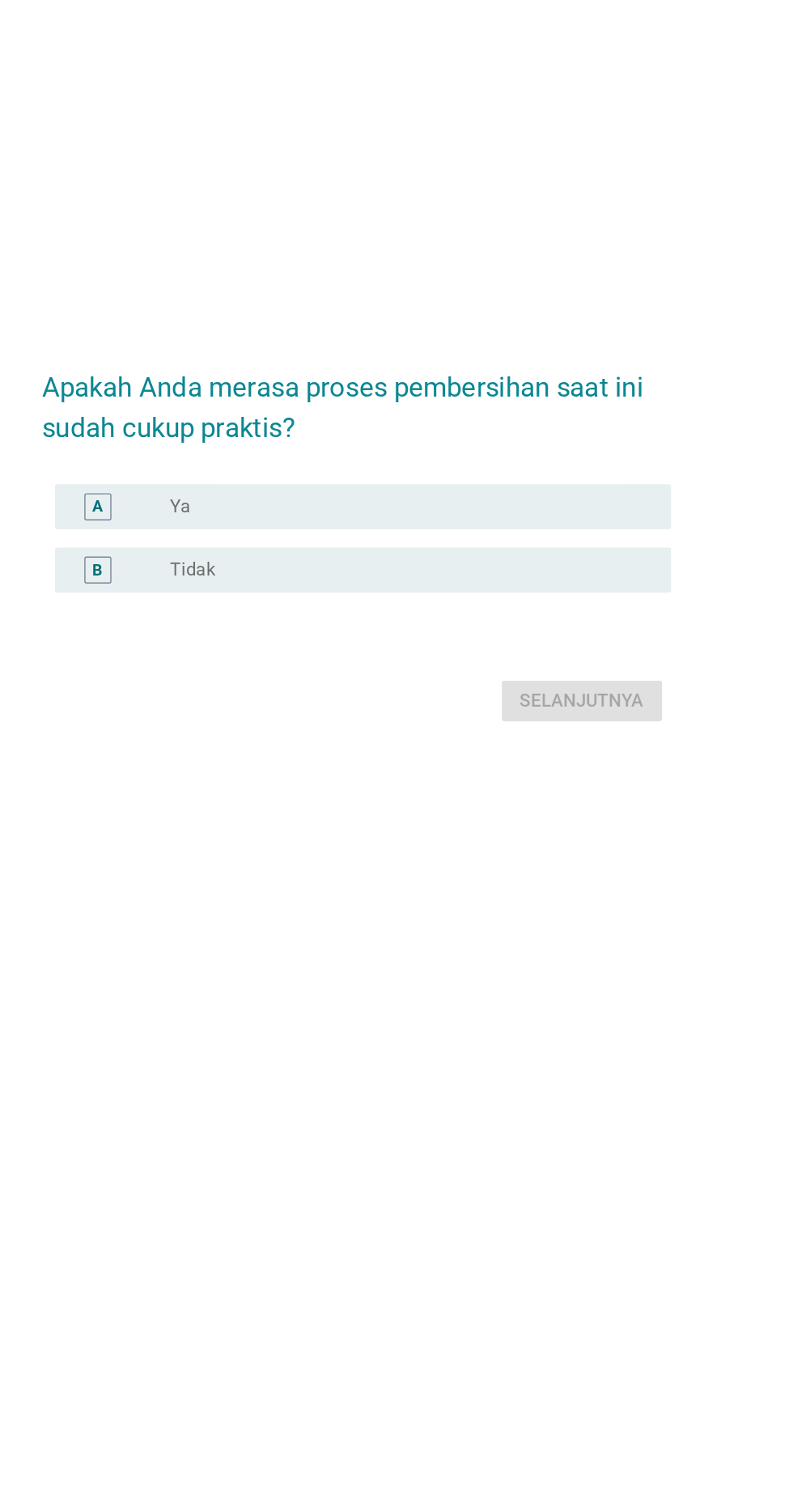 scroll, scrollTop: 0, scrollLeft: 0, axis: both 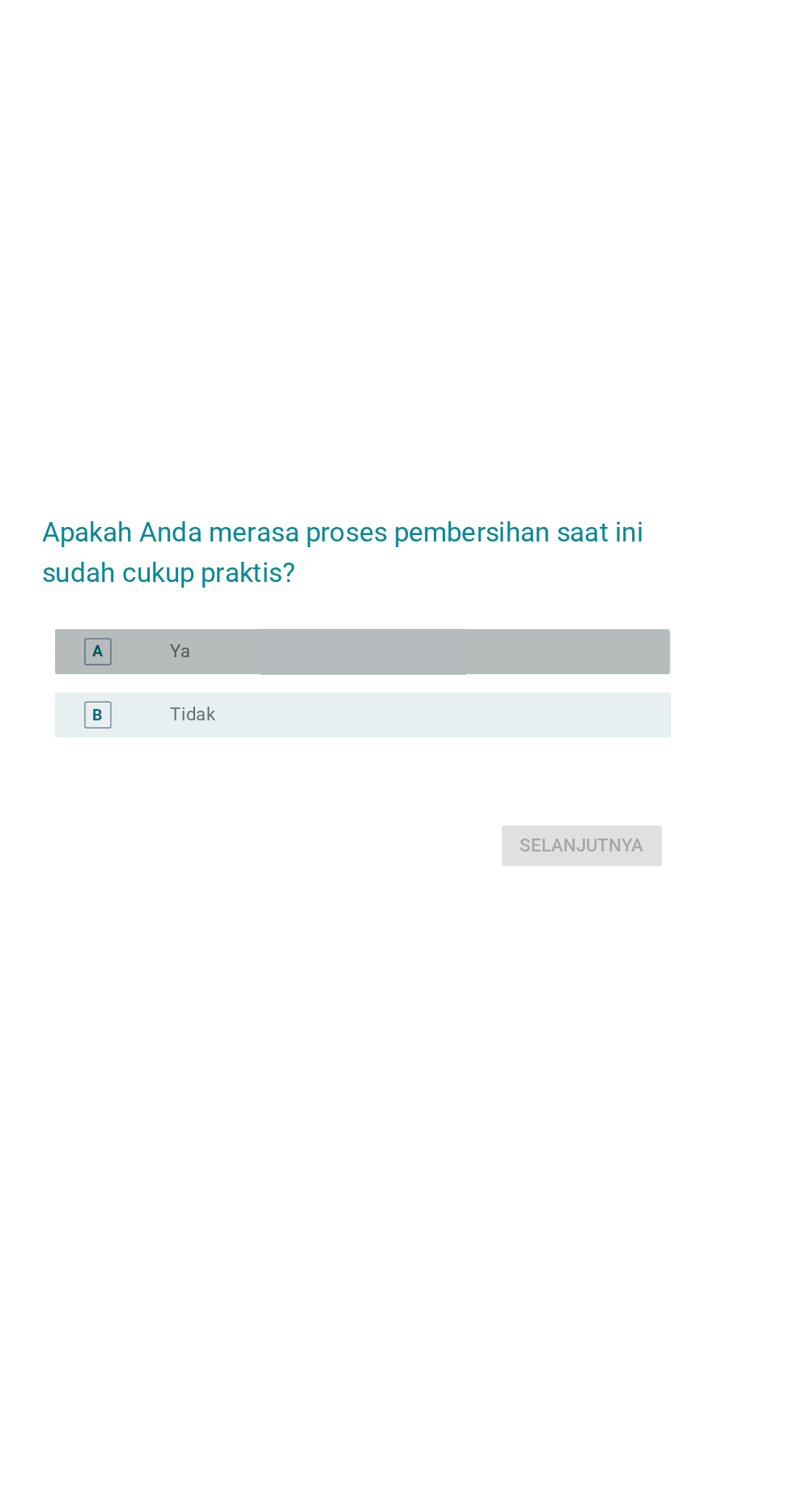 click on "A" at bounding box center [228, 735] 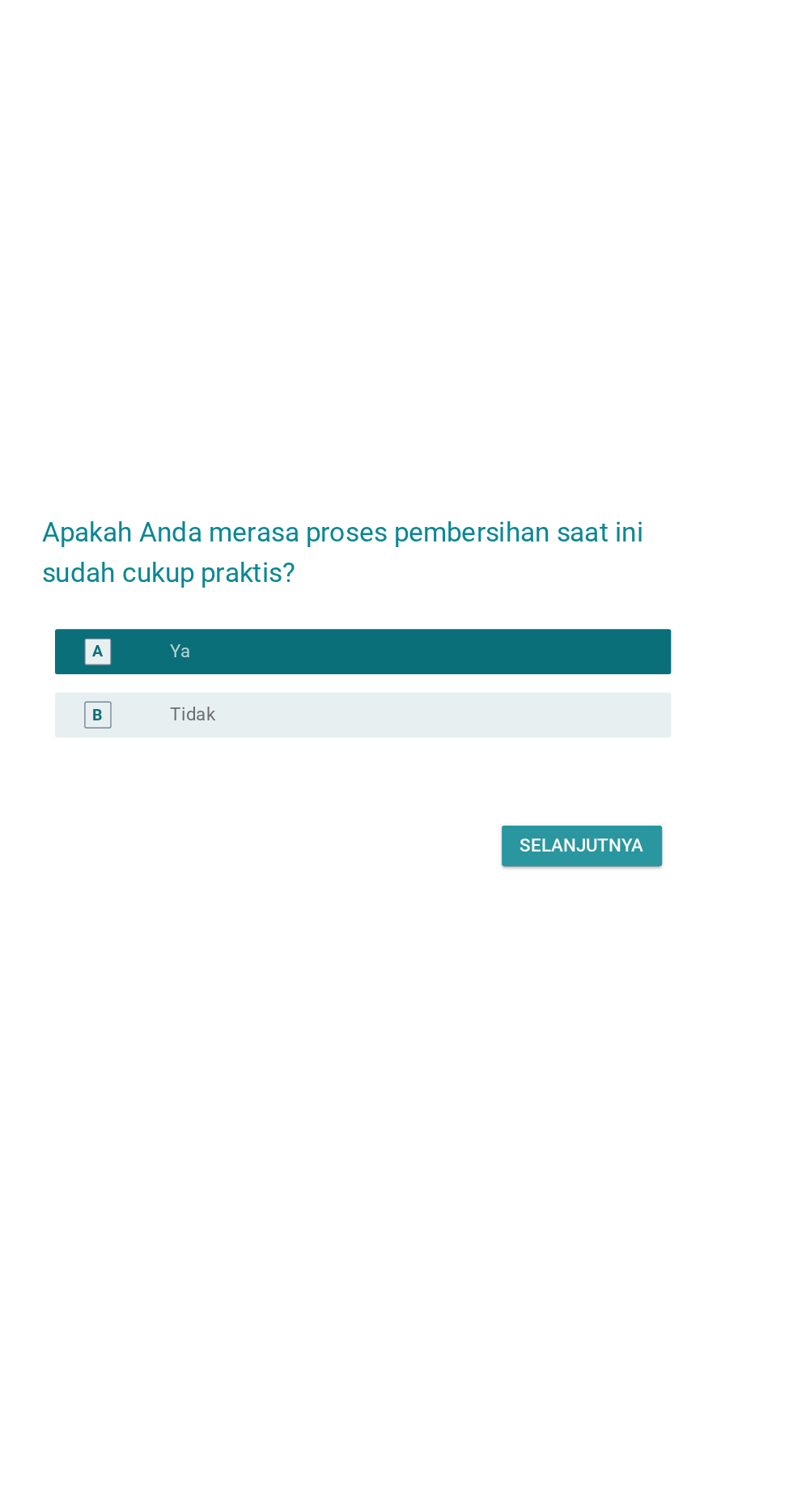 click on "Selanjutnya" at bounding box center [558, 874] 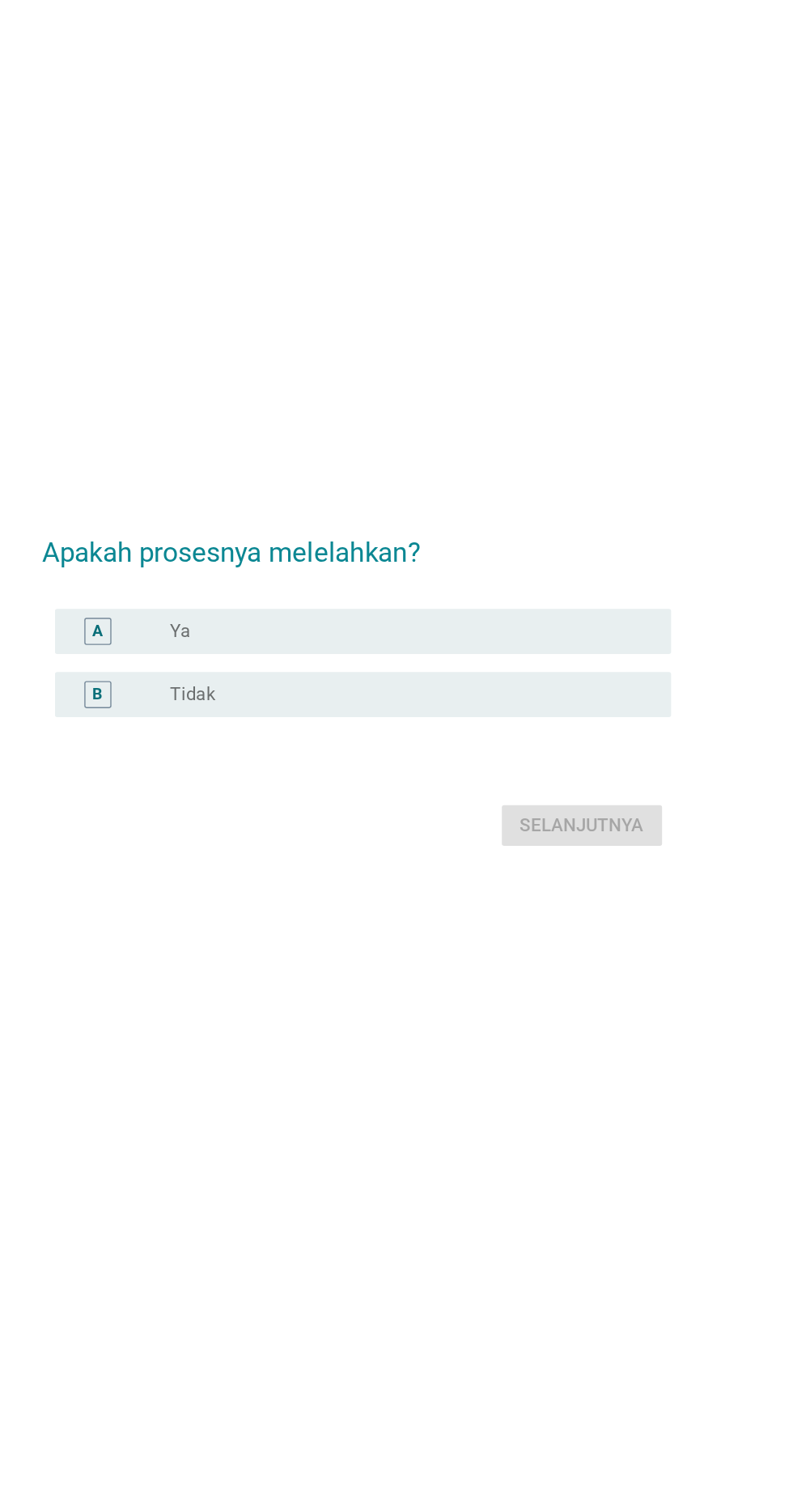 scroll, scrollTop: 15, scrollLeft: 0, axis: vertical 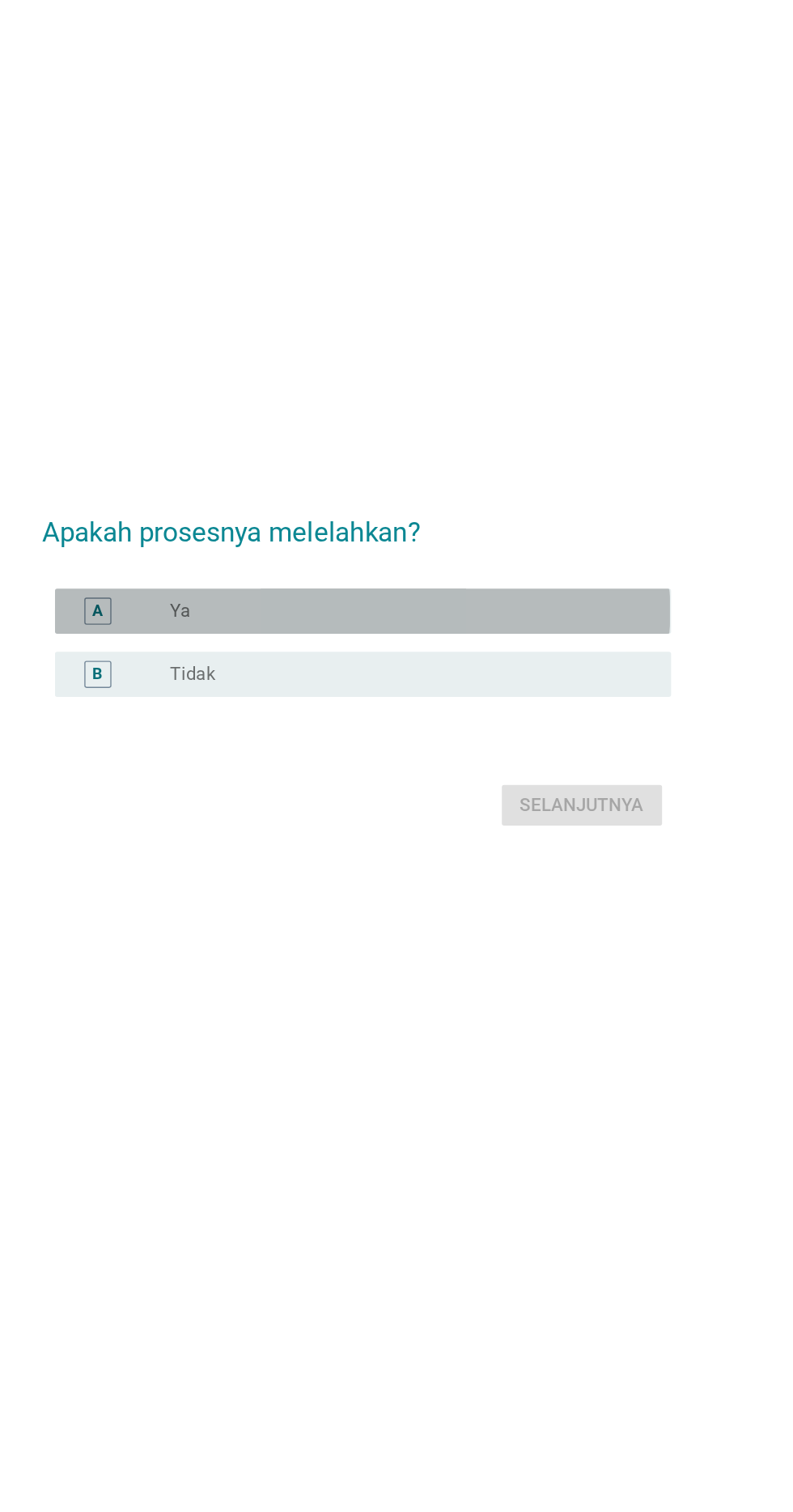 click on "A" at bounding box center (228, 706) 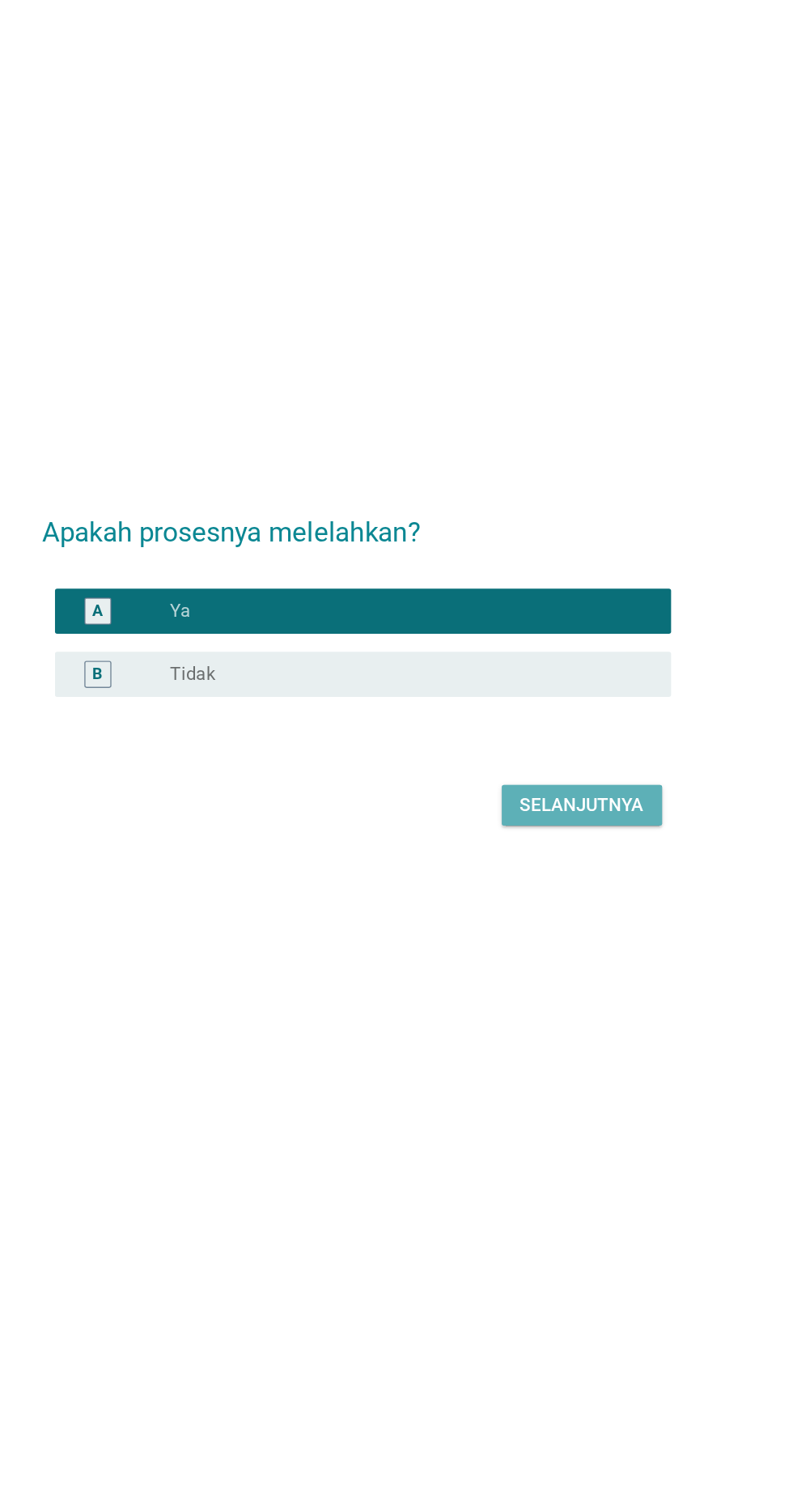 click on "Selanjutnya" at bounding box center (558, 845) 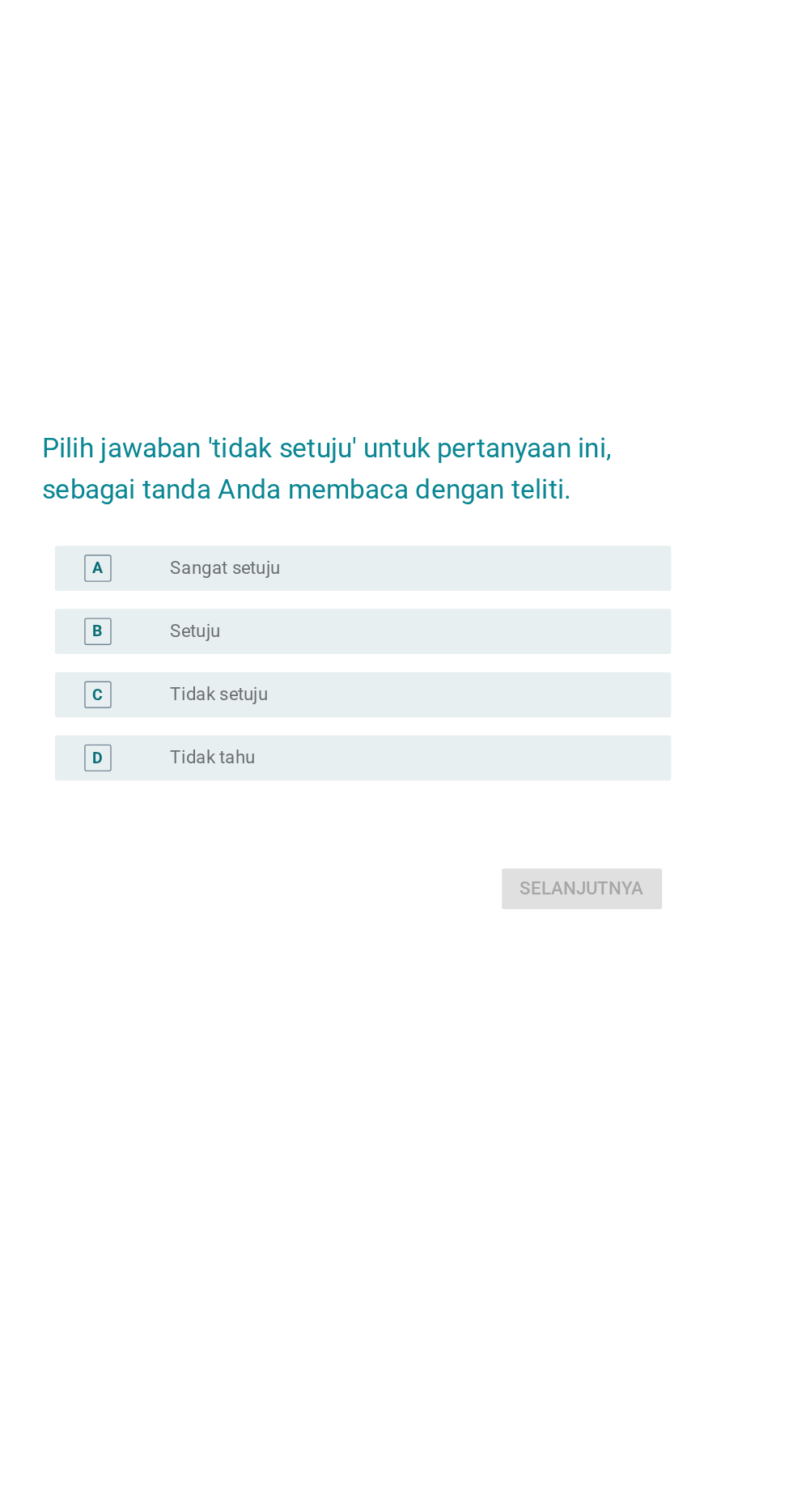 scroll, scrollTop: 0, scrollLeft: 0, axis: both 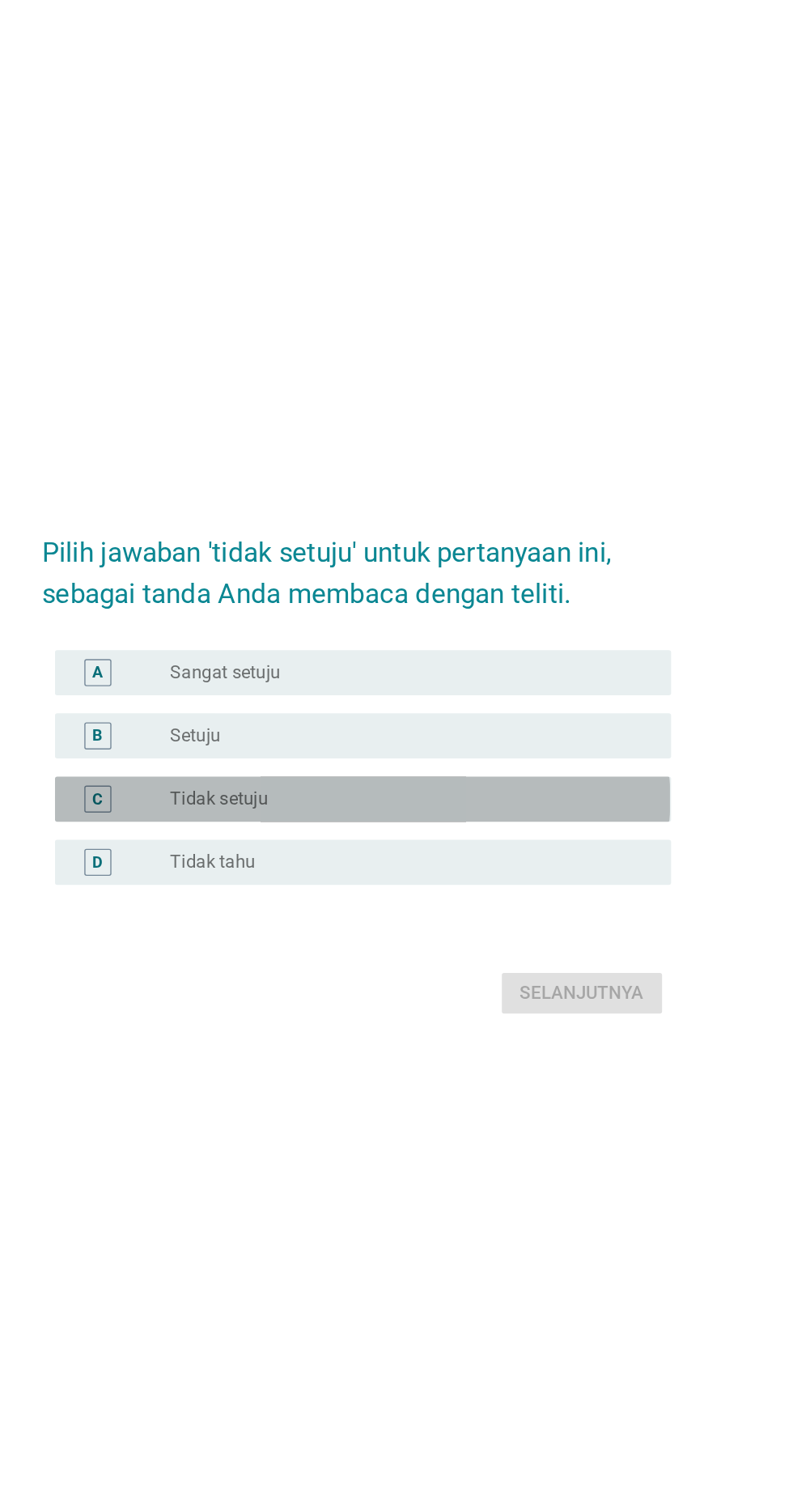 click on "C" at bounding box center [211, 780] 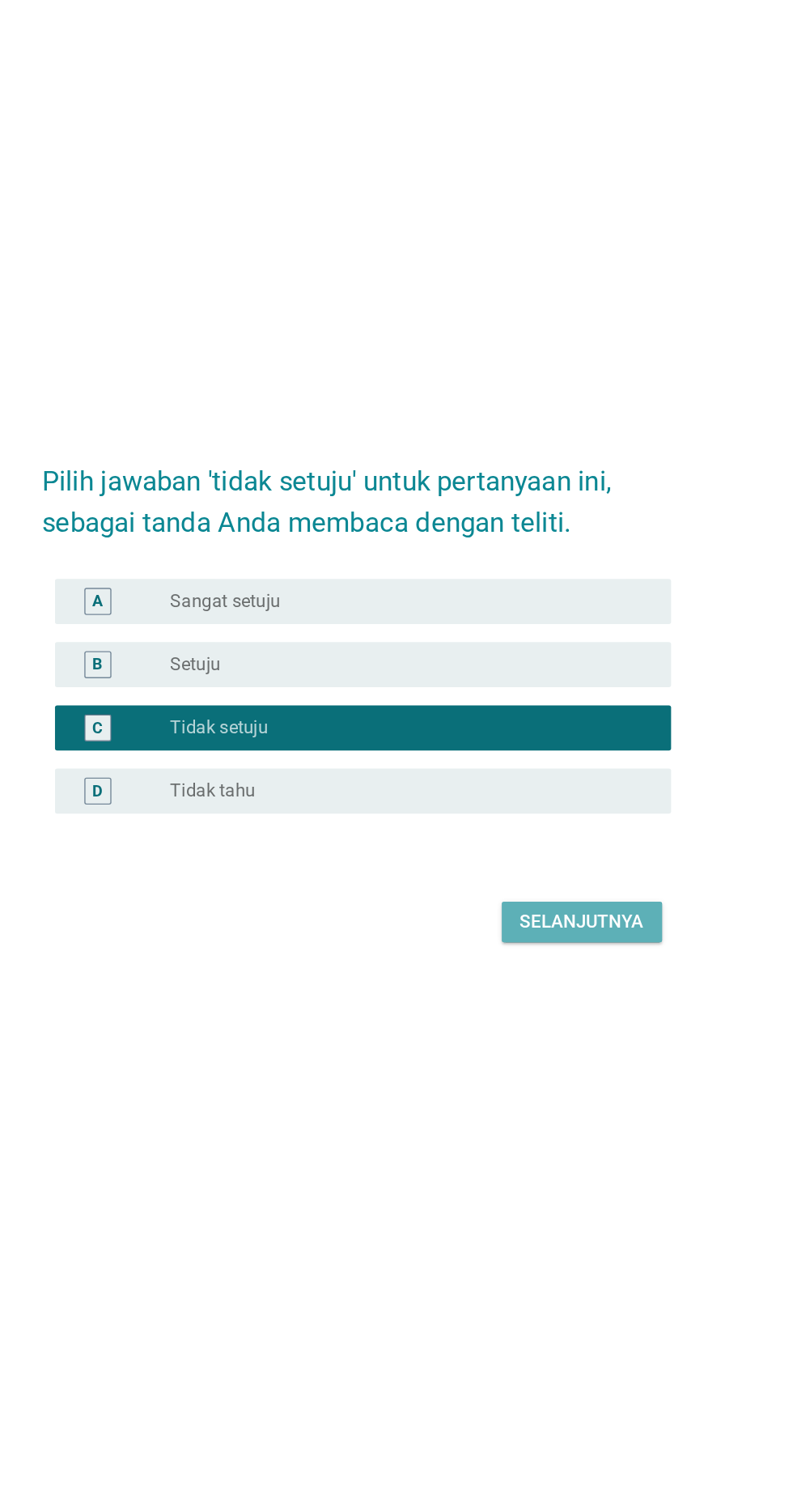 click on "Selanjutnya" at bounding box center (558, 920) 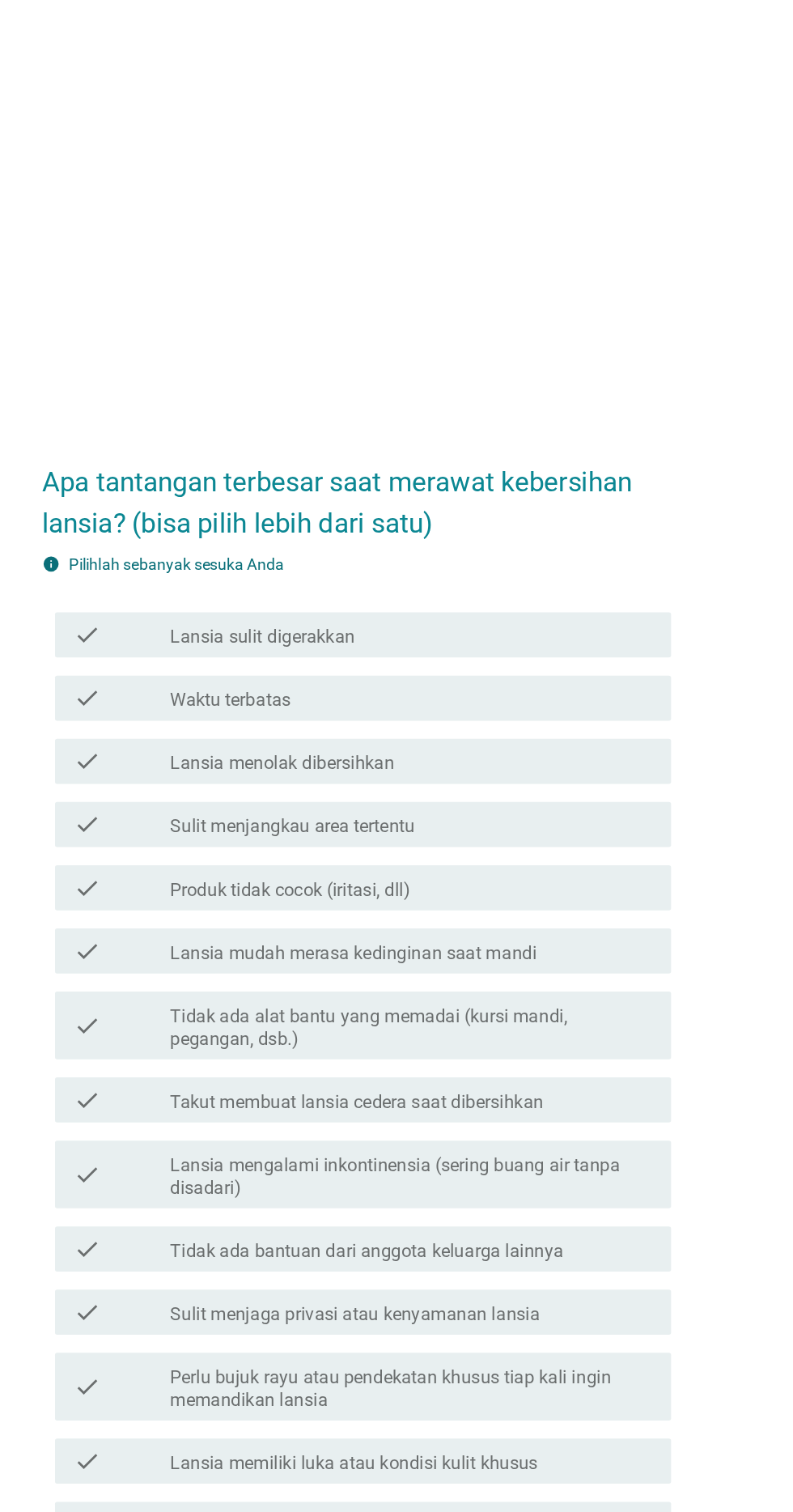 click on "check" at bounding box center (228, 461) 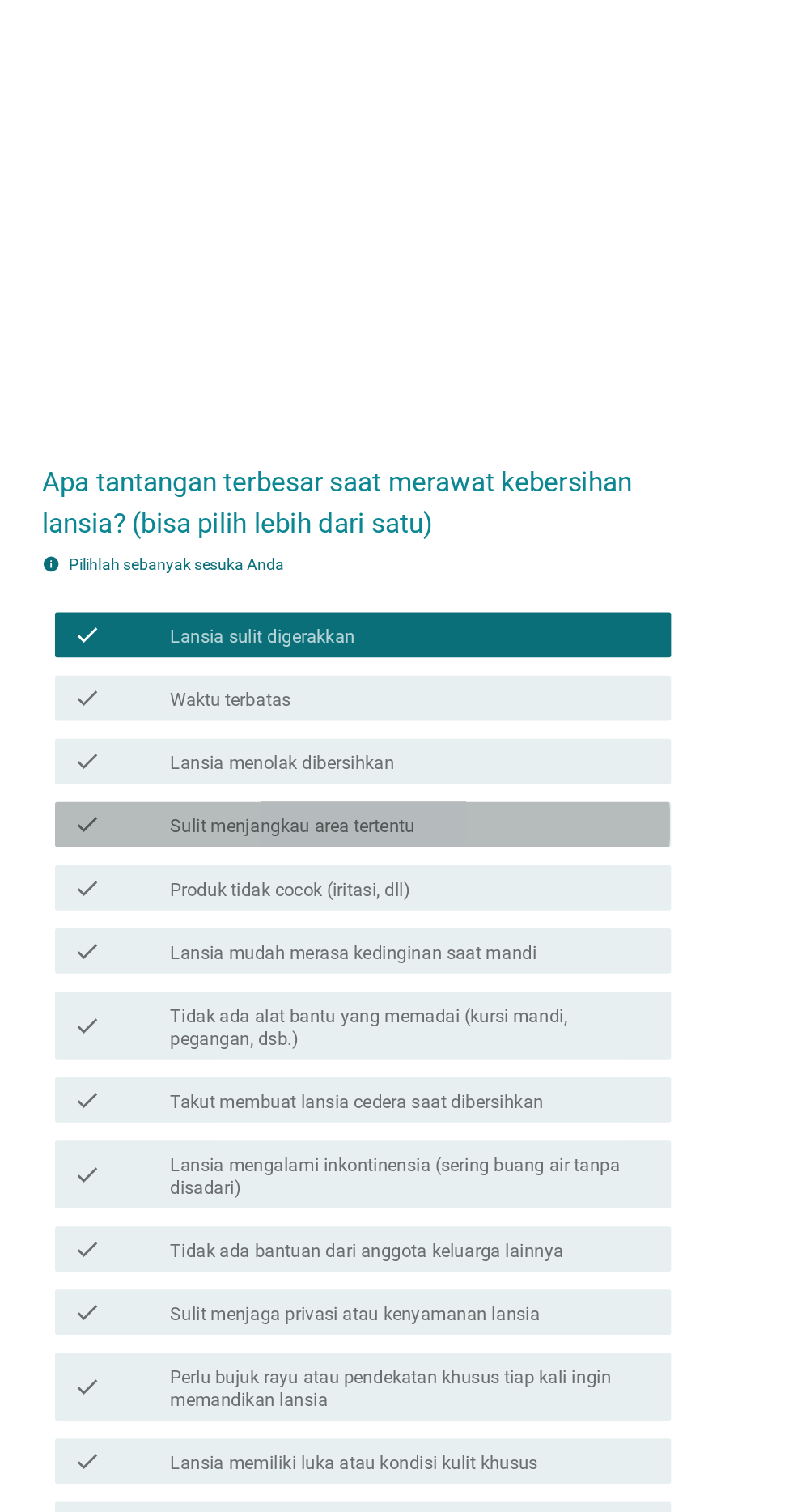 click on "check" at bounding box center [228, 597] 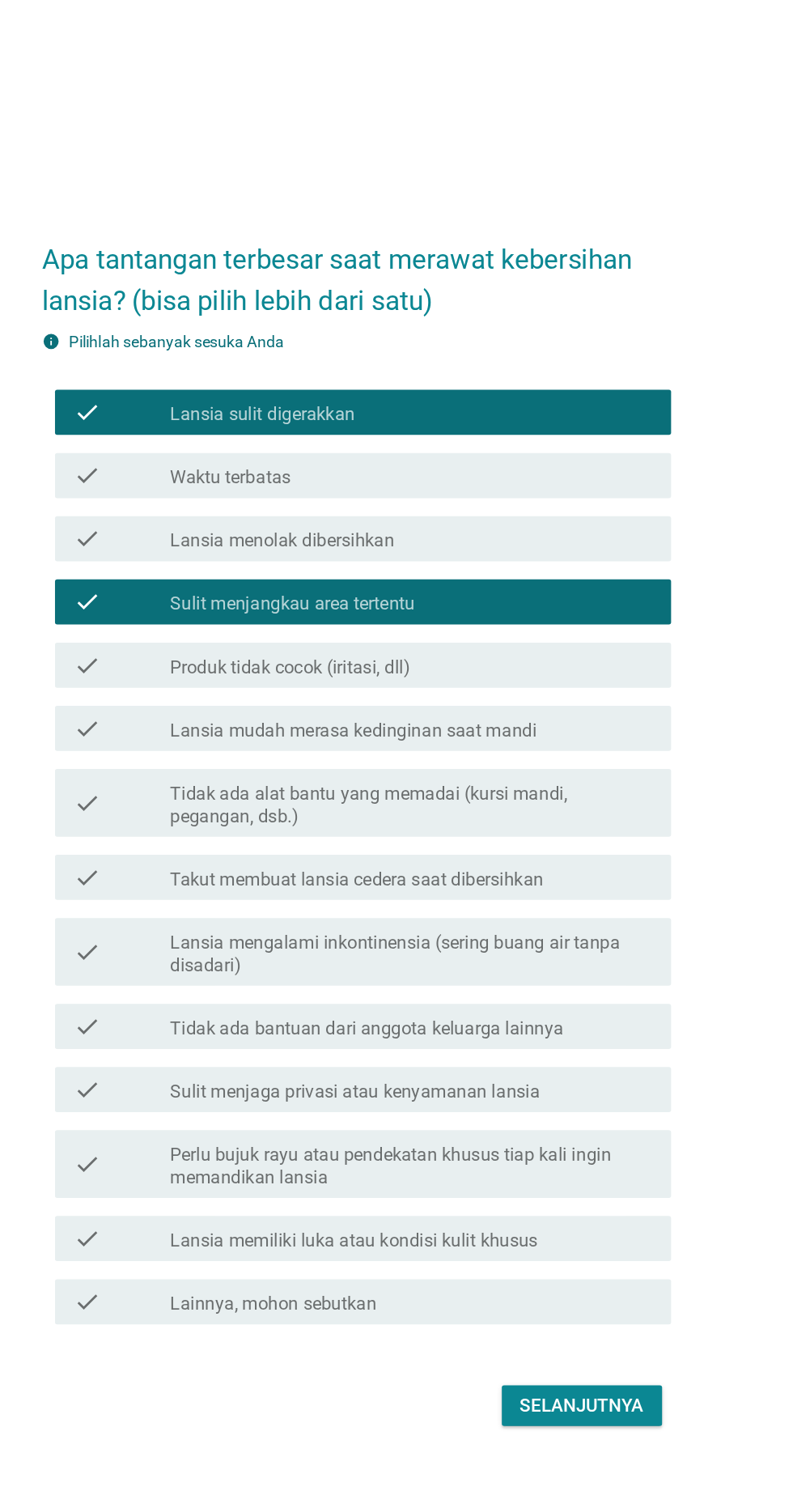 click on "Lansia mengalami inkontinensia (sering buang air tanpa disadari)" at bounding box center [436, 849] 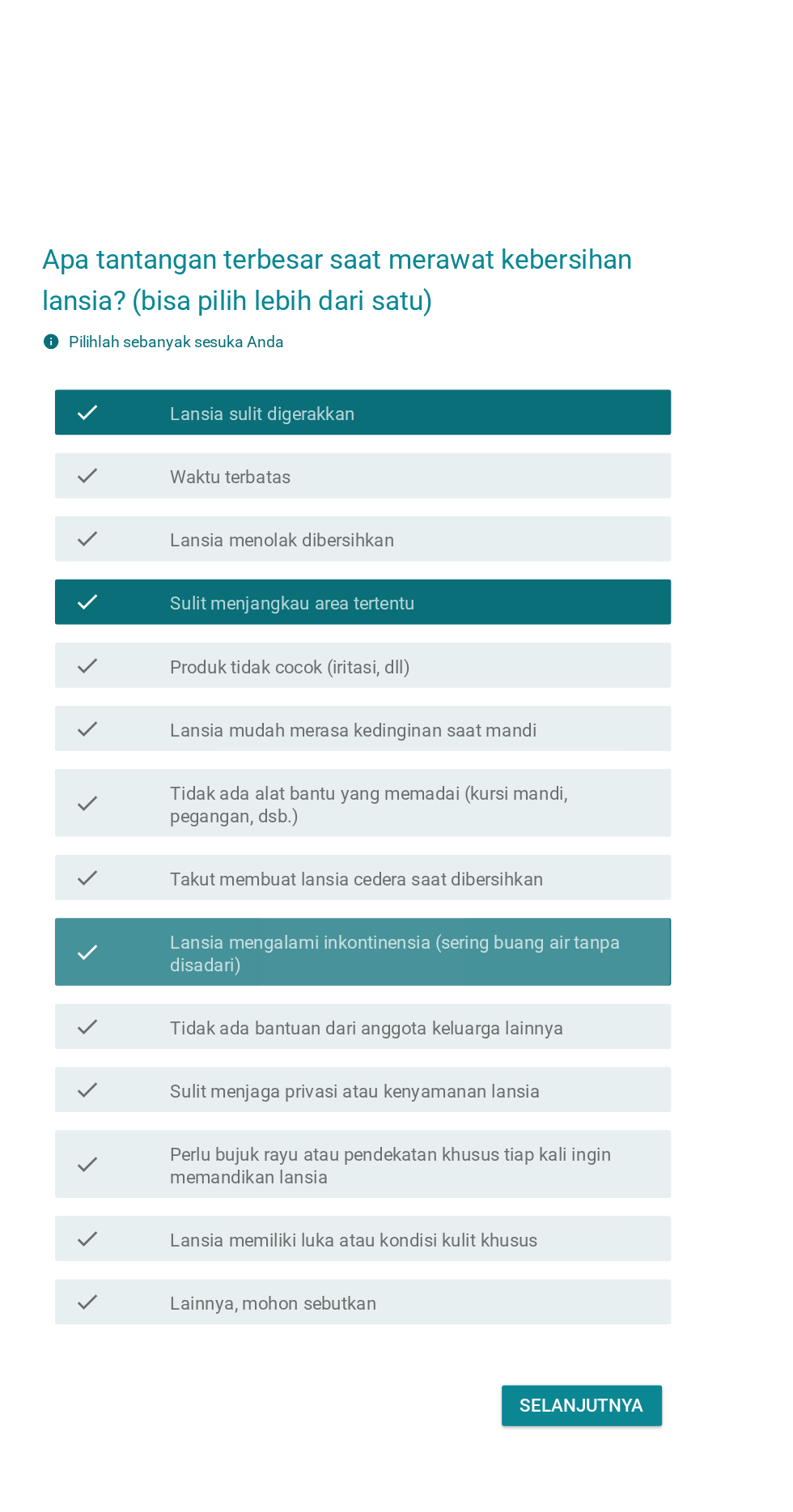click on "Lansia mengalami inkontinensia (sering buang air tanpa disadari)" at bounding box center (436, 849) 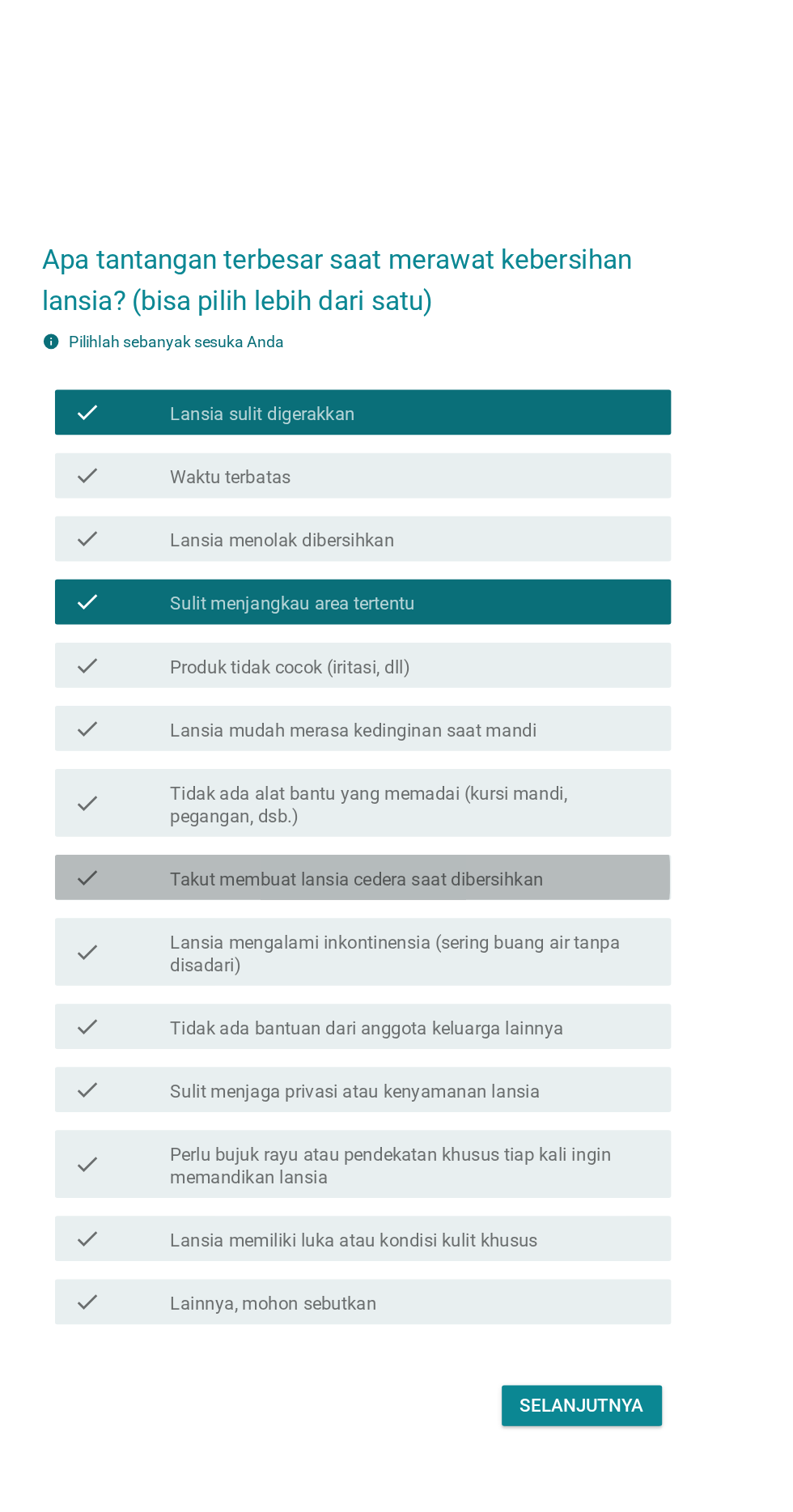 click on "Takut membuat lansia cedera saat dibersihkan" at bounding box center [396, 796] 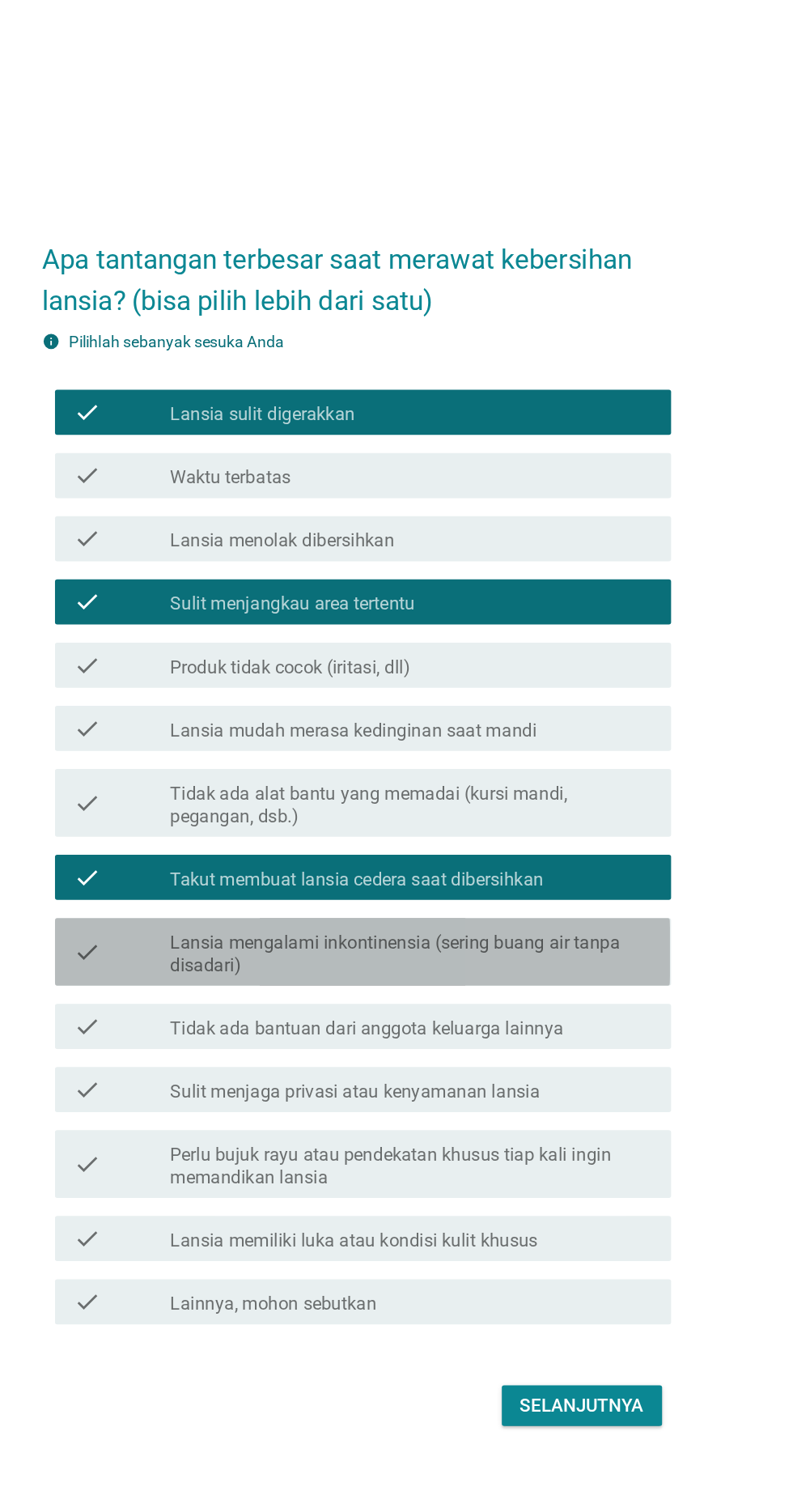 click on "Lansia mengalami inkontinensia (sering buang air tanpa disadari)" at bounding box center (436, 849) 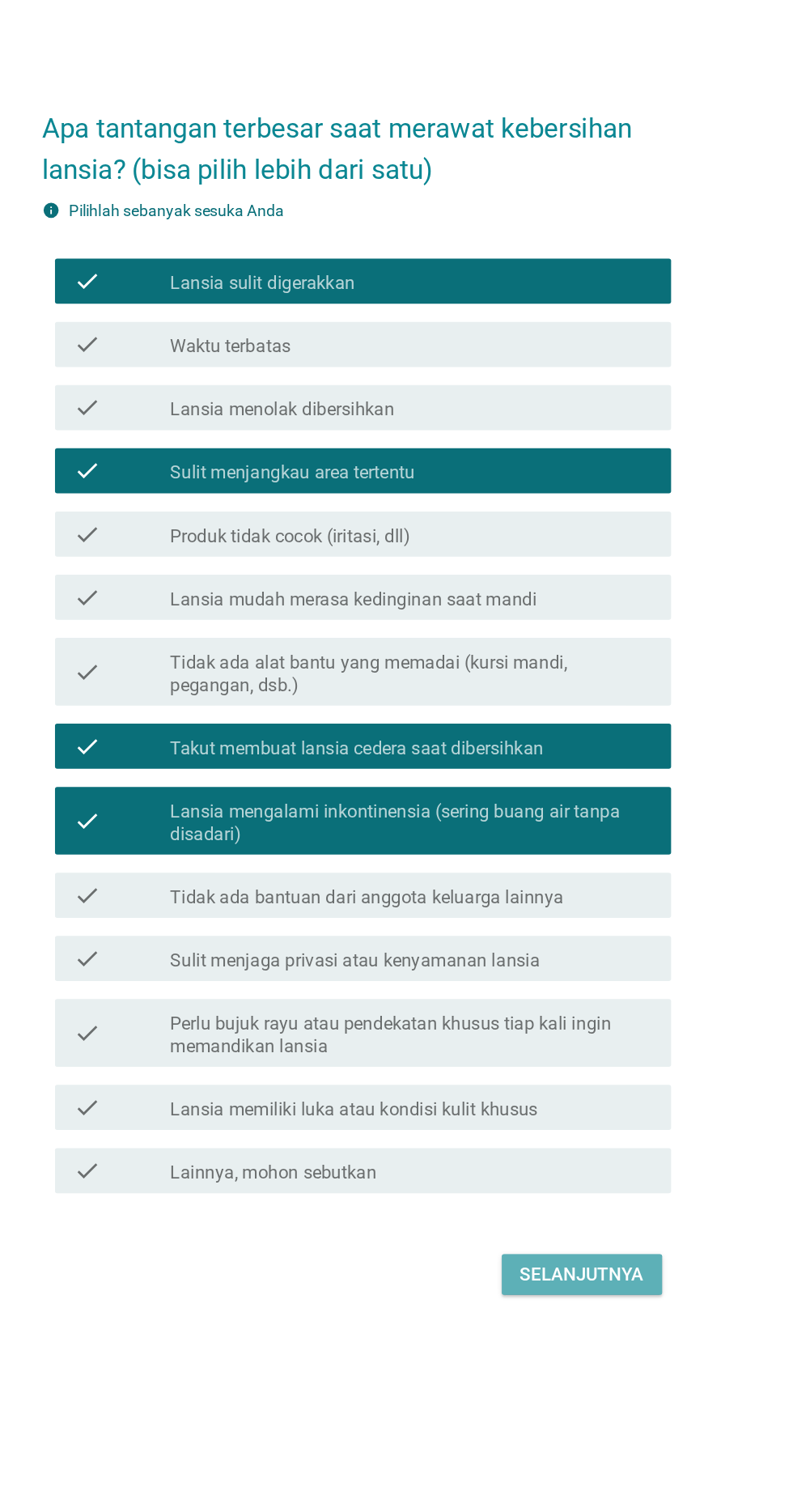 click on "Selanjutnya" at bounding box center [558, 1173] 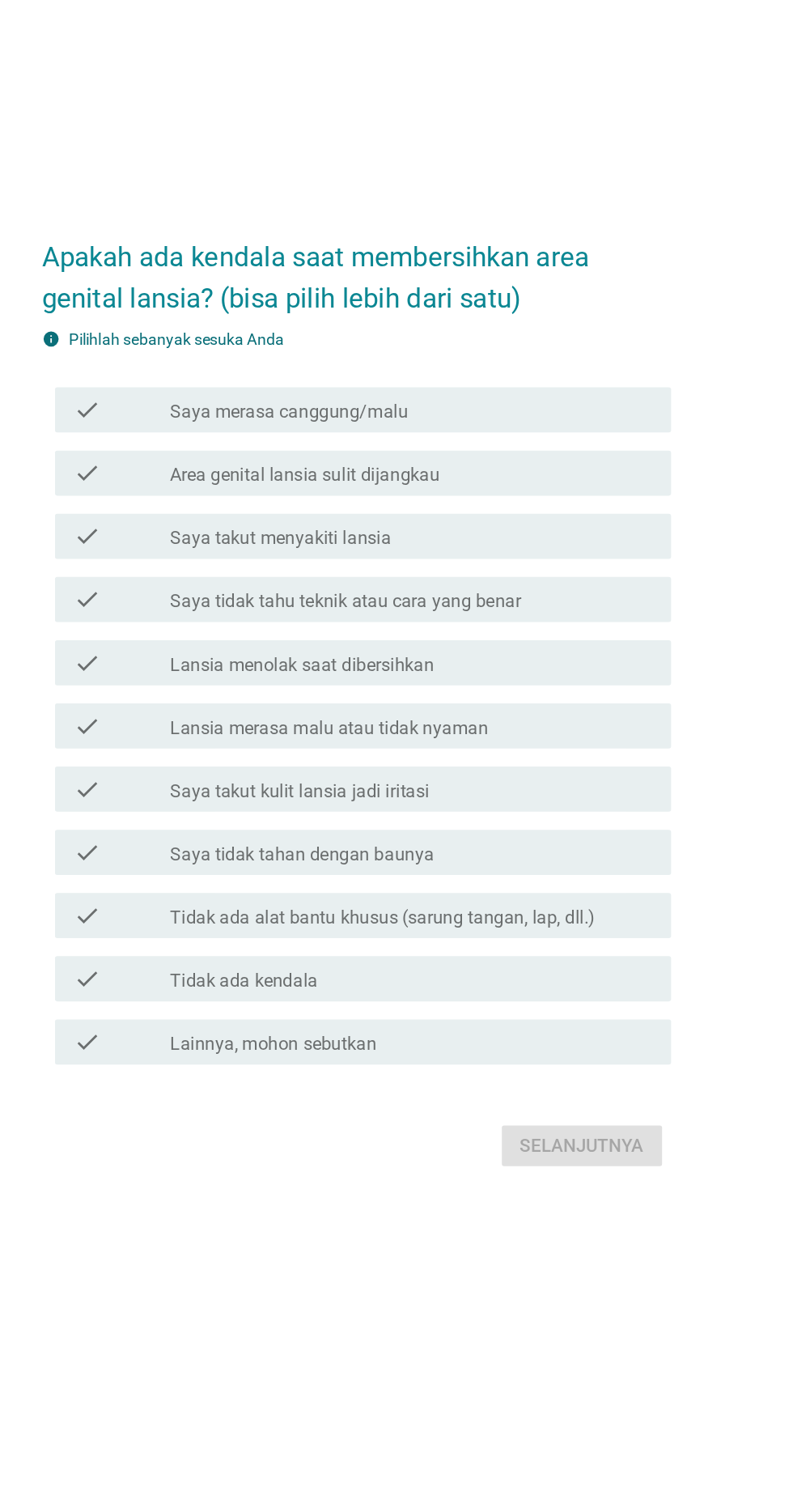 scroll, scrollTop: 39, scrollLeft: 0, axis: vertical 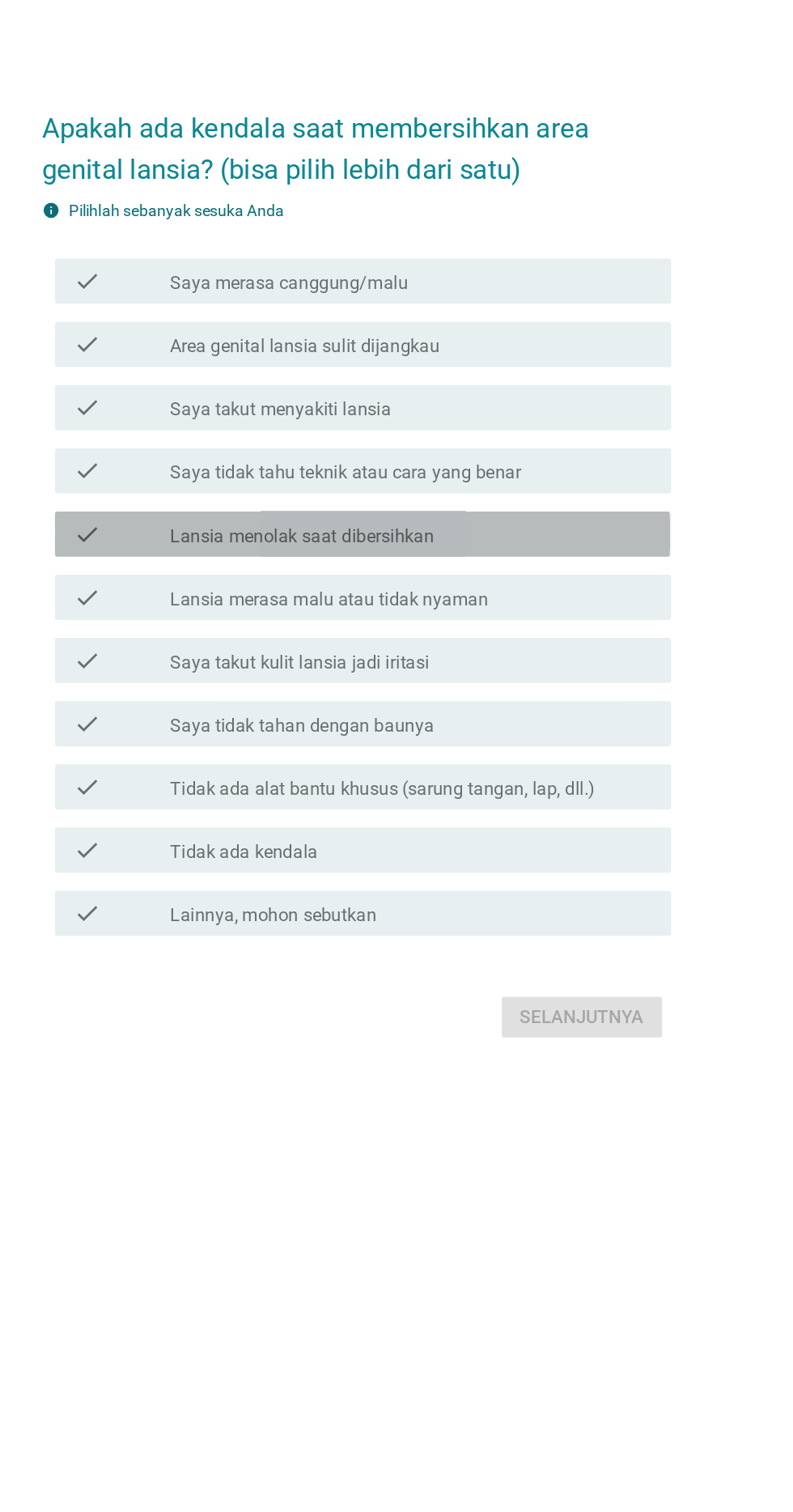 click on "check_box_outline_blank Lansia menolak saat dibersihkan" at bounding box center (436, 695) 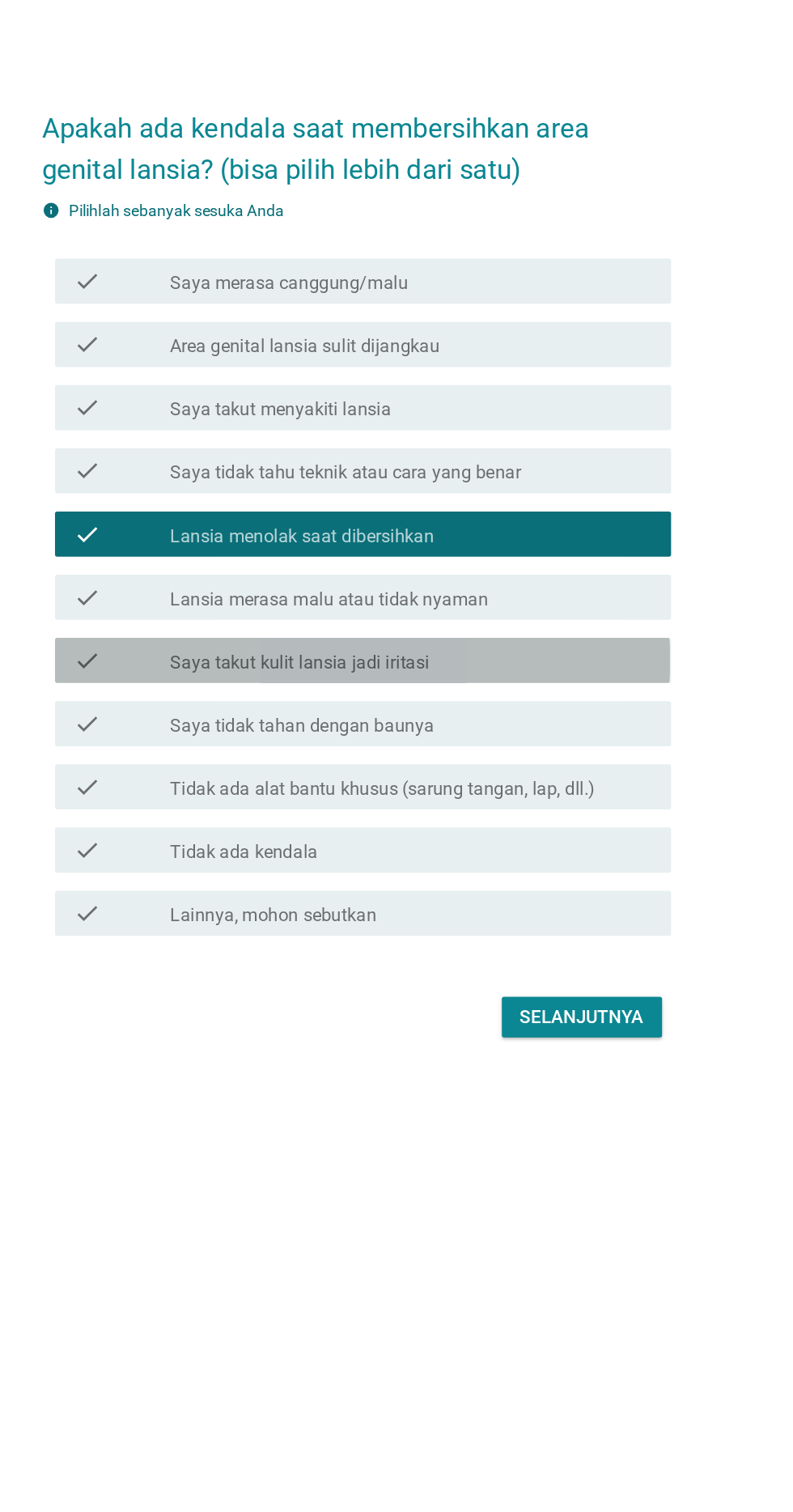 click on "check_box_outline_blank Saya takut kulit lansia jadi iritasi" at bounding box center [436, 786] 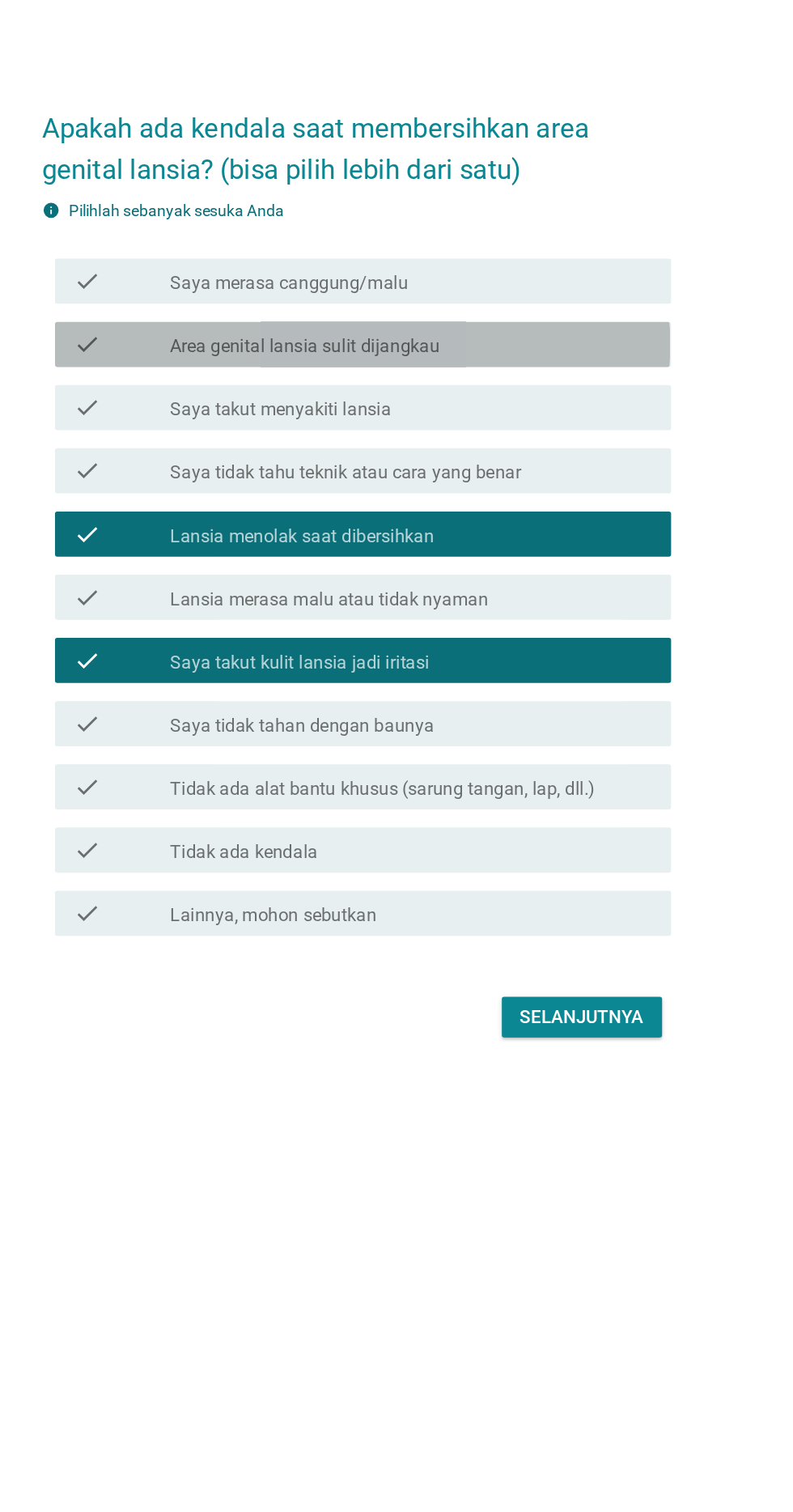 click on "check_box_outline_blank Area genital lansia sulit dijangkau" at bounding box center (436, 559) 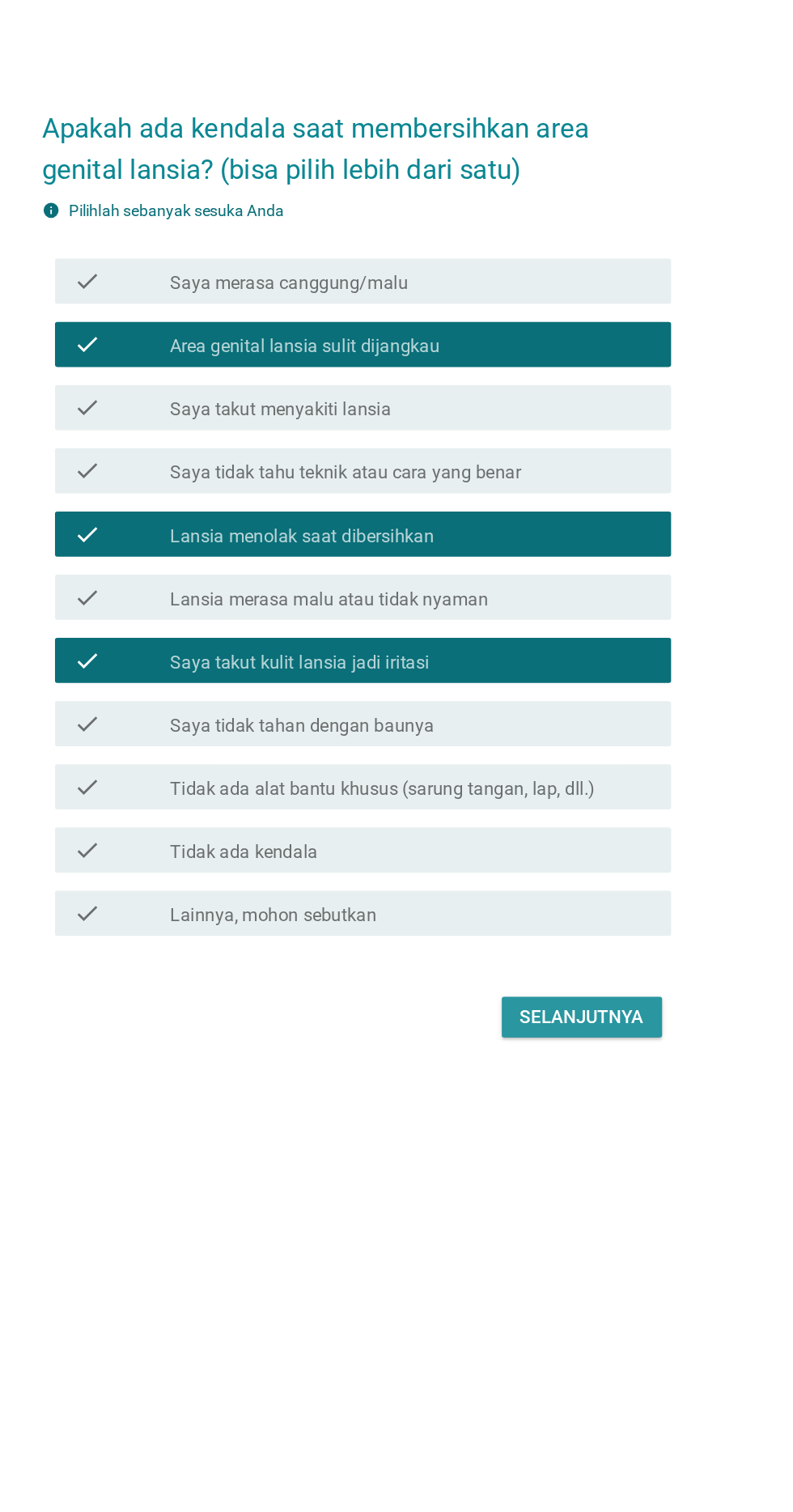 click on "Selanjutnya" at bounding box center (558, 1042) 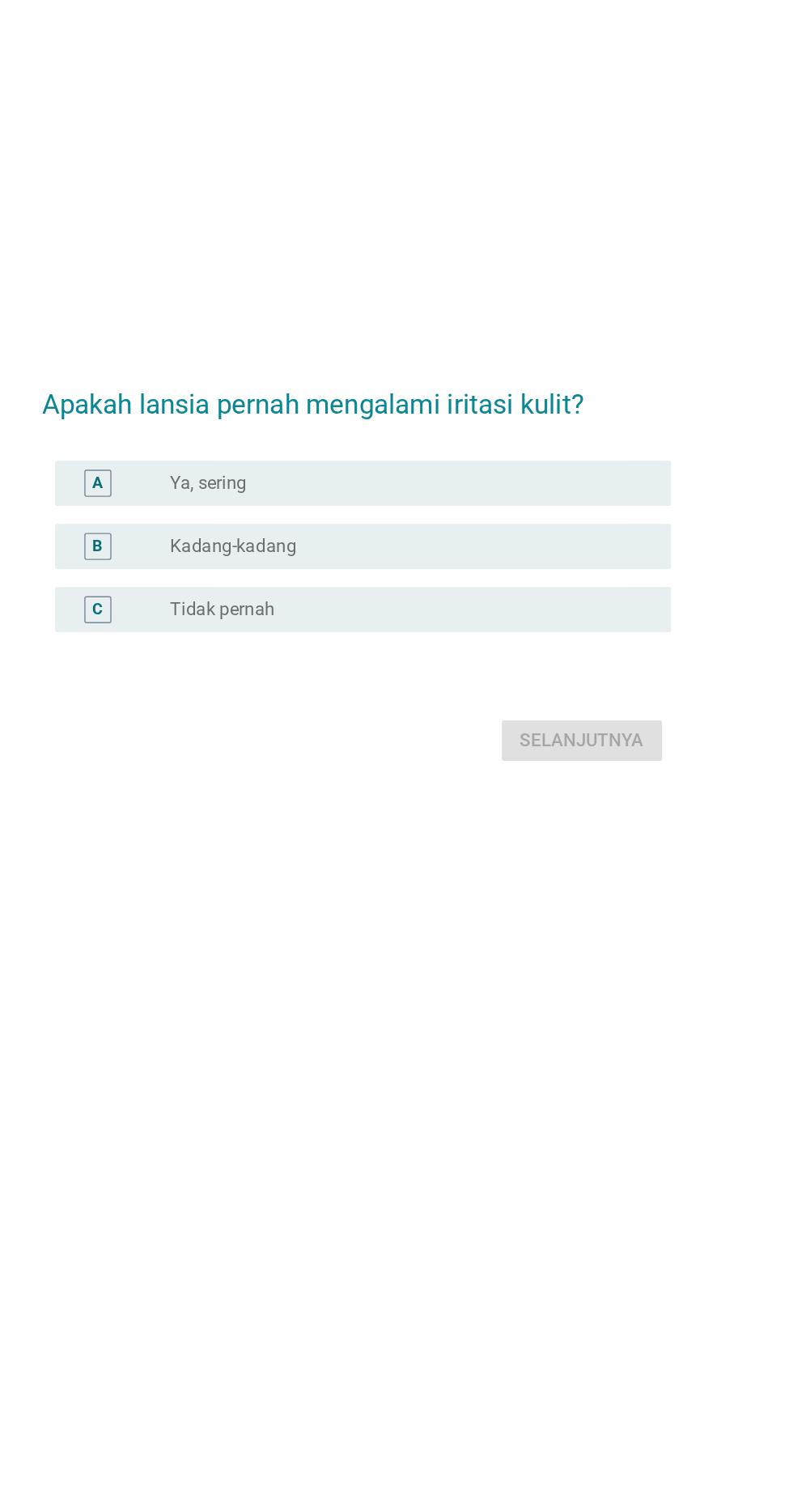 scroll, scrollTop: 39, scrollLeft: 0, axis: vertical 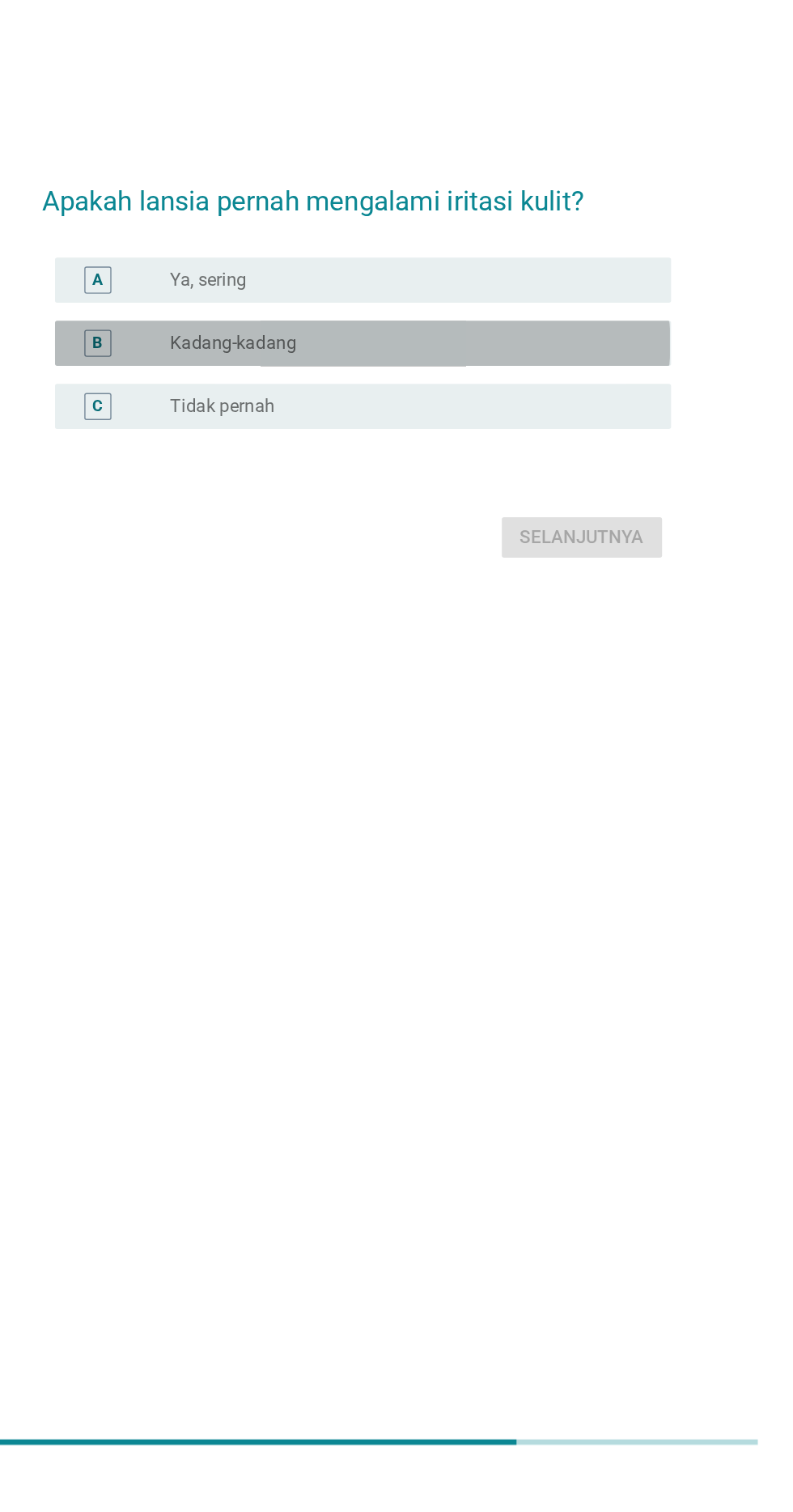 click on "B" at bounding box center (228, 704) 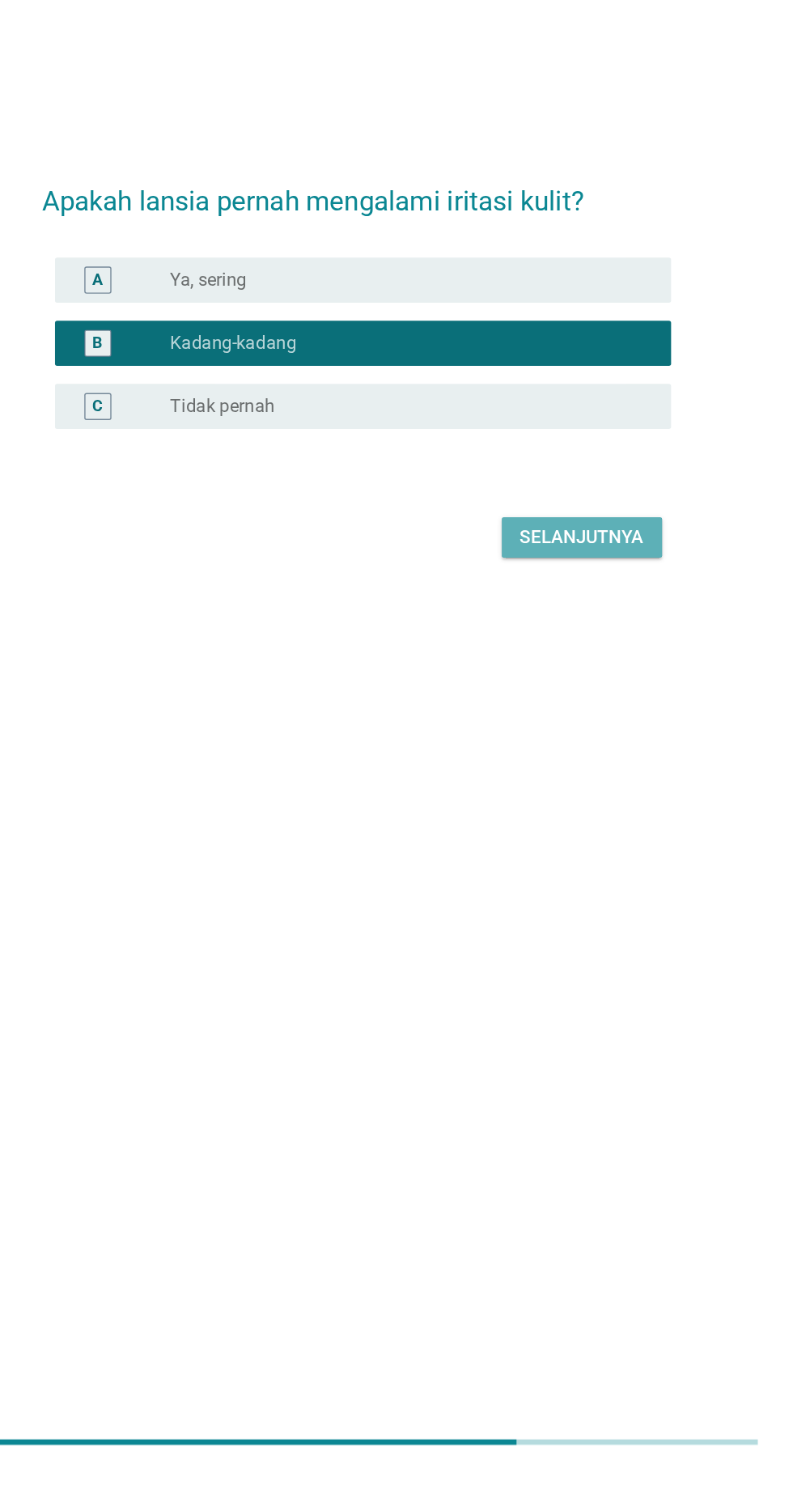 click on "Selanjutnya" at bounding box center [558, 843] 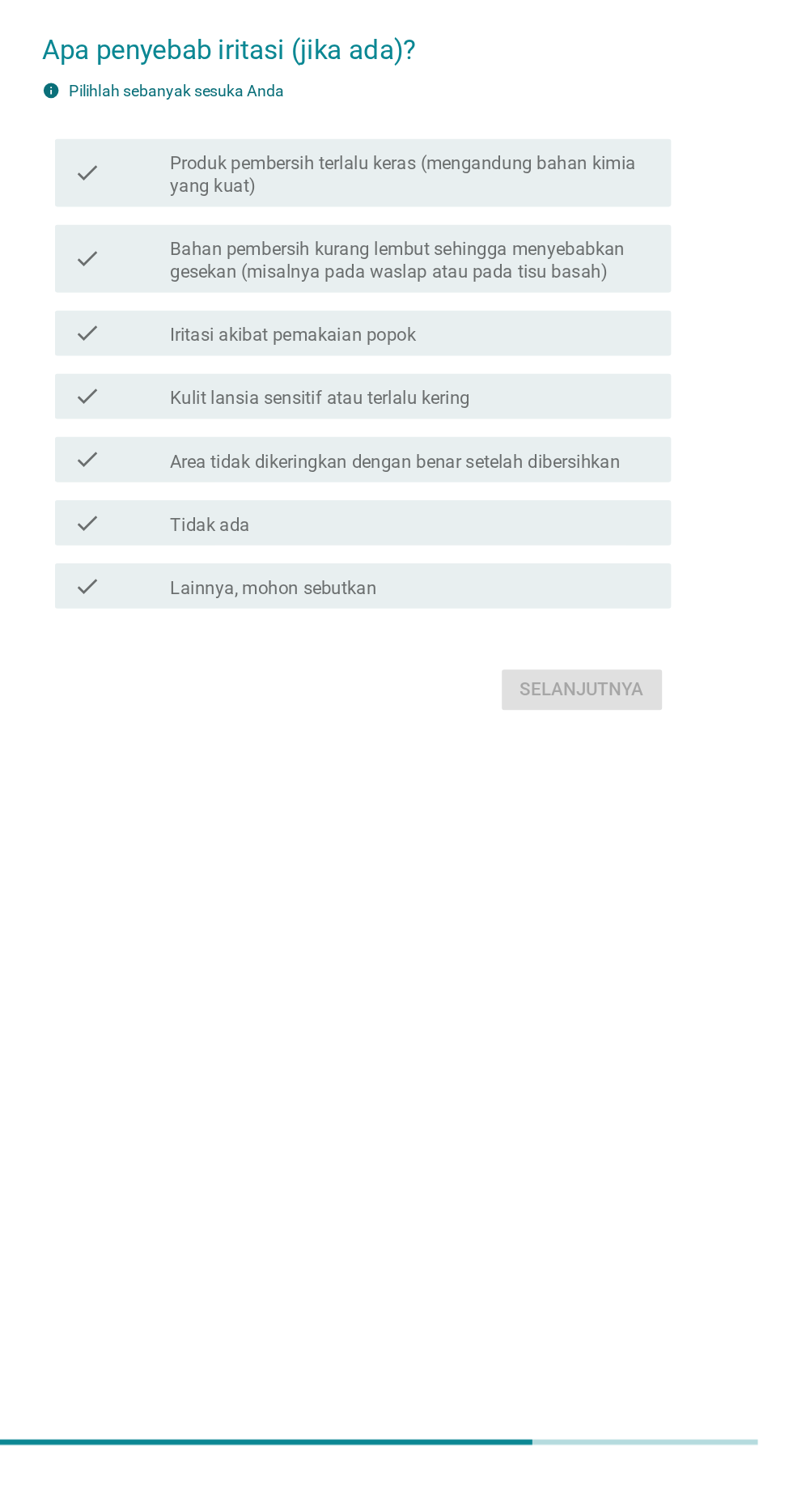 scroll, scrollTop: 0, scrollLeft: 0, axis: both 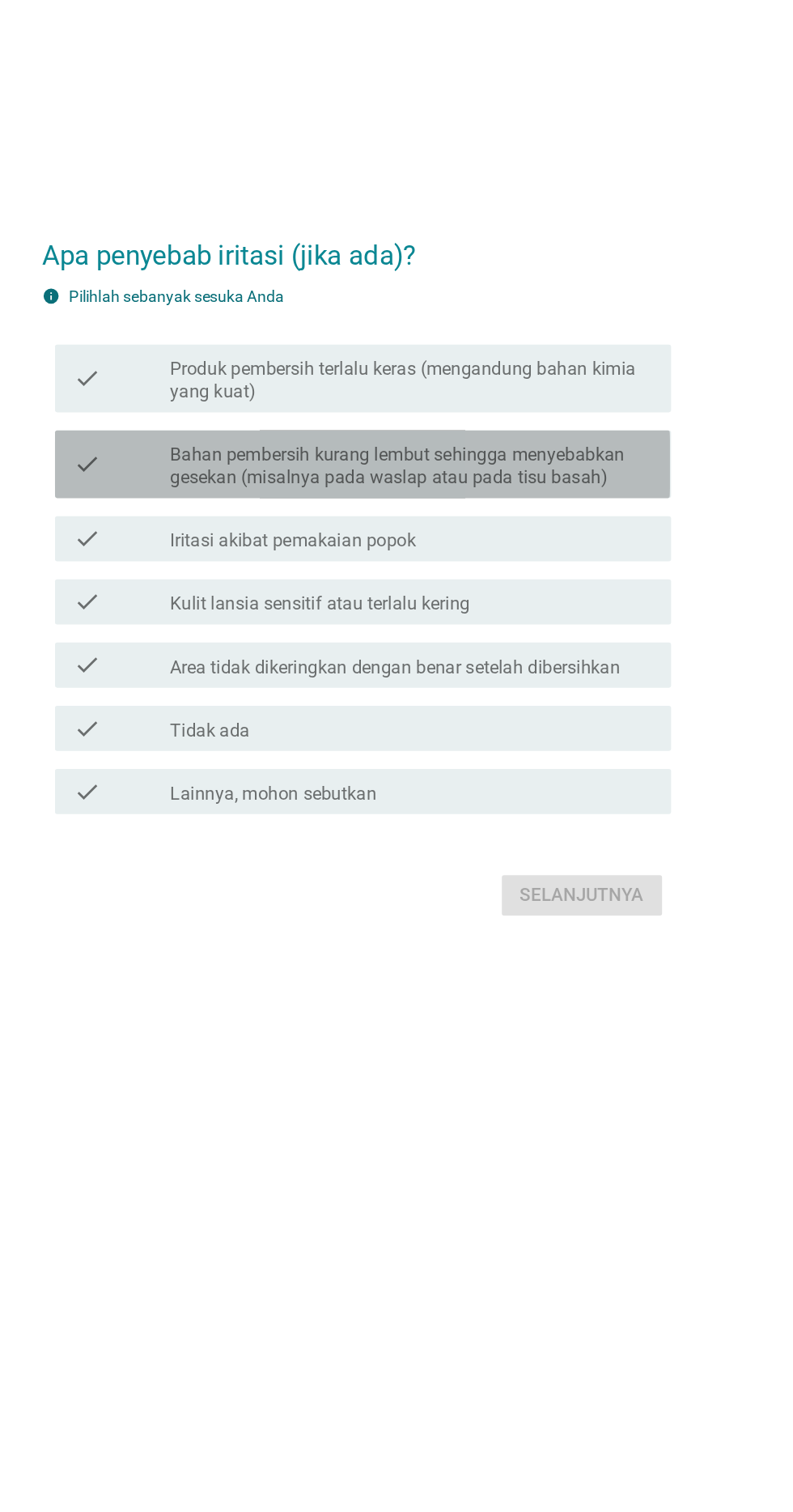 click on "Bahan pembersih kurang lembut sehingga menyebabkan gesekan (misalnya pada waslap atau pada tisu basah)" at bounding box center [436, 684] 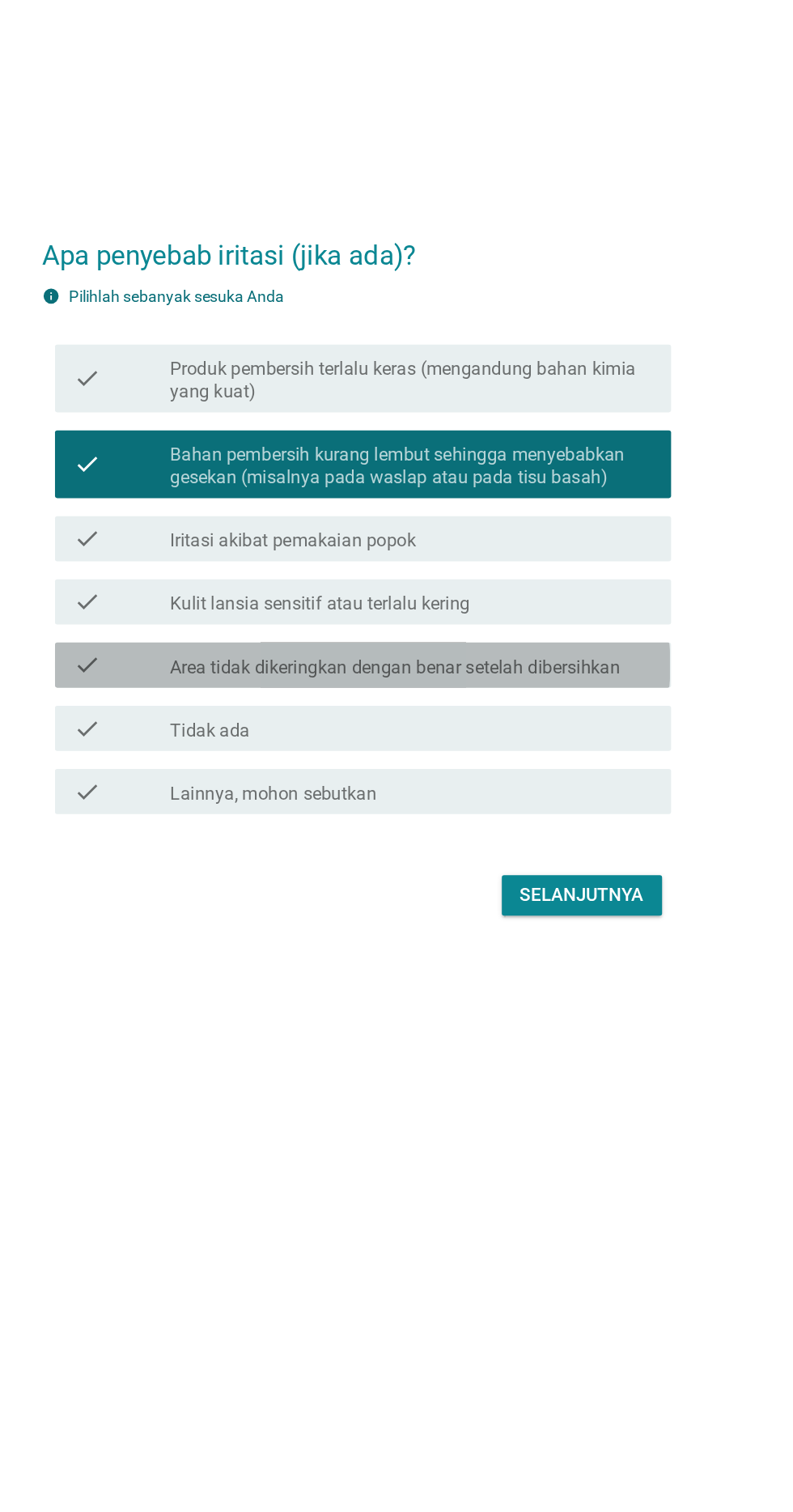 click on "Area tidak dikeringkan dengan benar setelah dibersihkan" at bounding box center (424, 828) 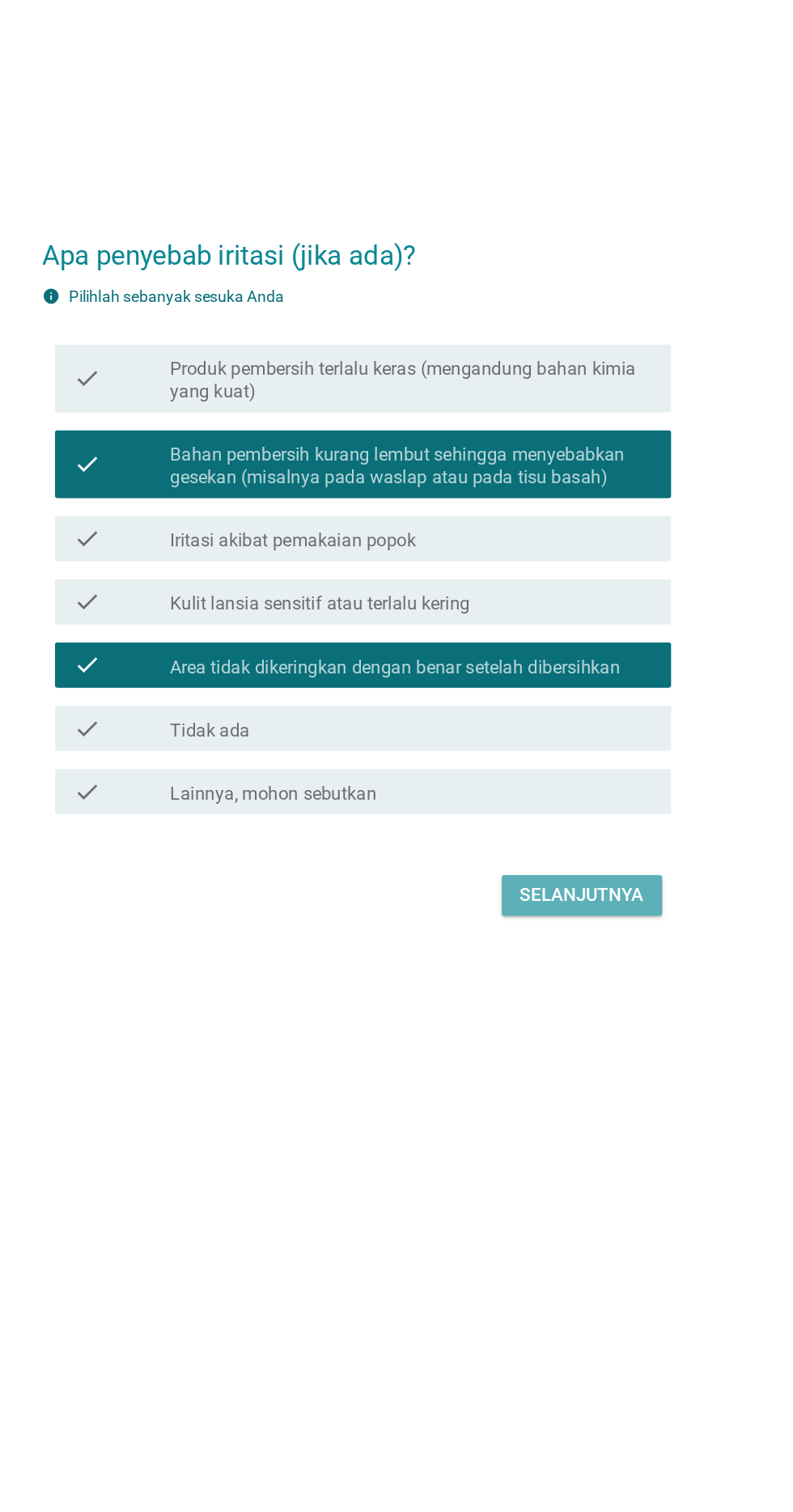 click on "Selanjutnya" at bounding box center (558, 992) 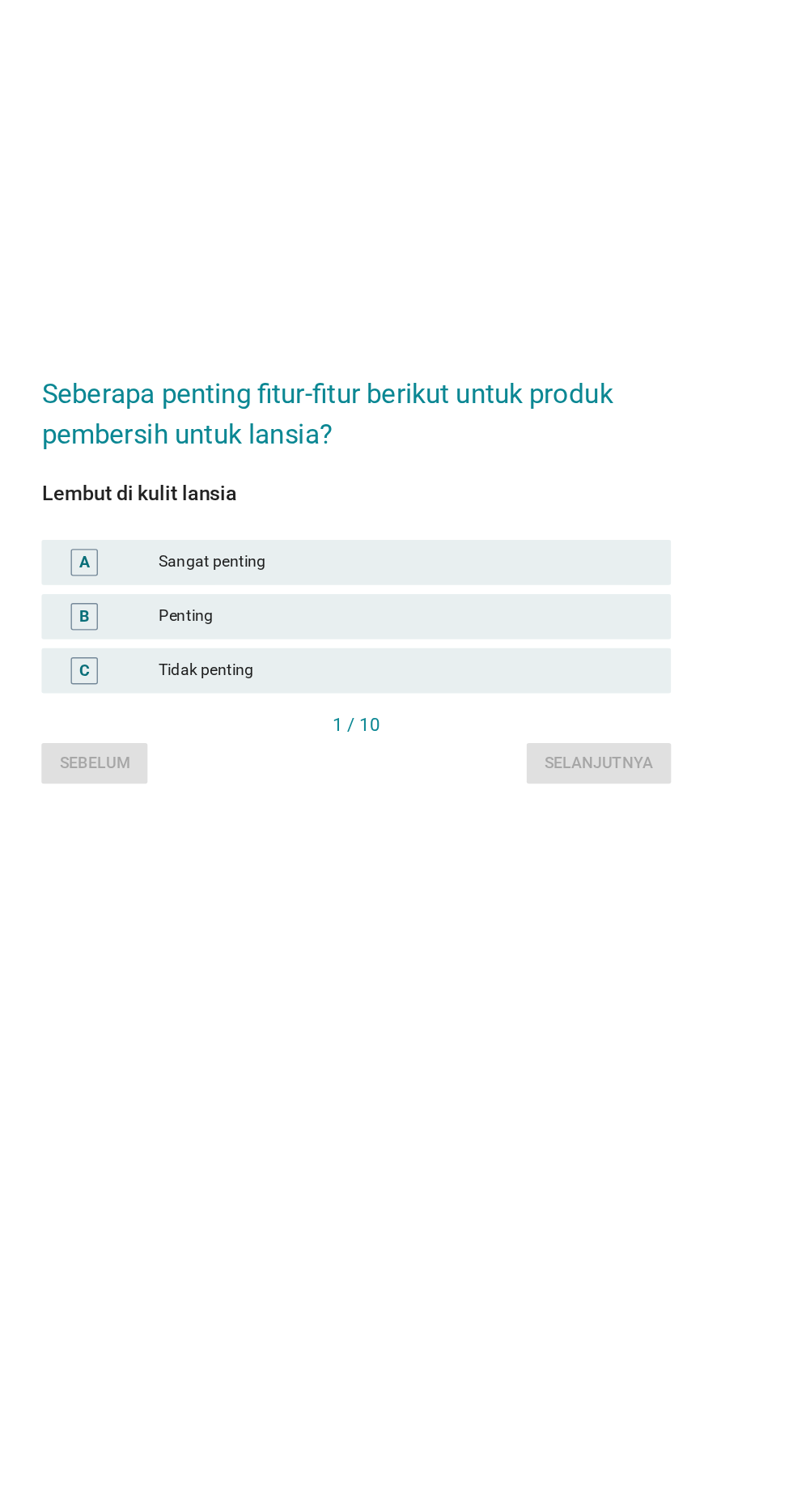scroll, scrollTop: 39, scrollLeft: 0, axis: vertical 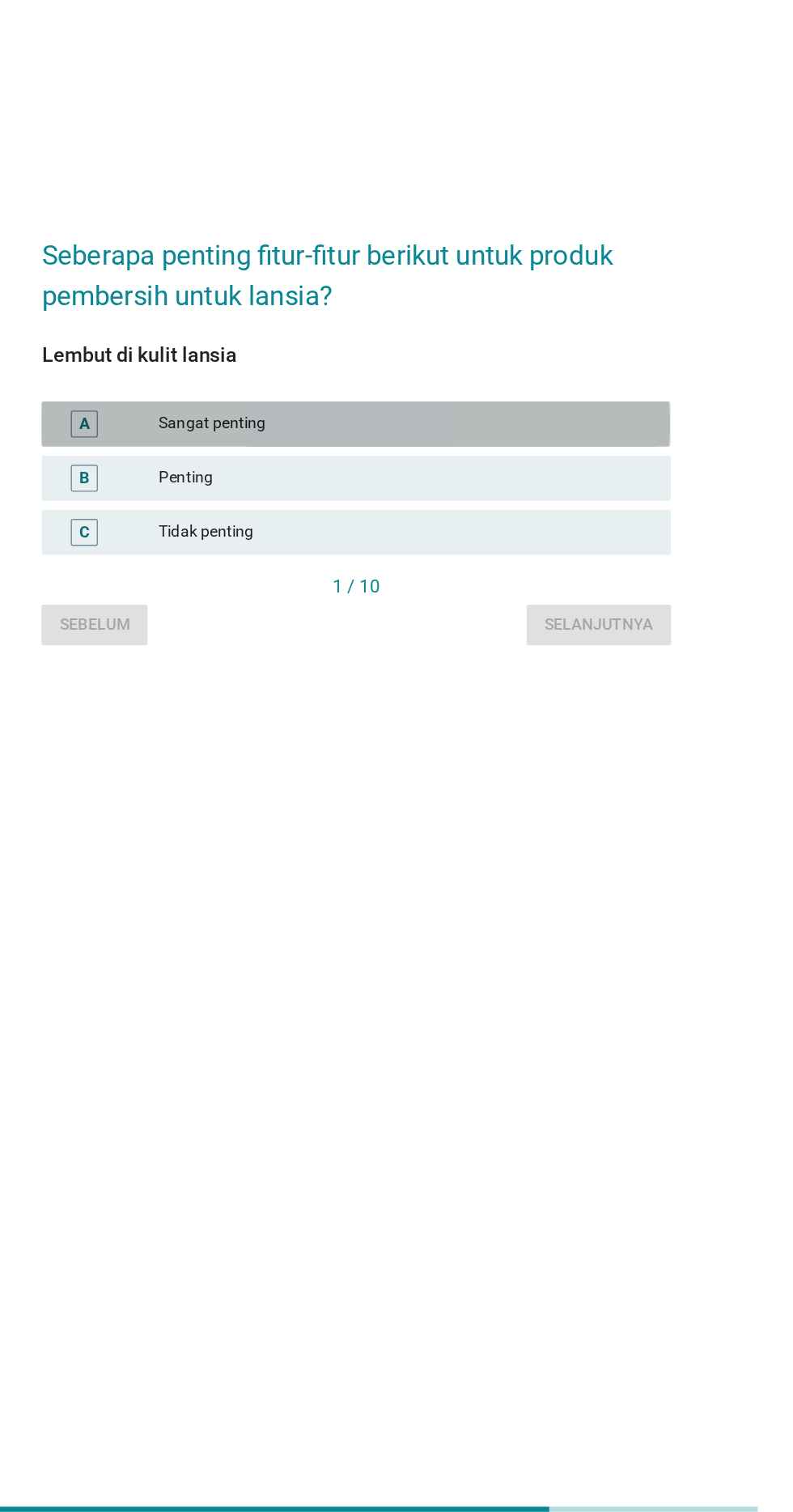 click on "A" at bounding box center (219, 714) 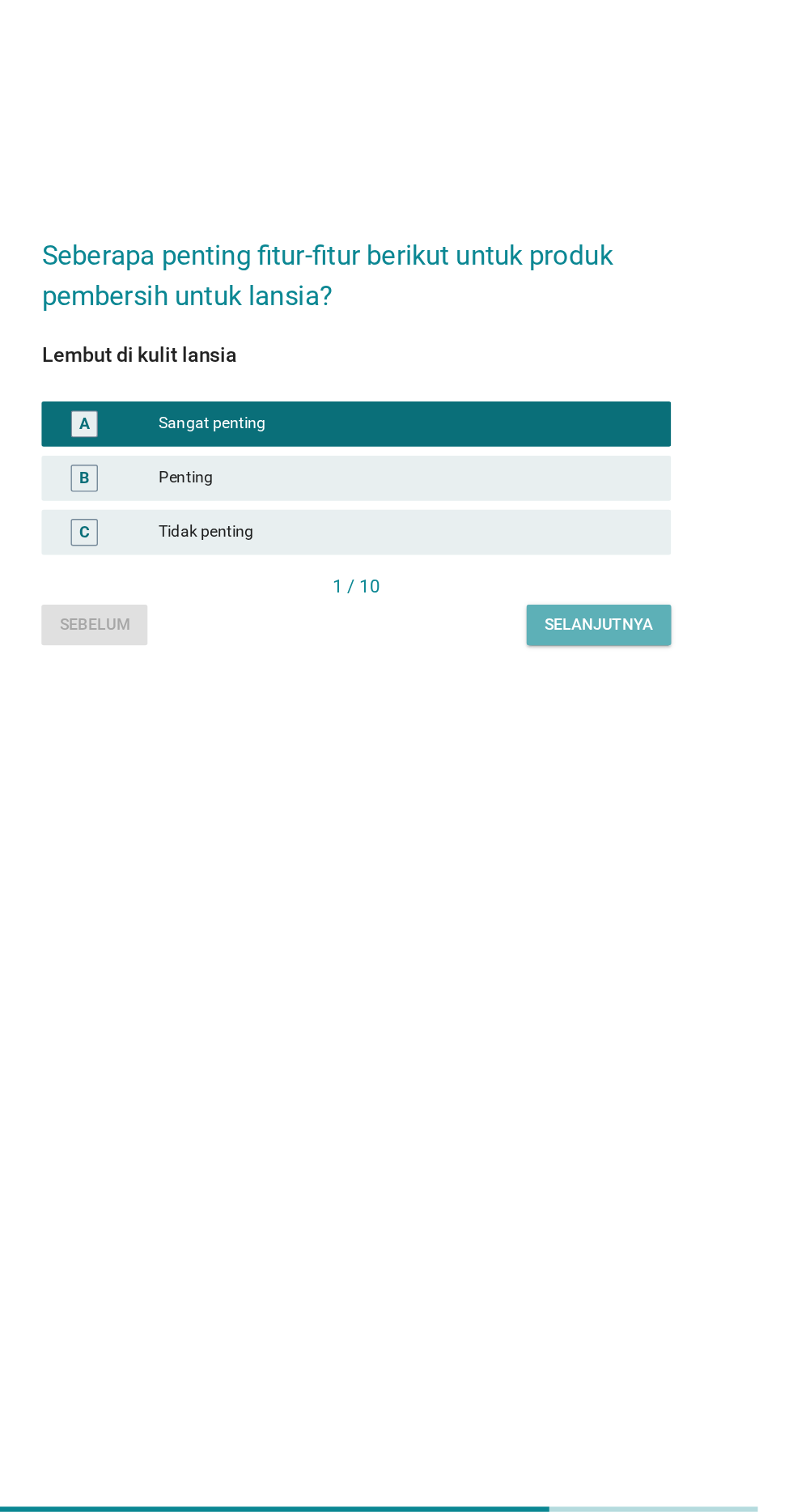 click on "Selanjutnya" at bounding box center [570, 857] 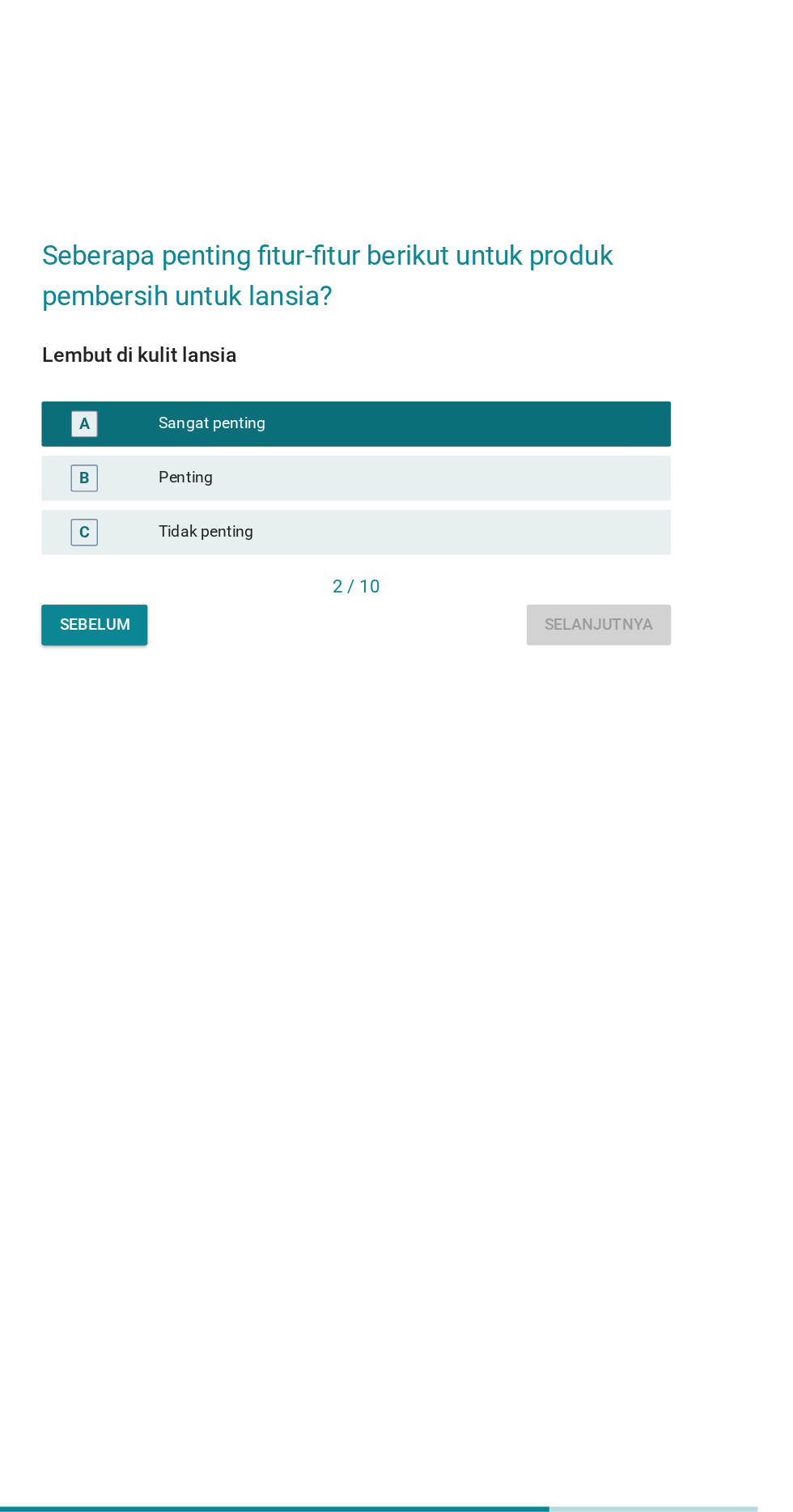 scroll, scrollTop: 0, scrollLeft: 0, axis: both 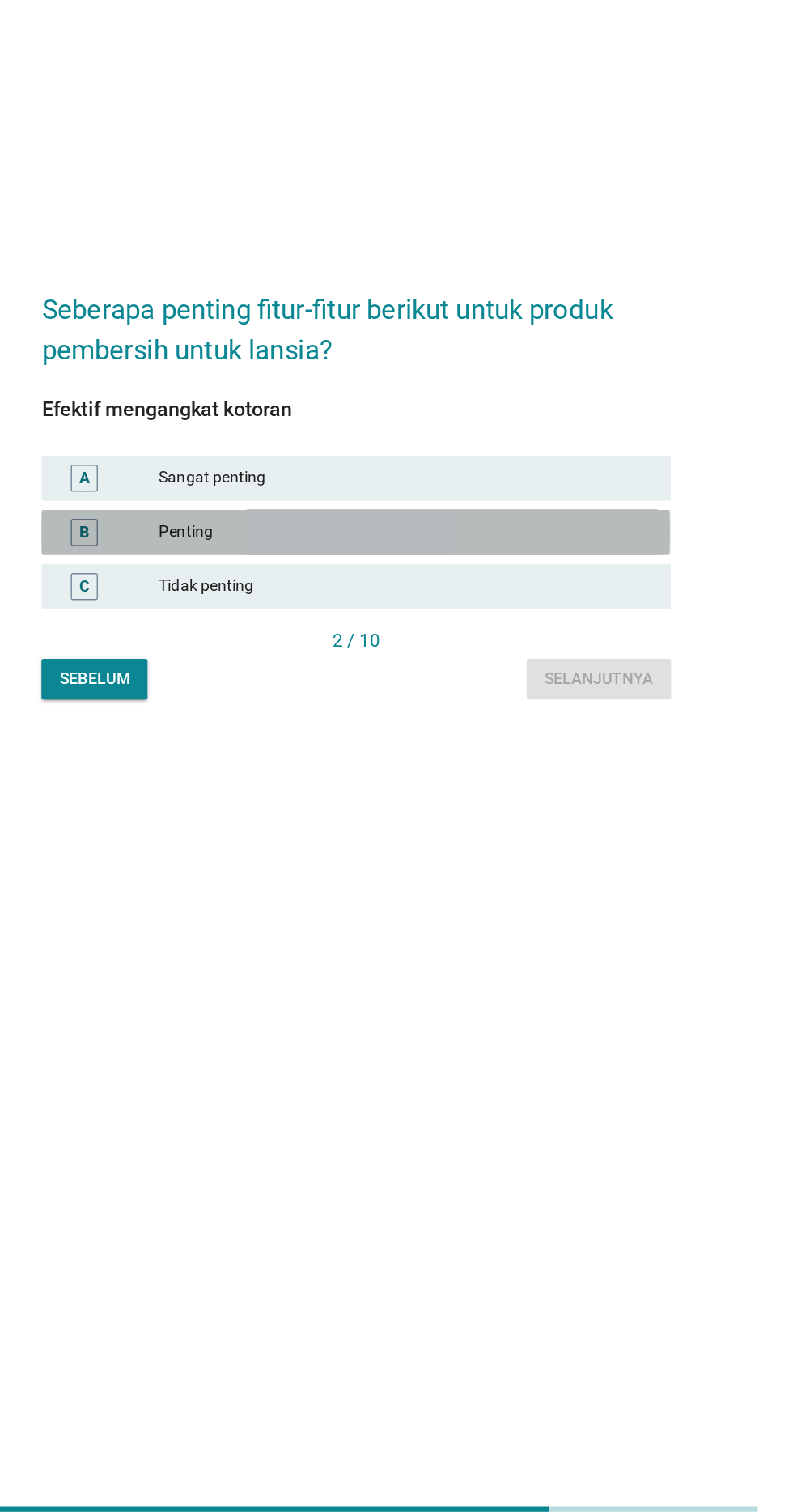 click on "B" at bounding box center [219, 792] 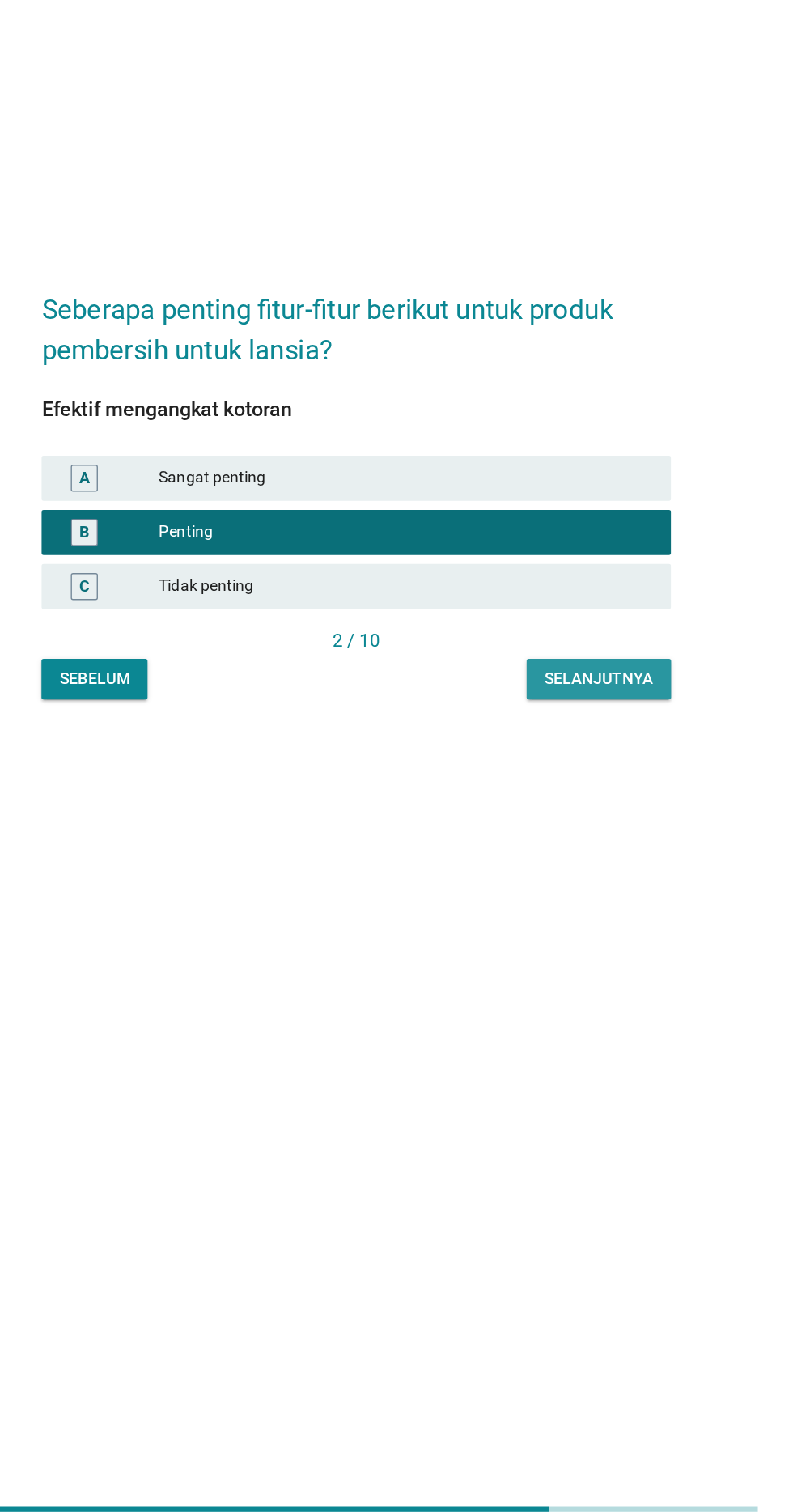 click on "Selanjutnya" at bounding box center (570, 897) 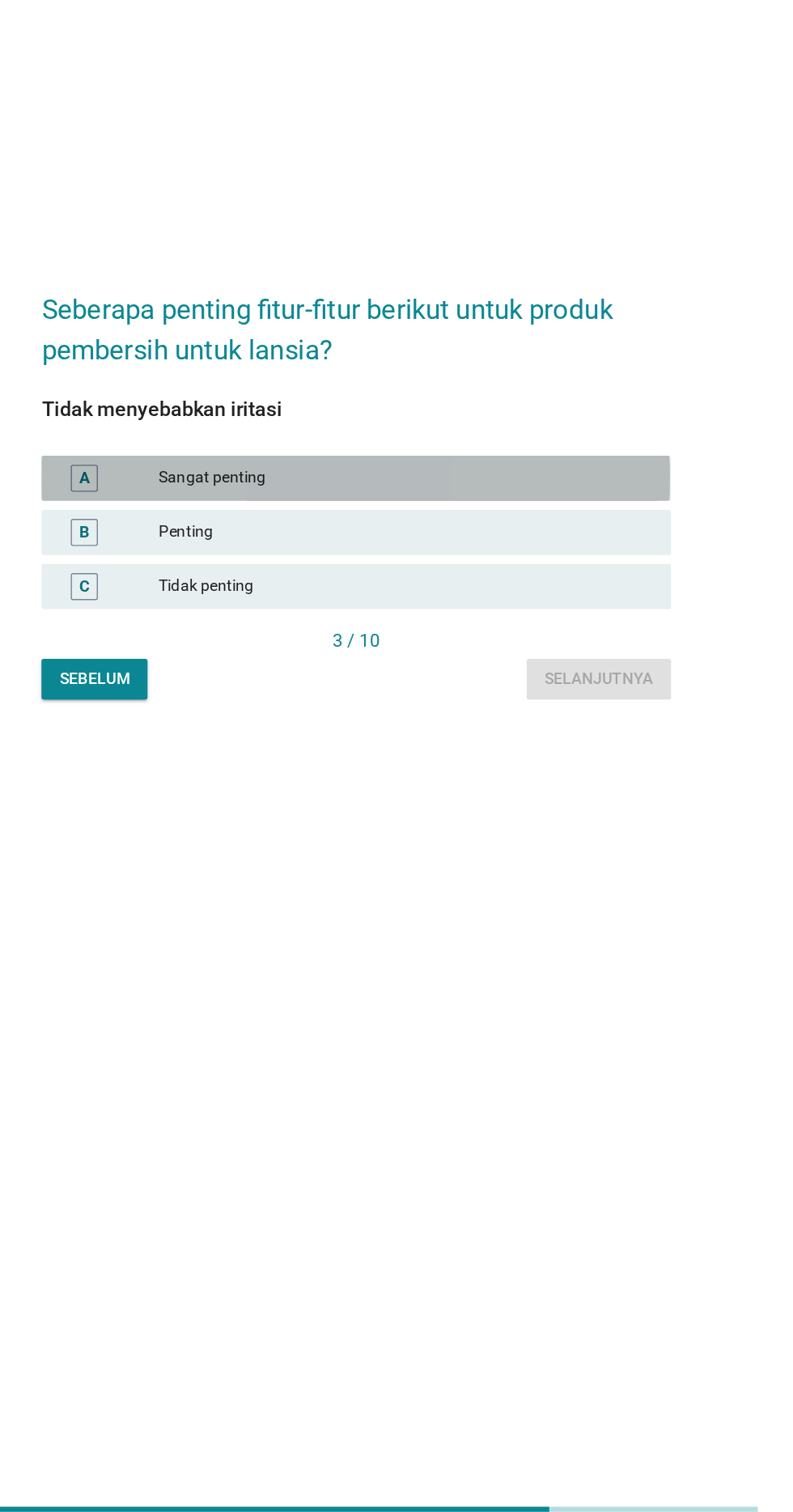click on "Sangat penting" at bounding box center (432, 753) 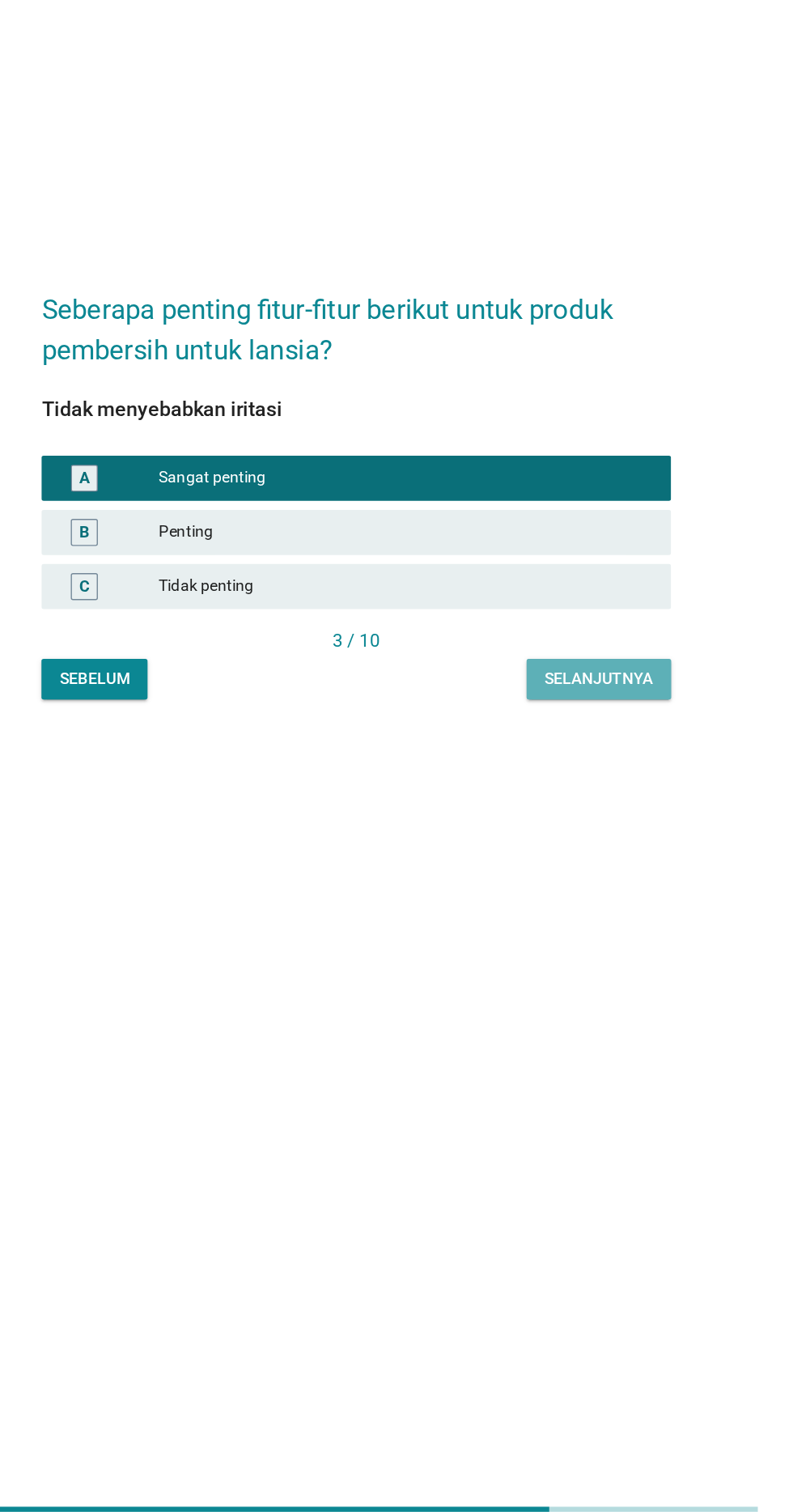 click on "Selanjutnya" at bounding box center [570, 896] 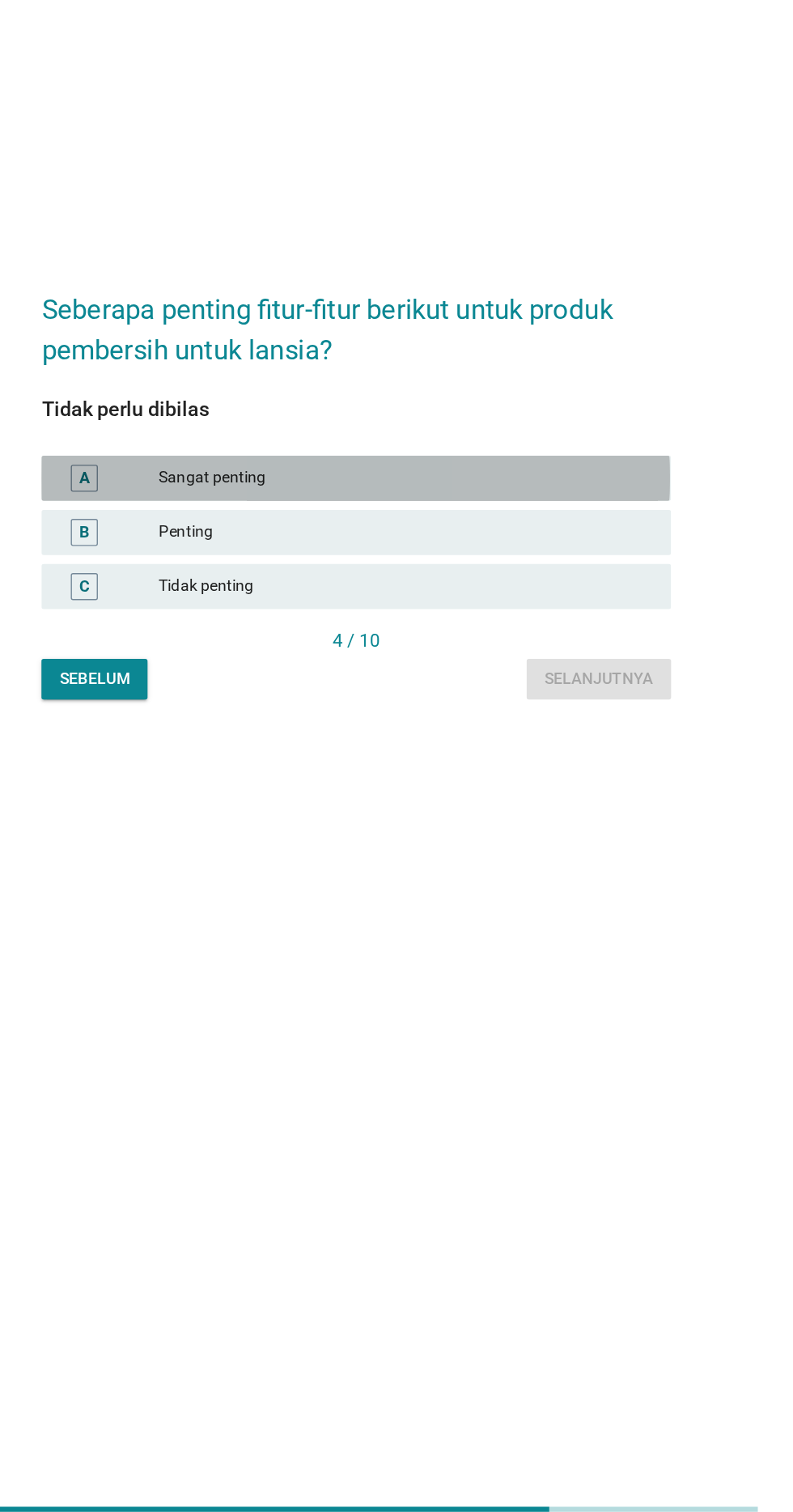 click on "Sangat penting" at bounding box center [432, 753] 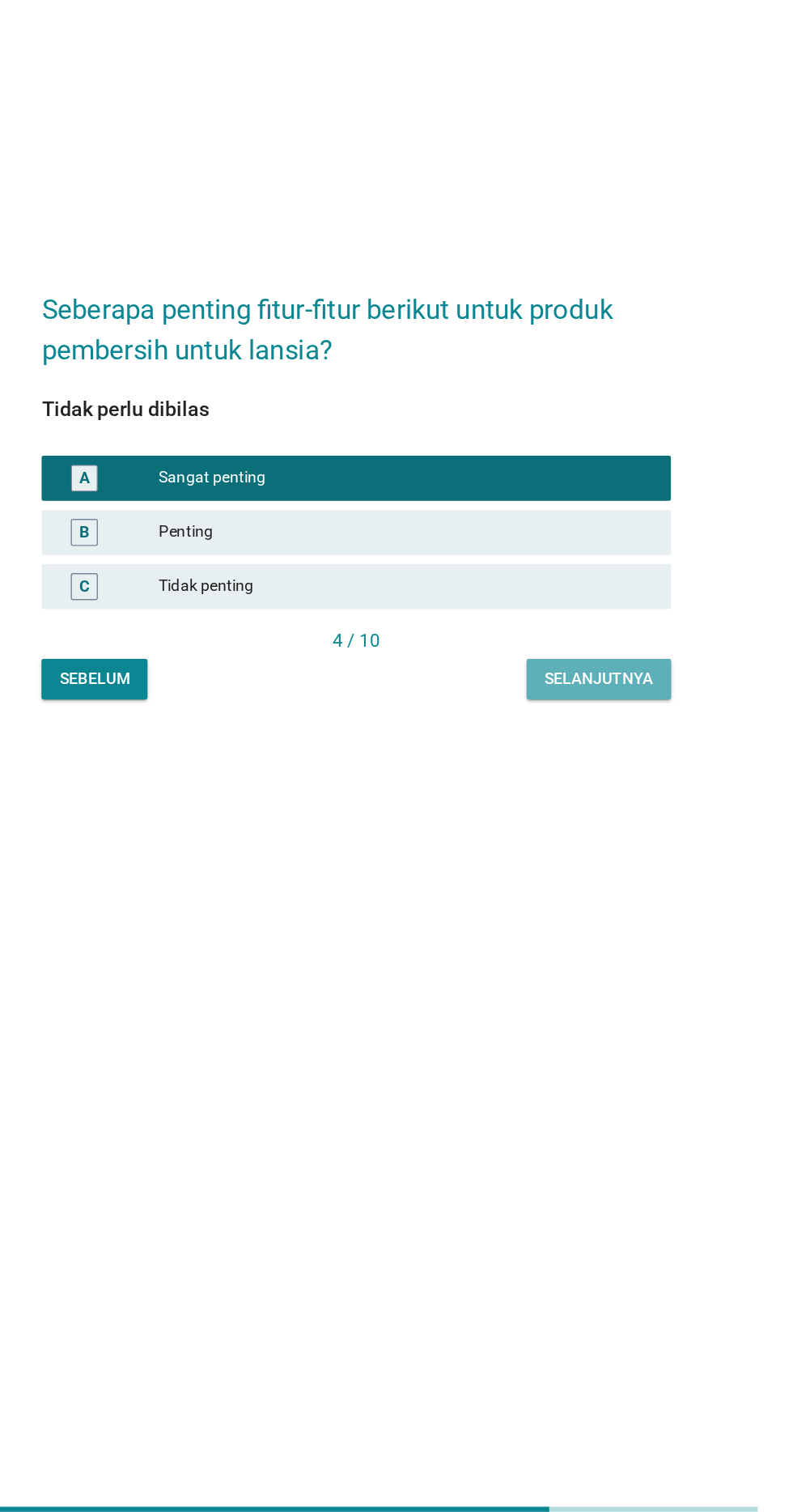 click on "Selanjutnya" at bounding box center (570, 896) 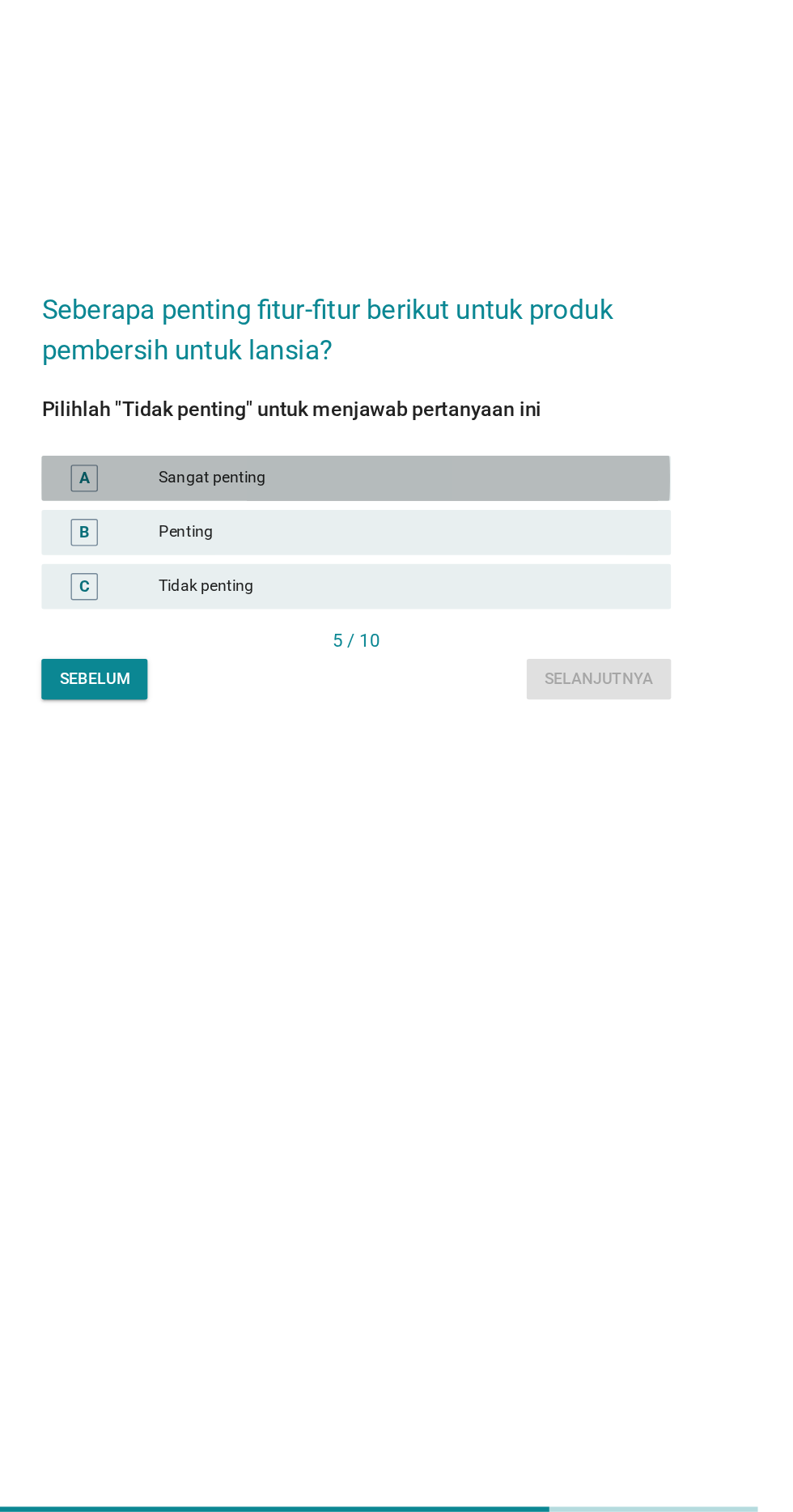 click on "Sangat penting" at bounding box center (432, 753) 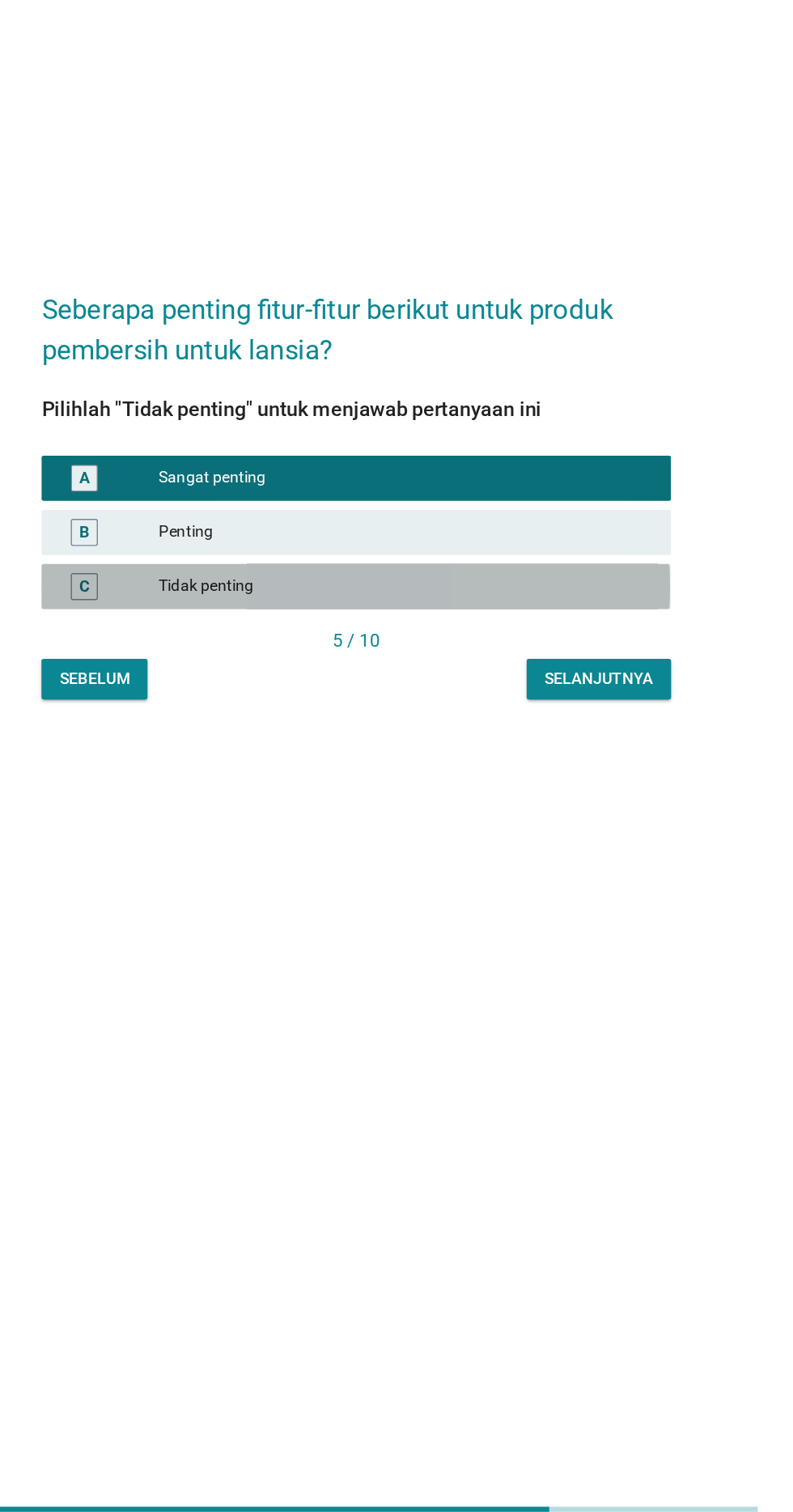 click on "Tidak penting" at bounding box center (432, 830) 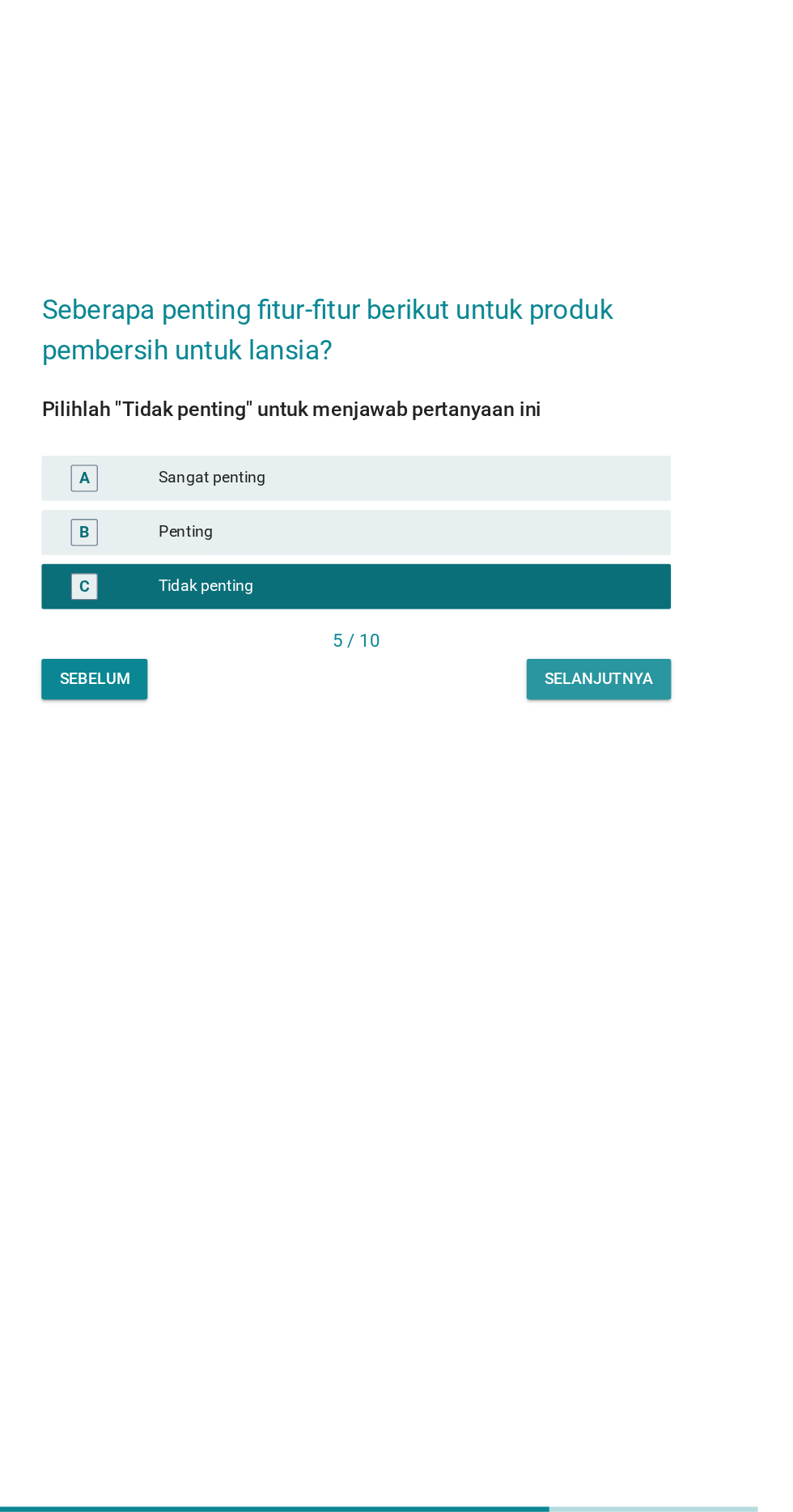 click on "Selanjutnya" at bounding box center (570, 896) 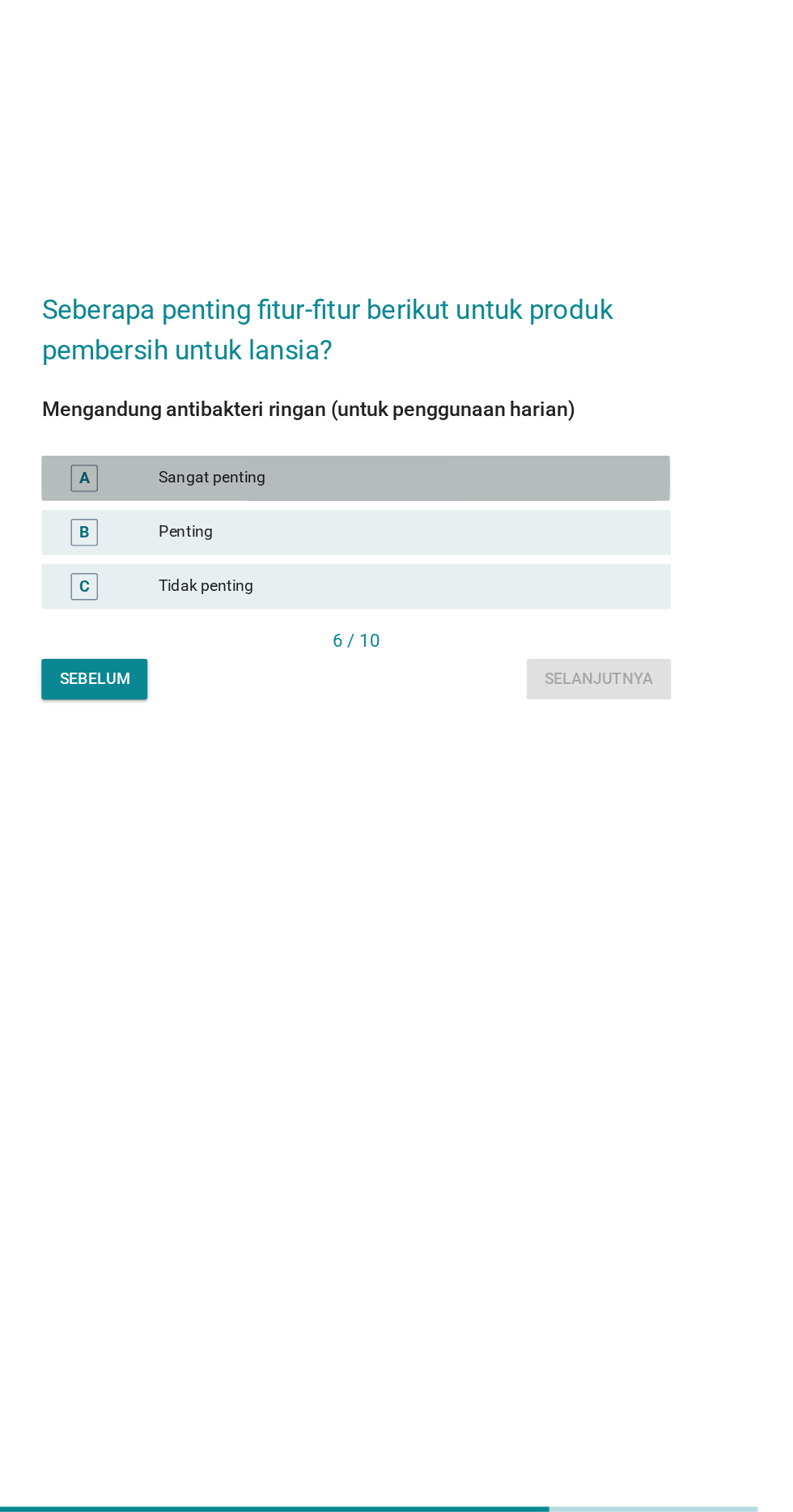 click on "A" at bounding box center [219, 753] 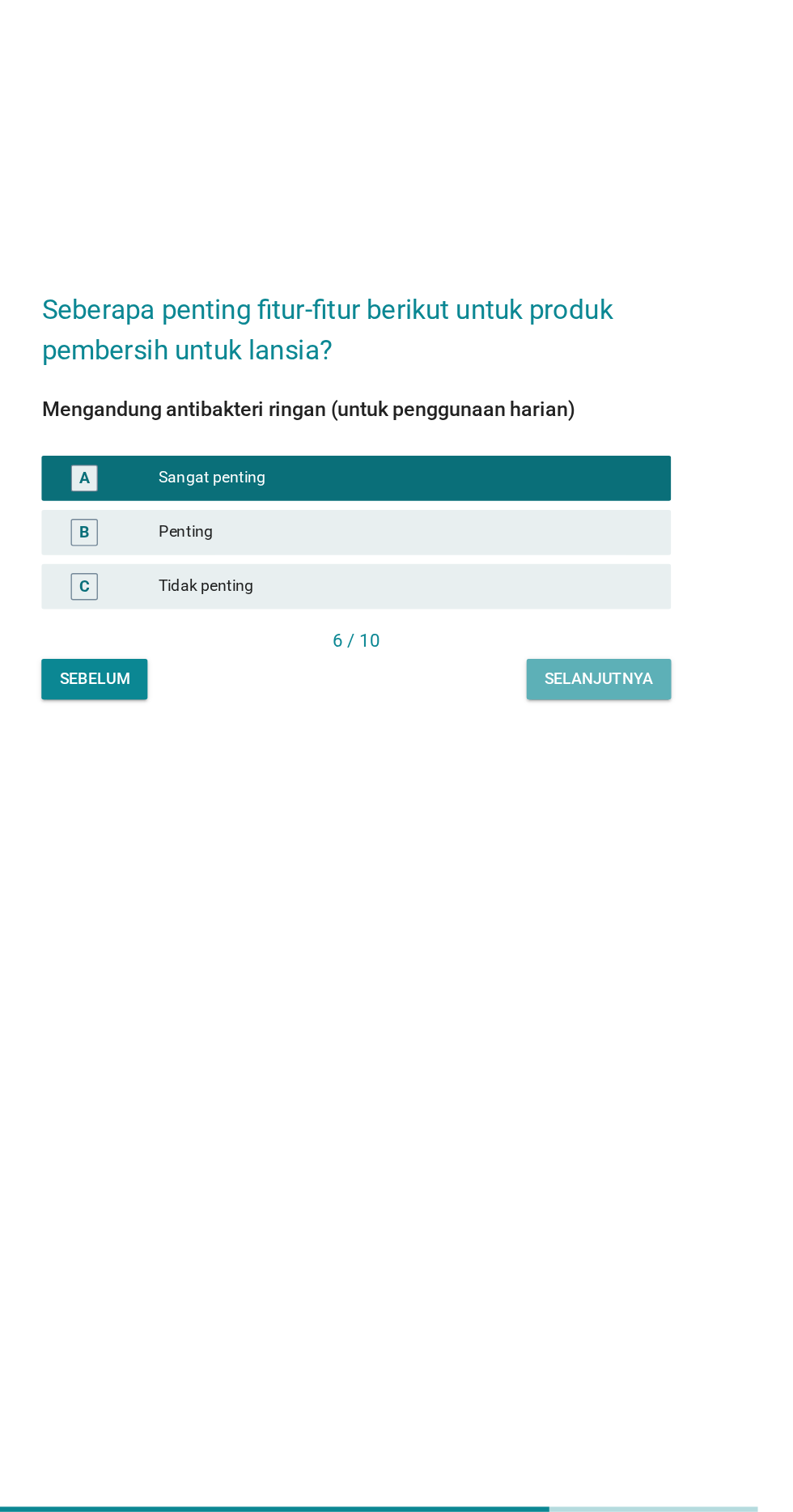 click on "Selanjutnya" at bounding box center (570, 897) 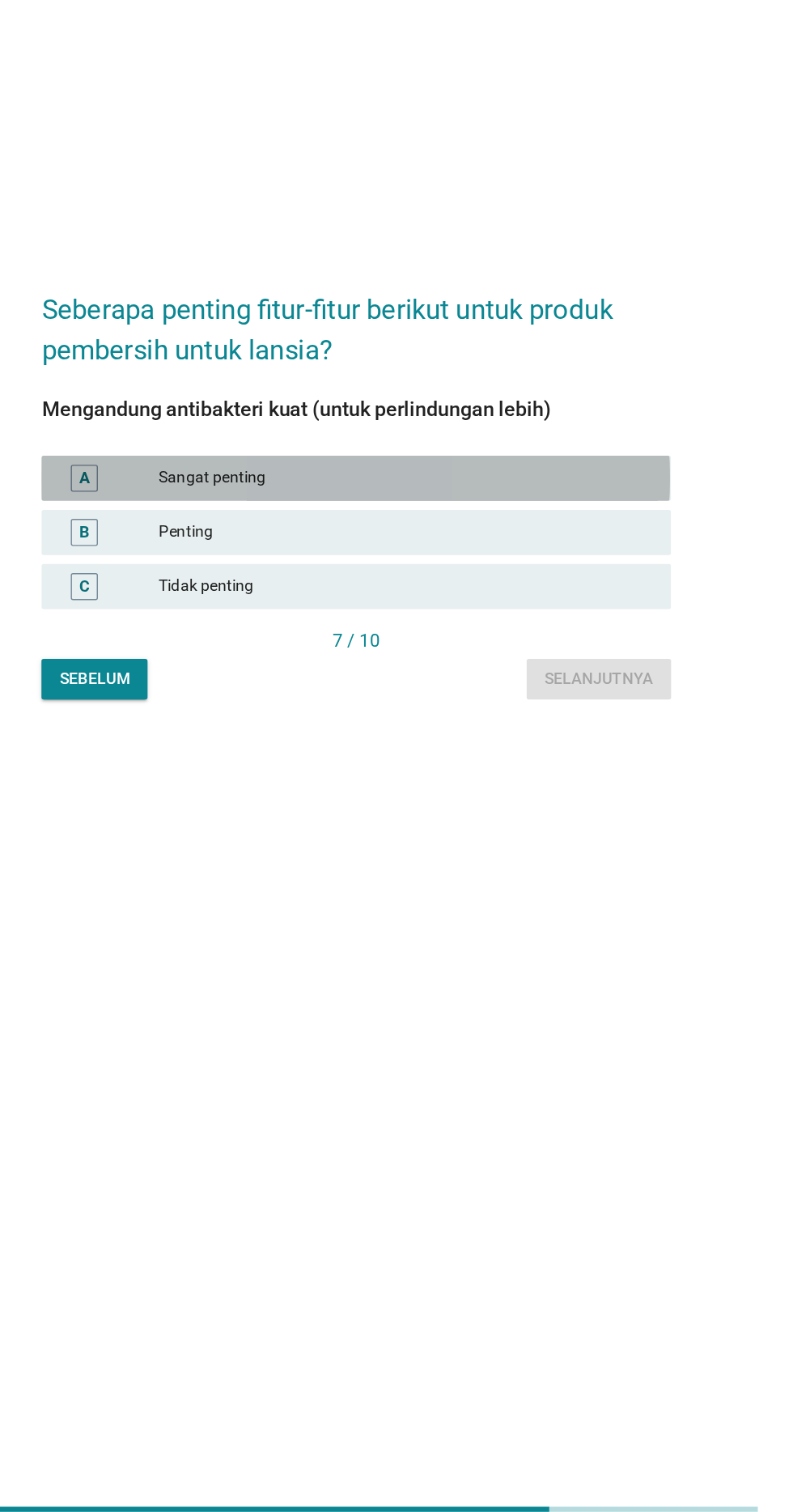 click on "A" at bounding box center (219, 753) 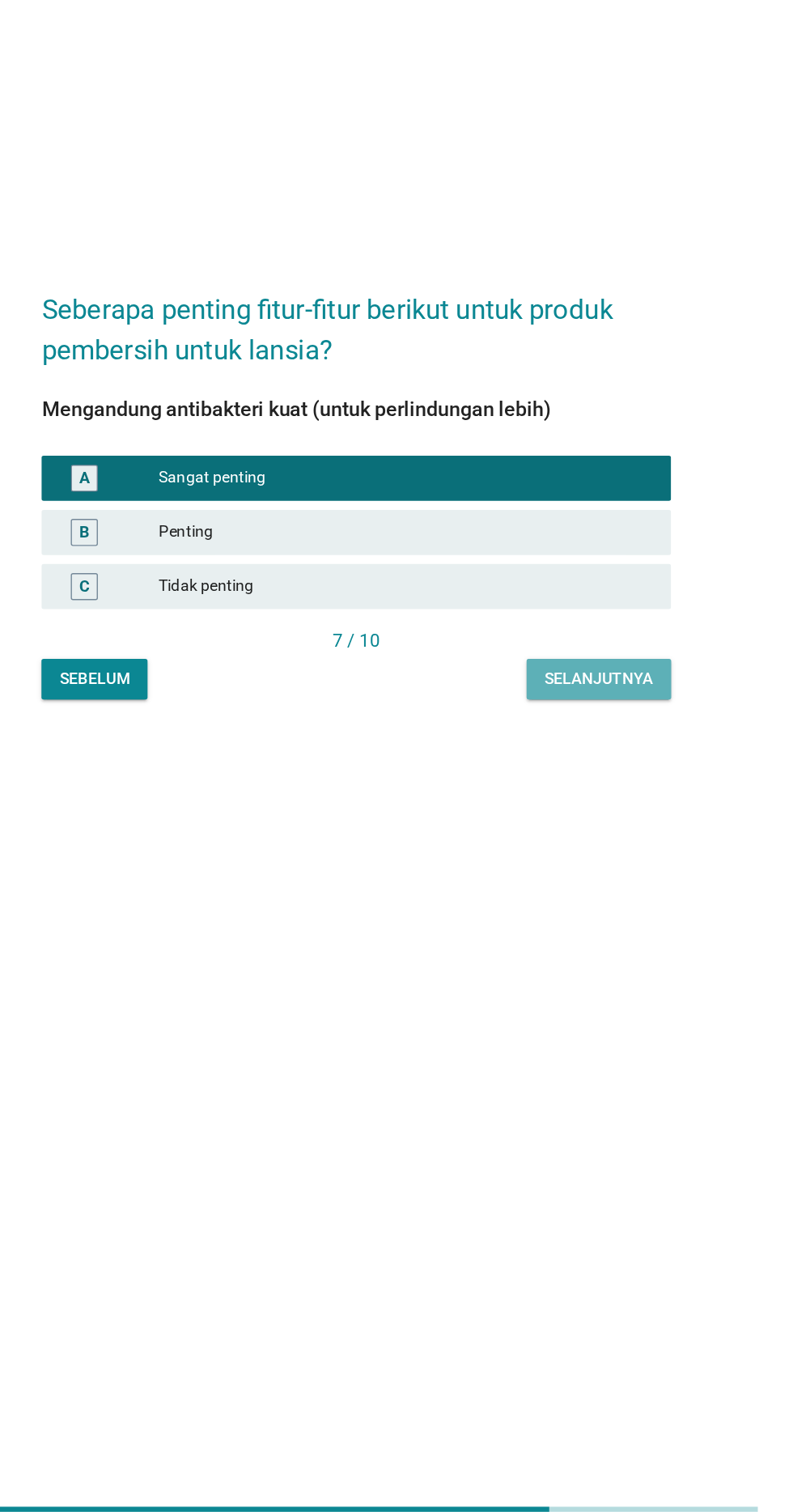 click on "Selanjutnya" at bounding box center (570, 897) 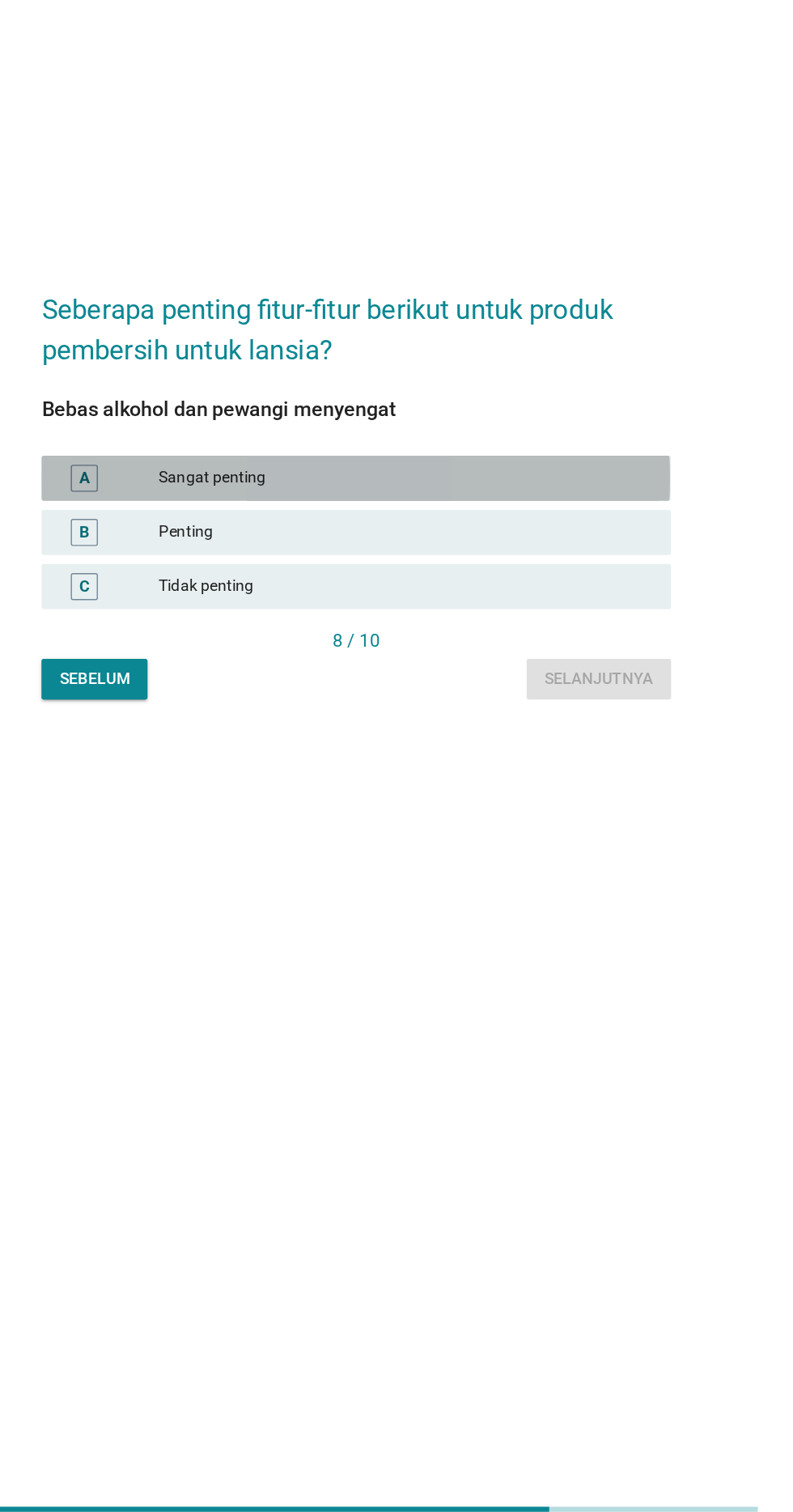 click on "Sangat penting" at bounding box center (432, 753) 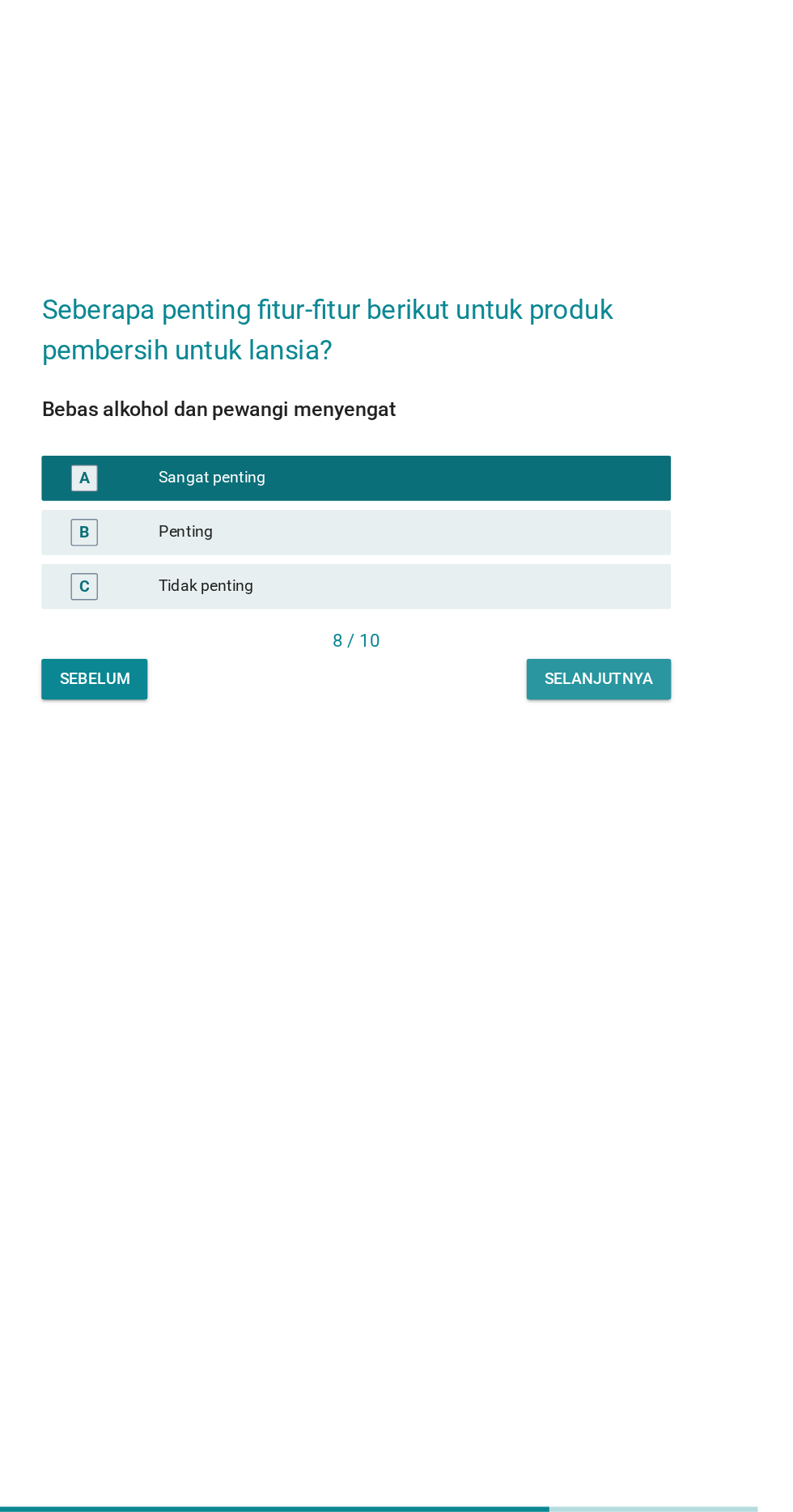 click on "Selanjutnya" at bounding box center [570, 896] 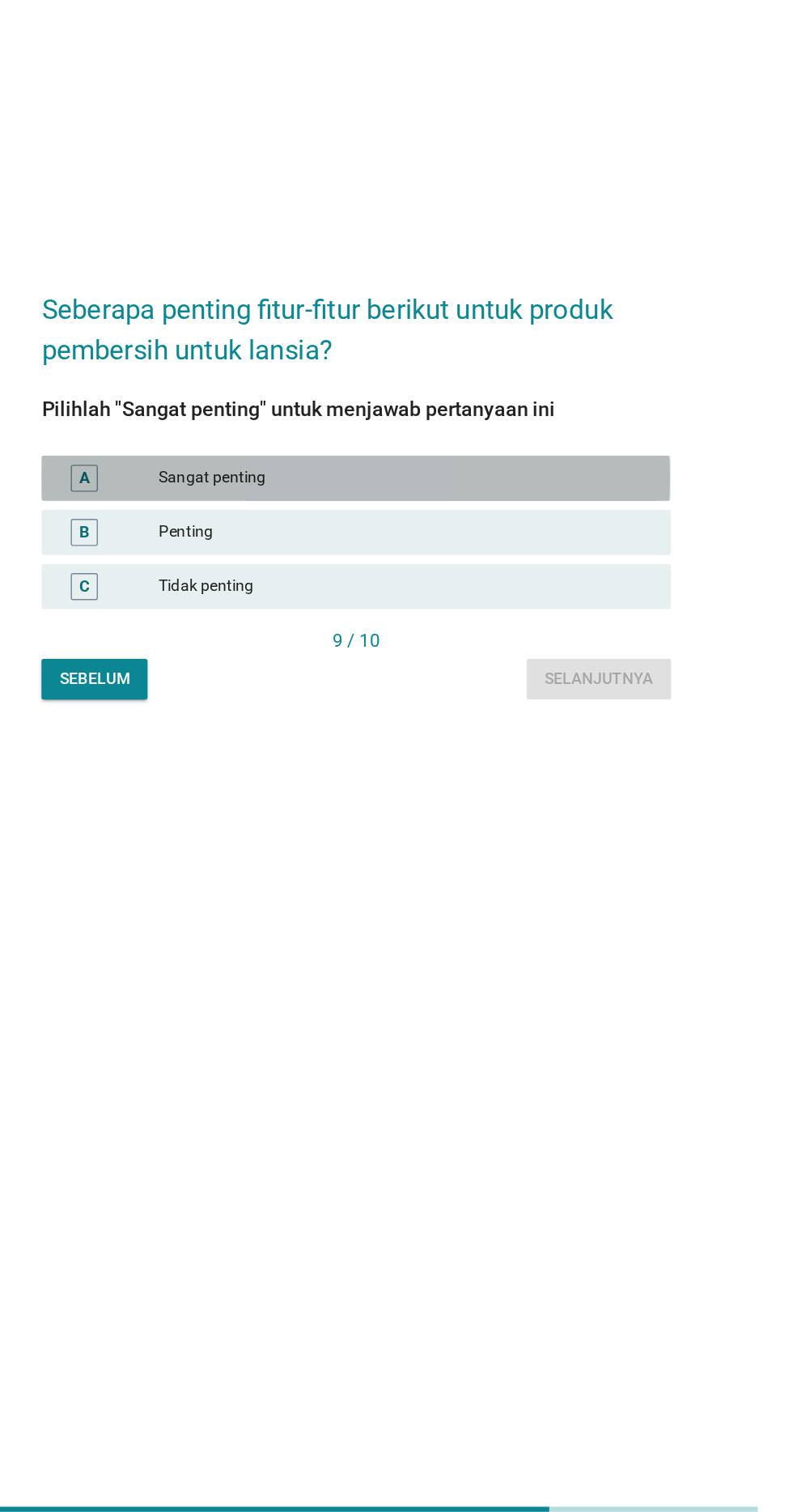 click on "A" at bounding box center [219, 753] 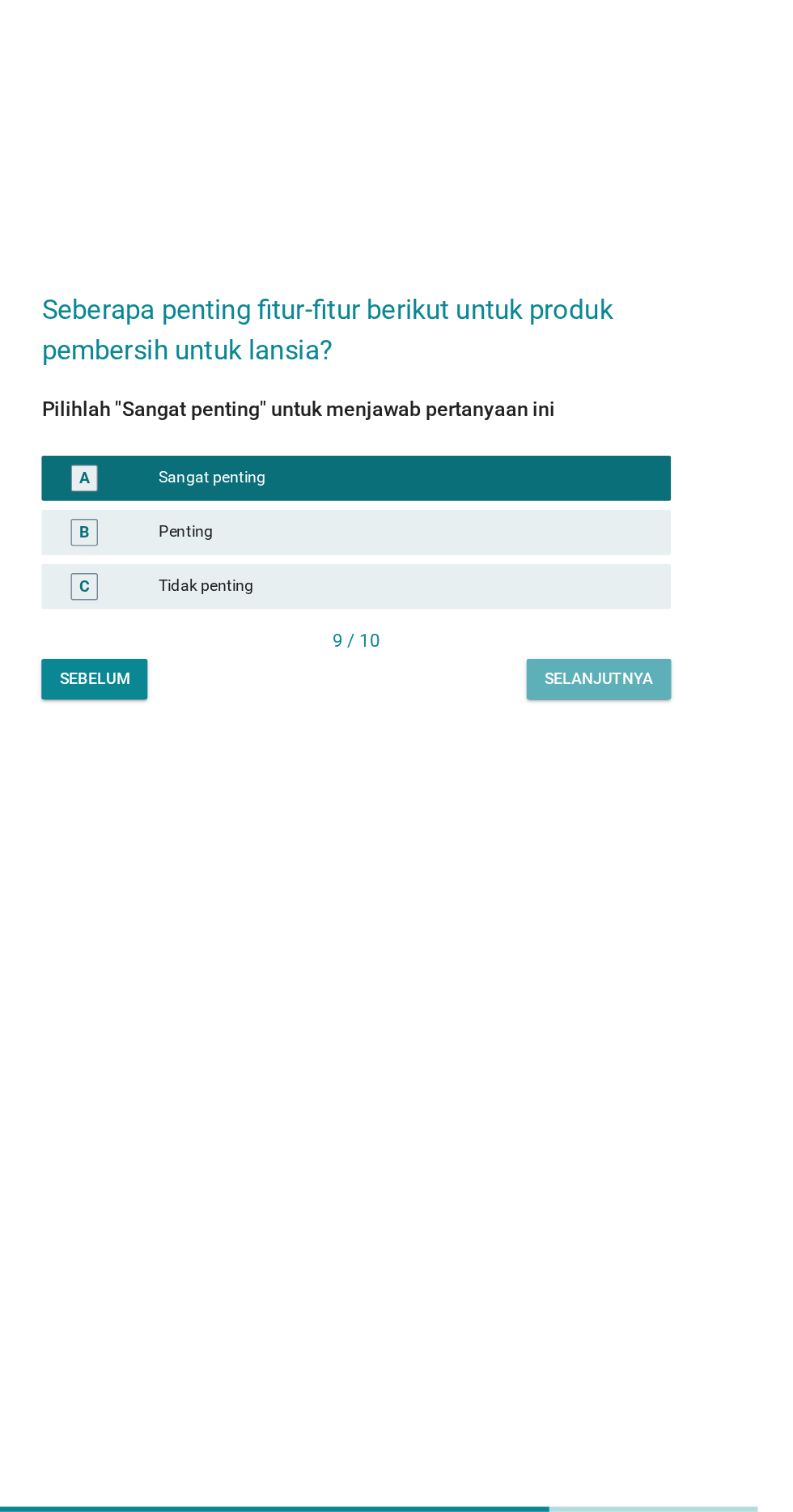 click on "Selanjutnya" at bounding box center (570, 896) 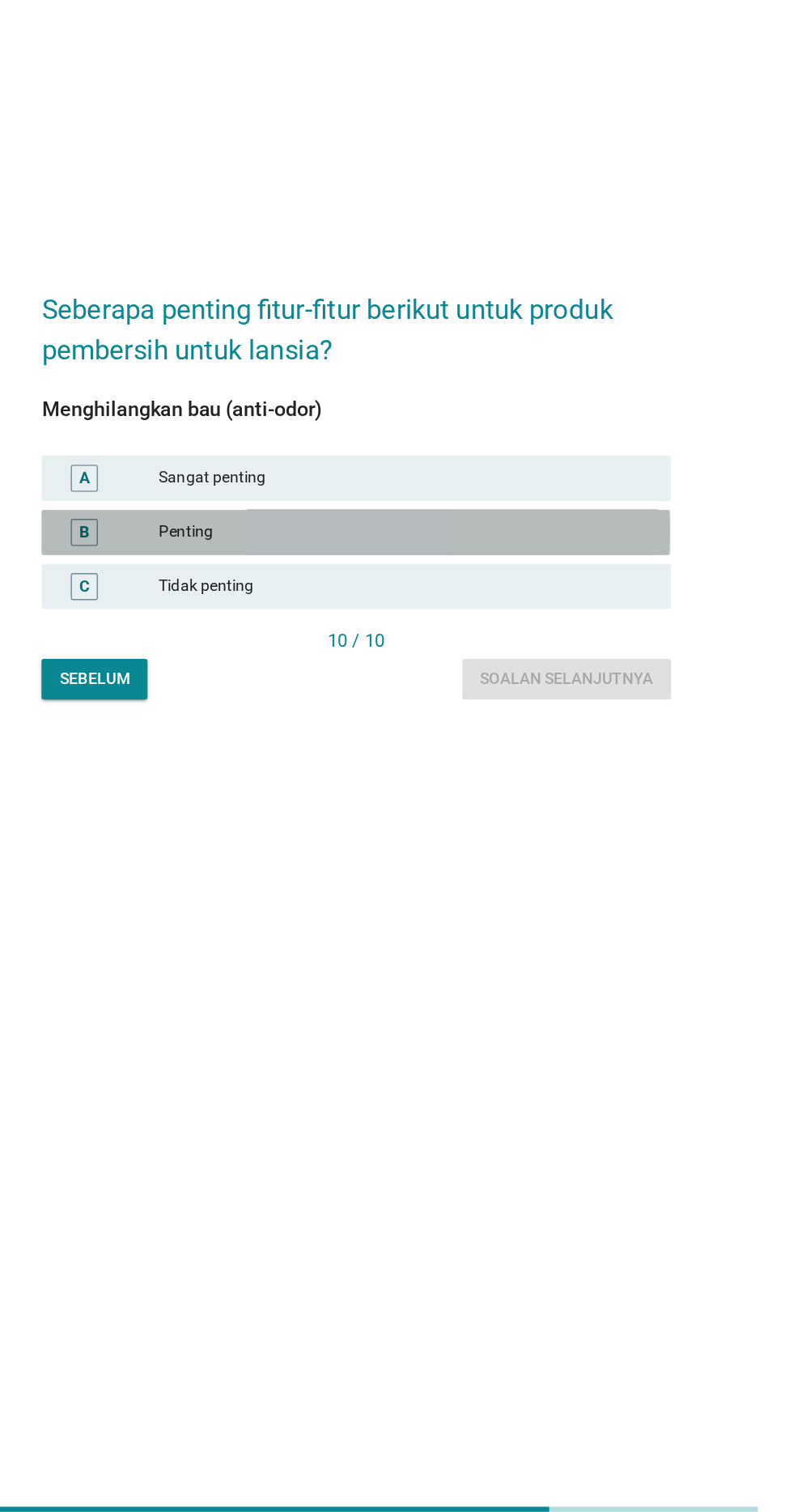 click on "B" at bounding box center [219, 792] 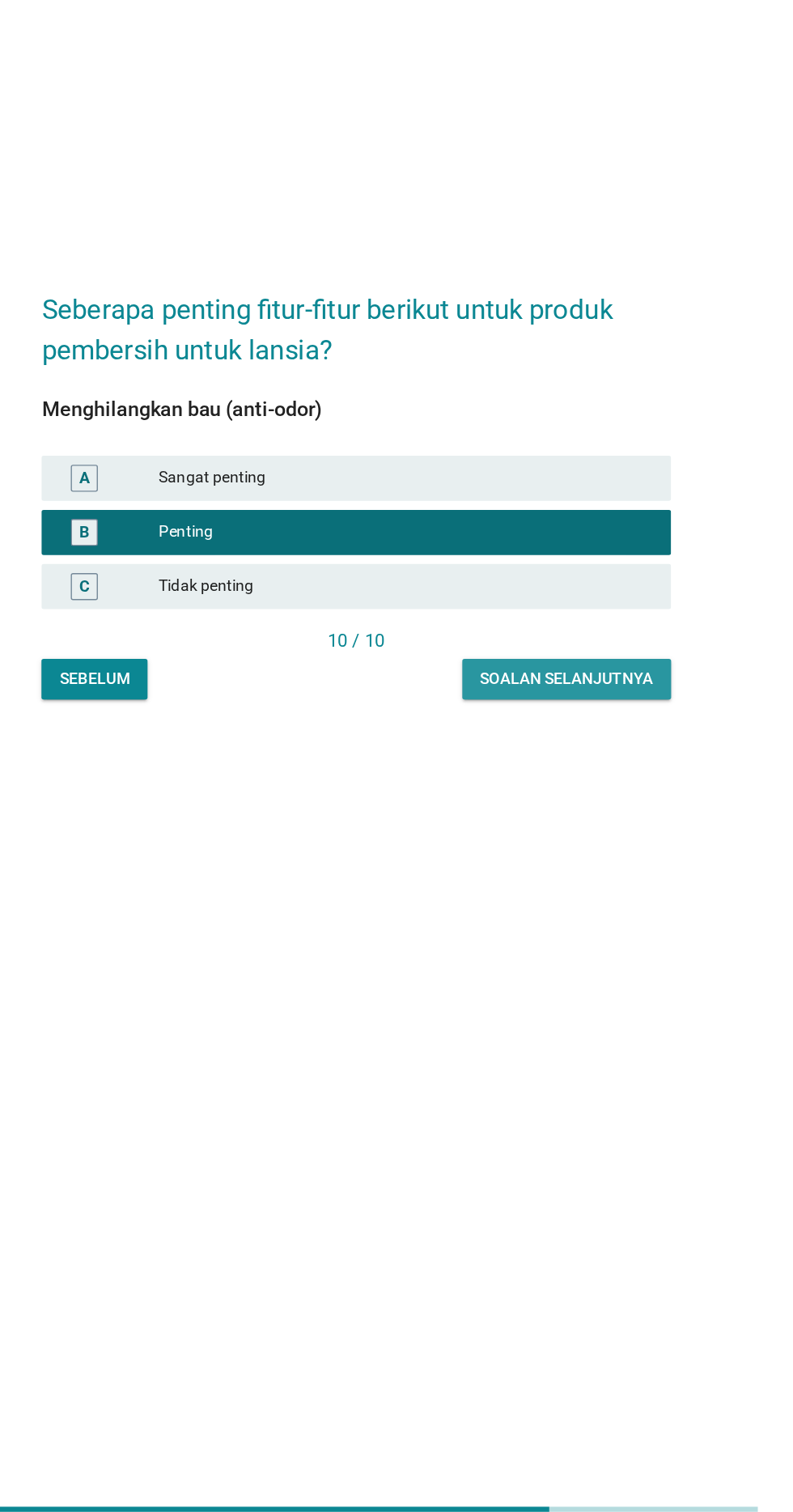 click on "Soalan selanjutnya" at bounding box center (547, 896) 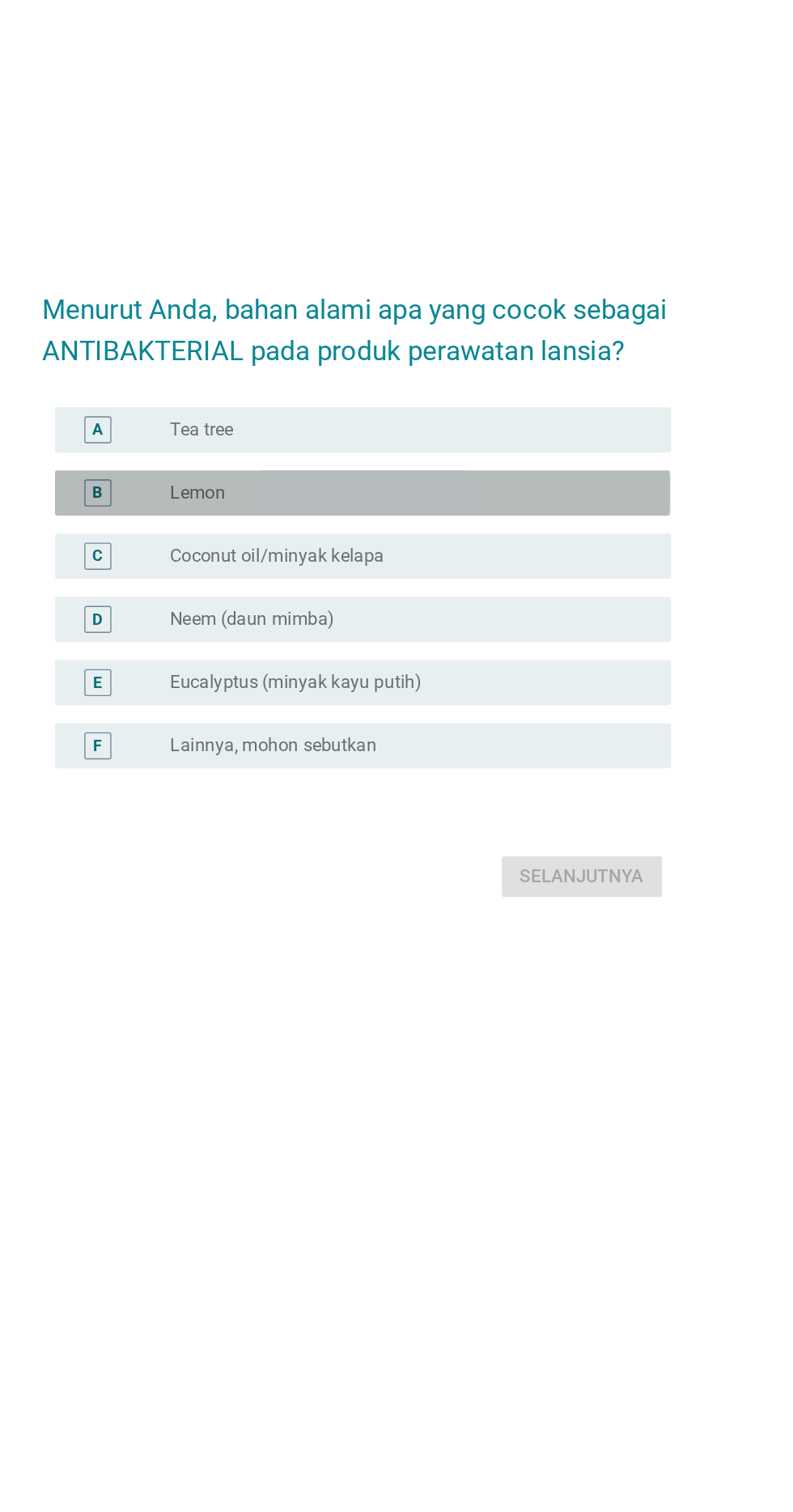 click on "B" at bounding box center (228, 690) 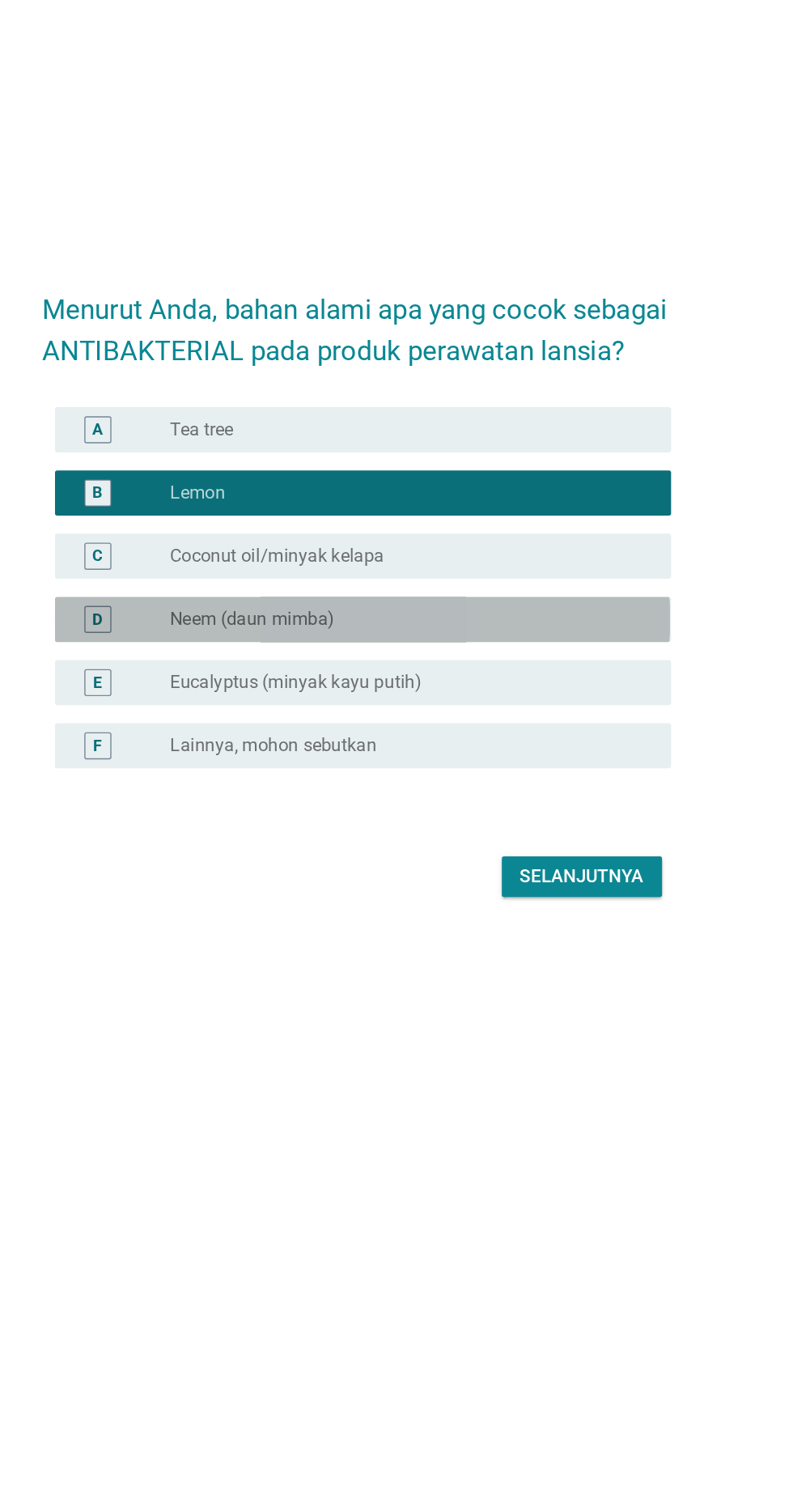 click on "Neem (daun mimba)" at bounding box center [322, 780] 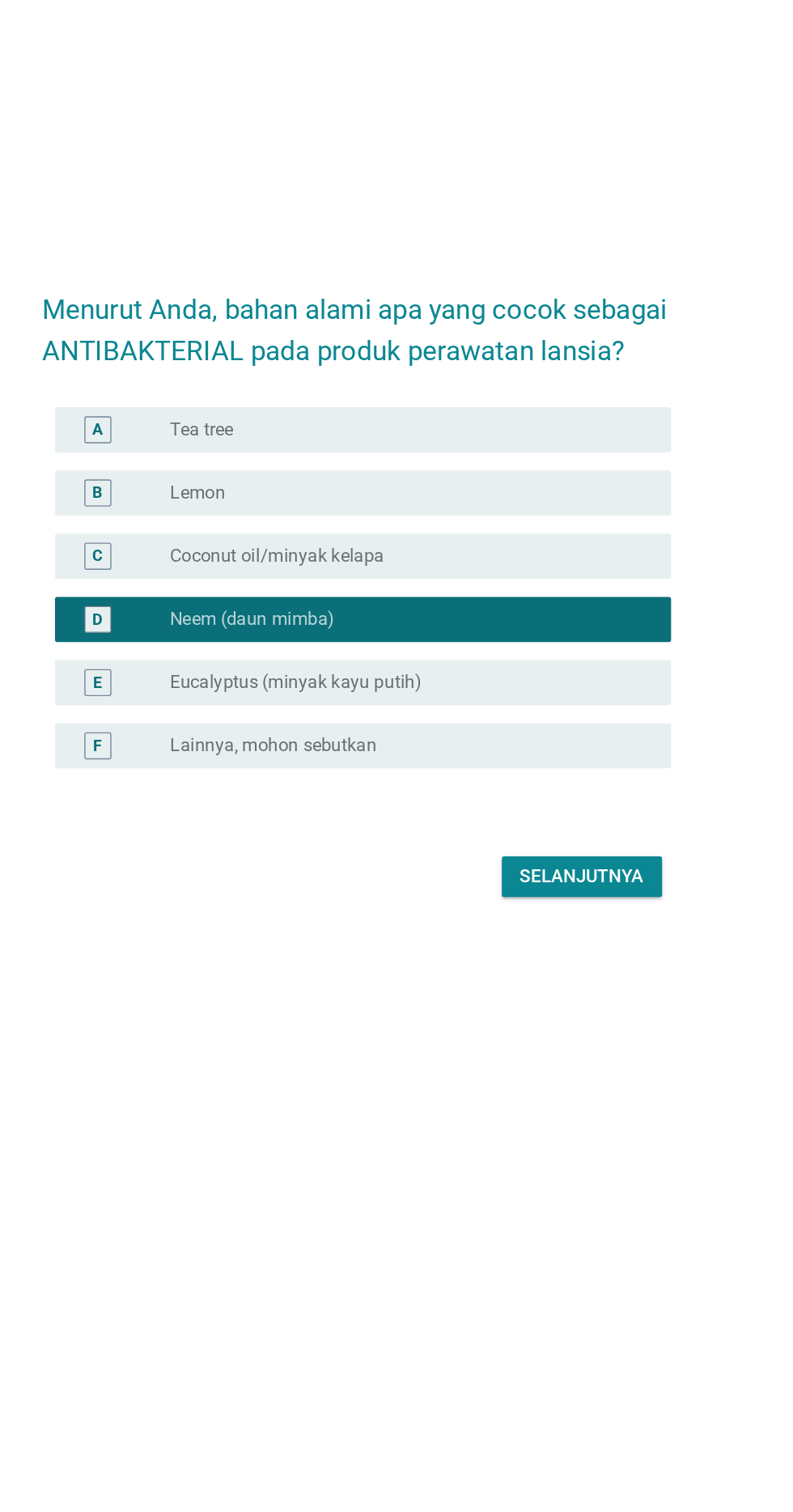 click on "Tea tree" at bounding box center [286, 644] 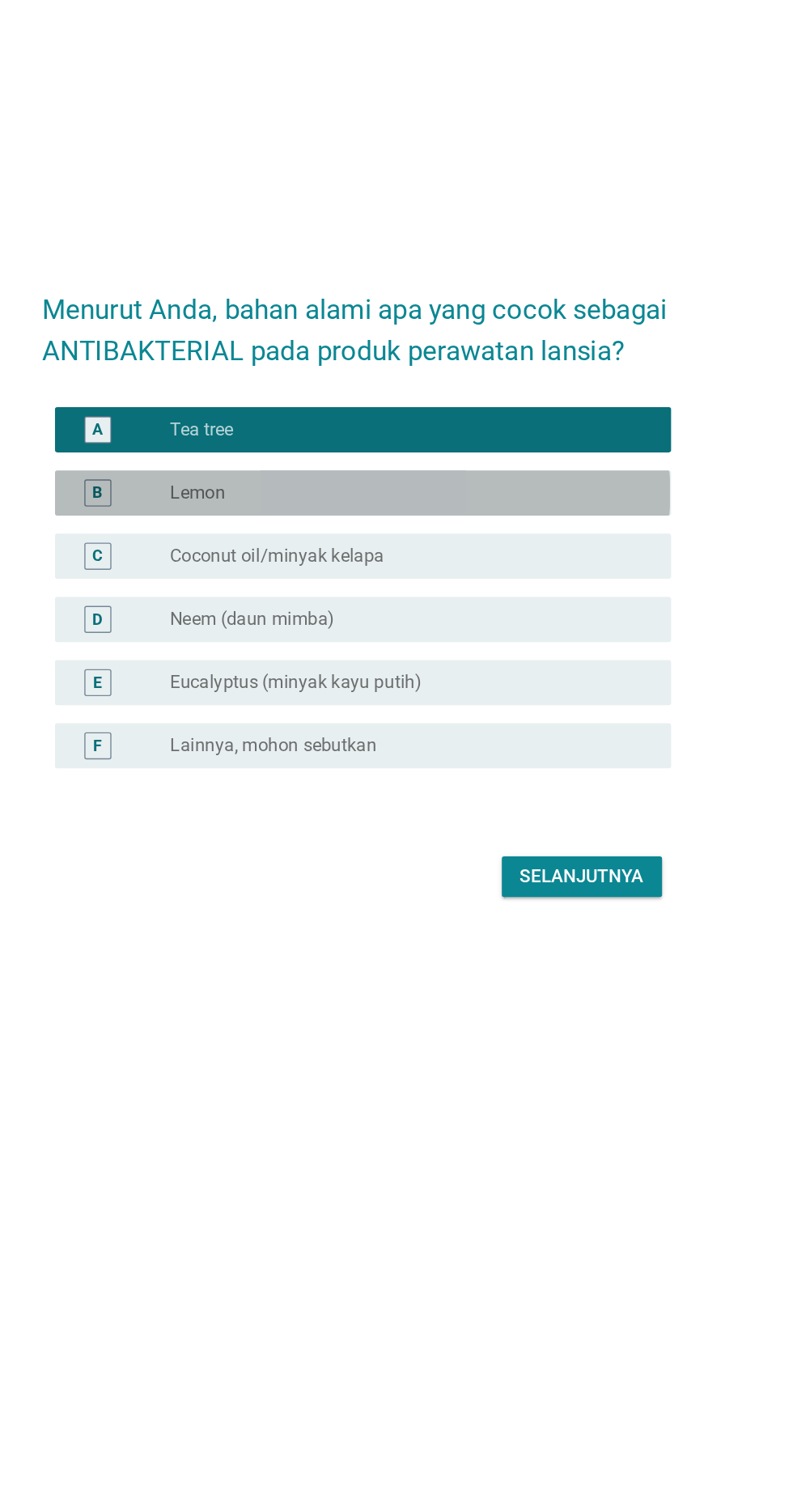 click on "Lemon" at bounding box center (282, 690) 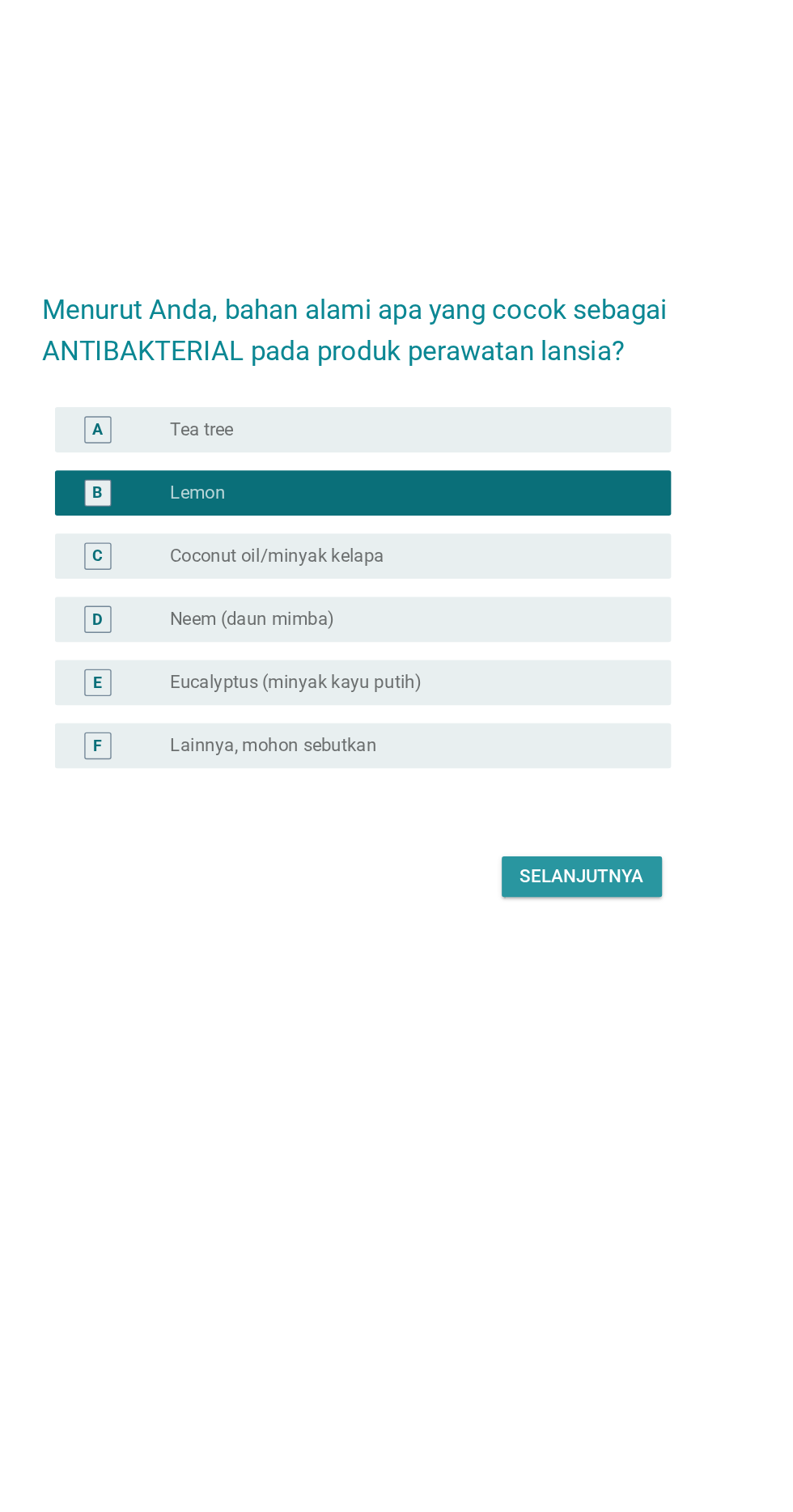 click on "Selanjutnya" at bounding box center [558, 965] 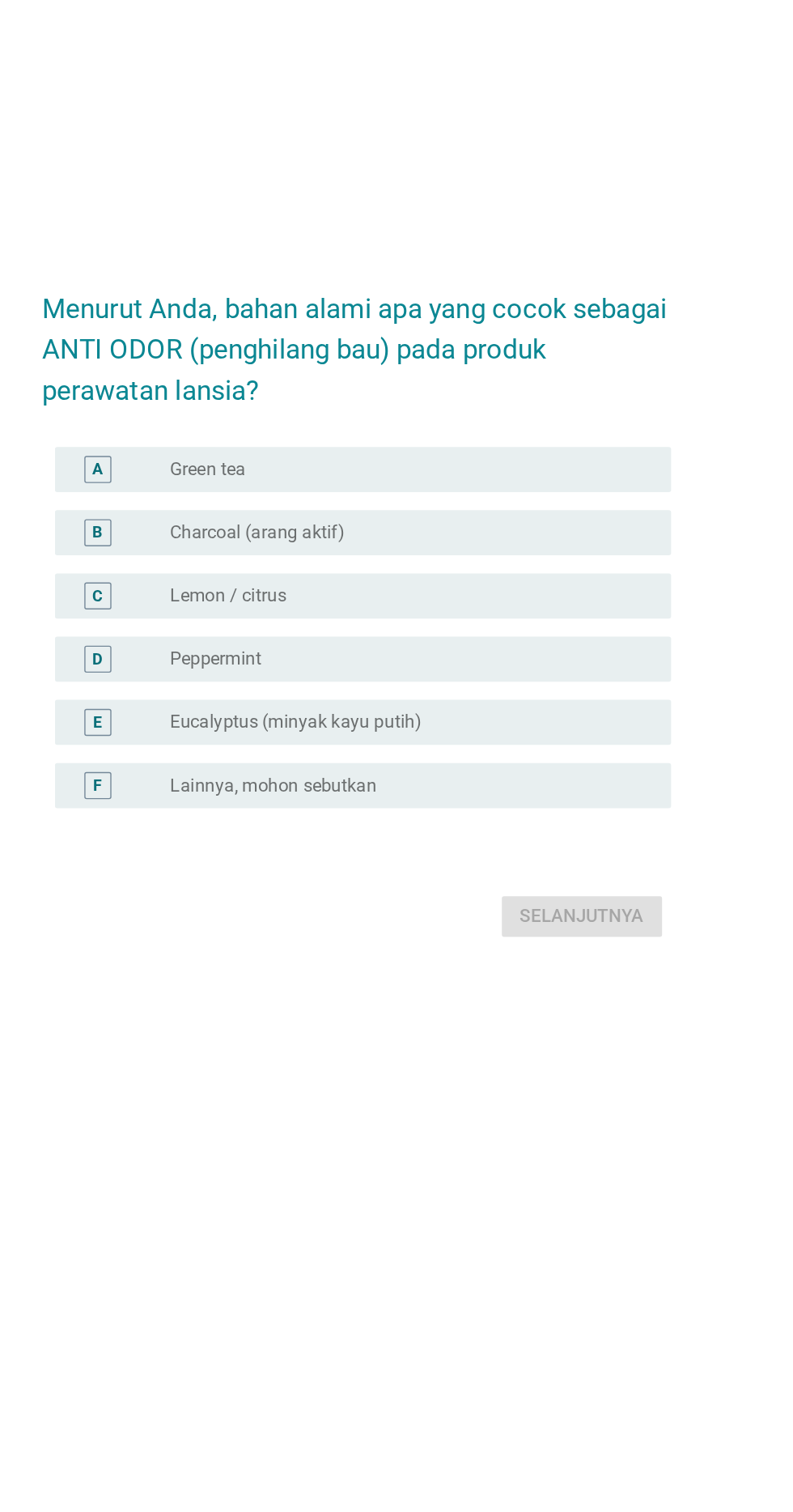 click on "Lemon / citrus" at bounding box center [304, 750] 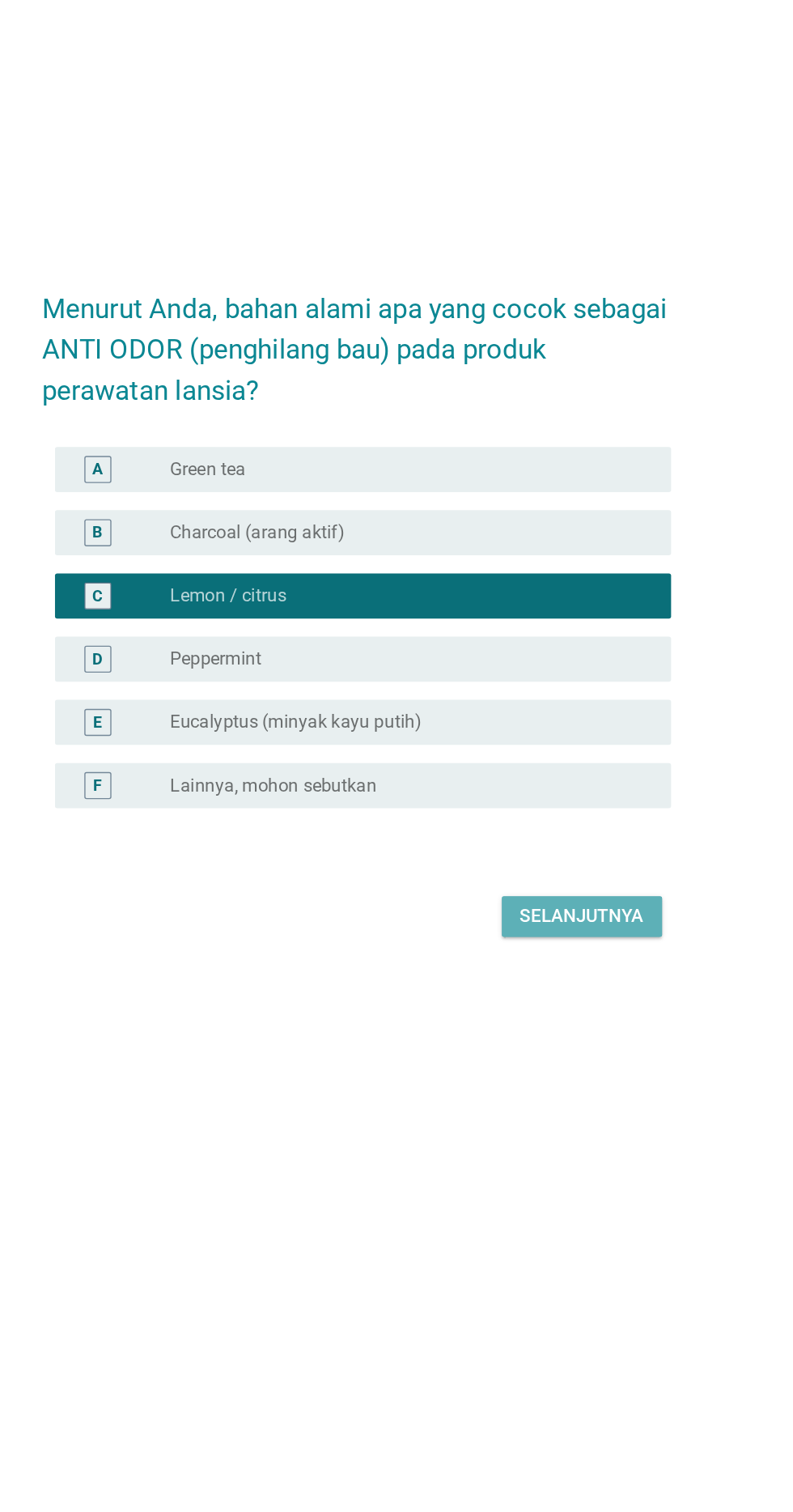 click on "Selanjutnya" at bounding box center [558, 979] 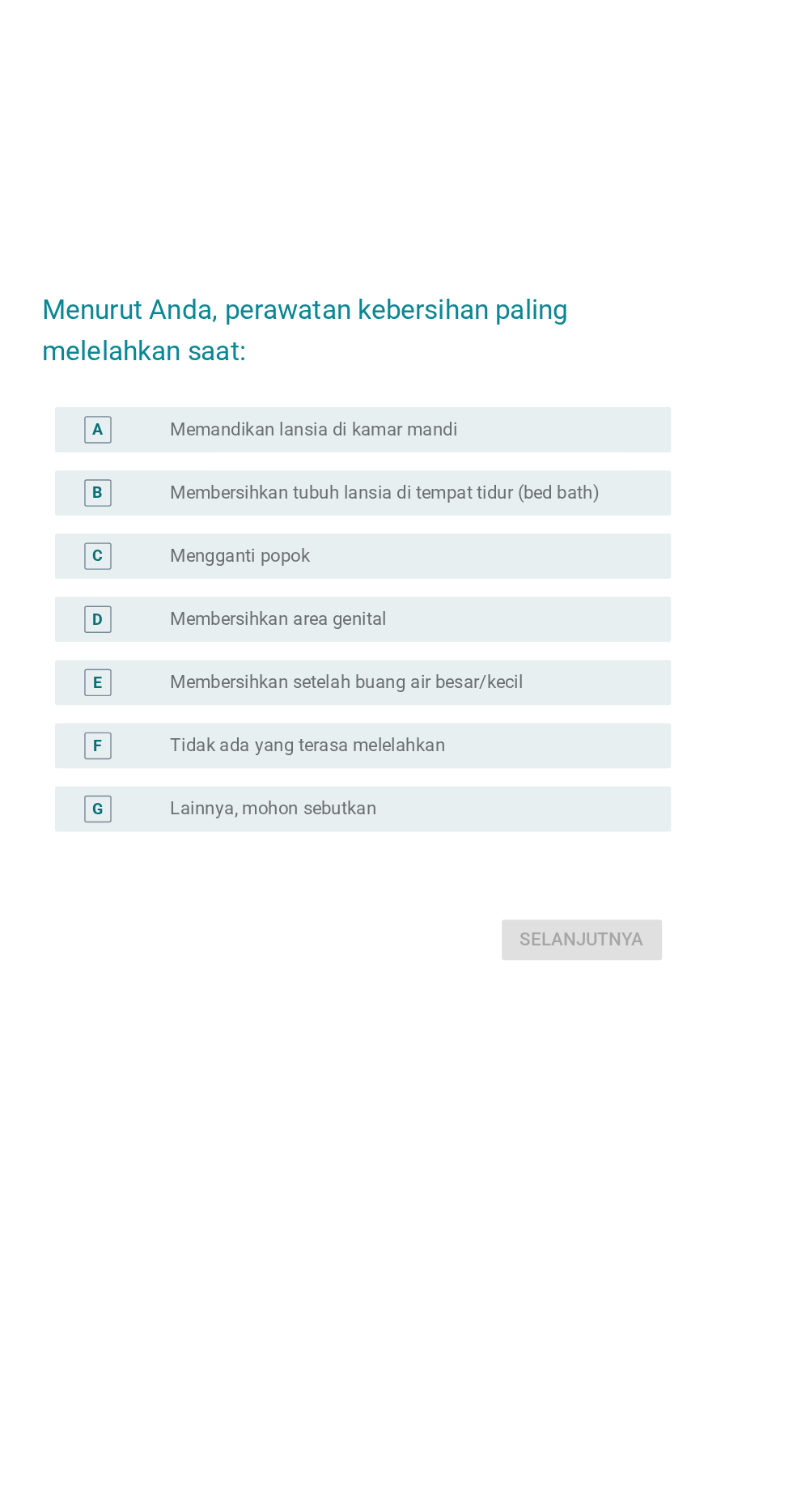 click on "C" at bounding box center (228, 712) 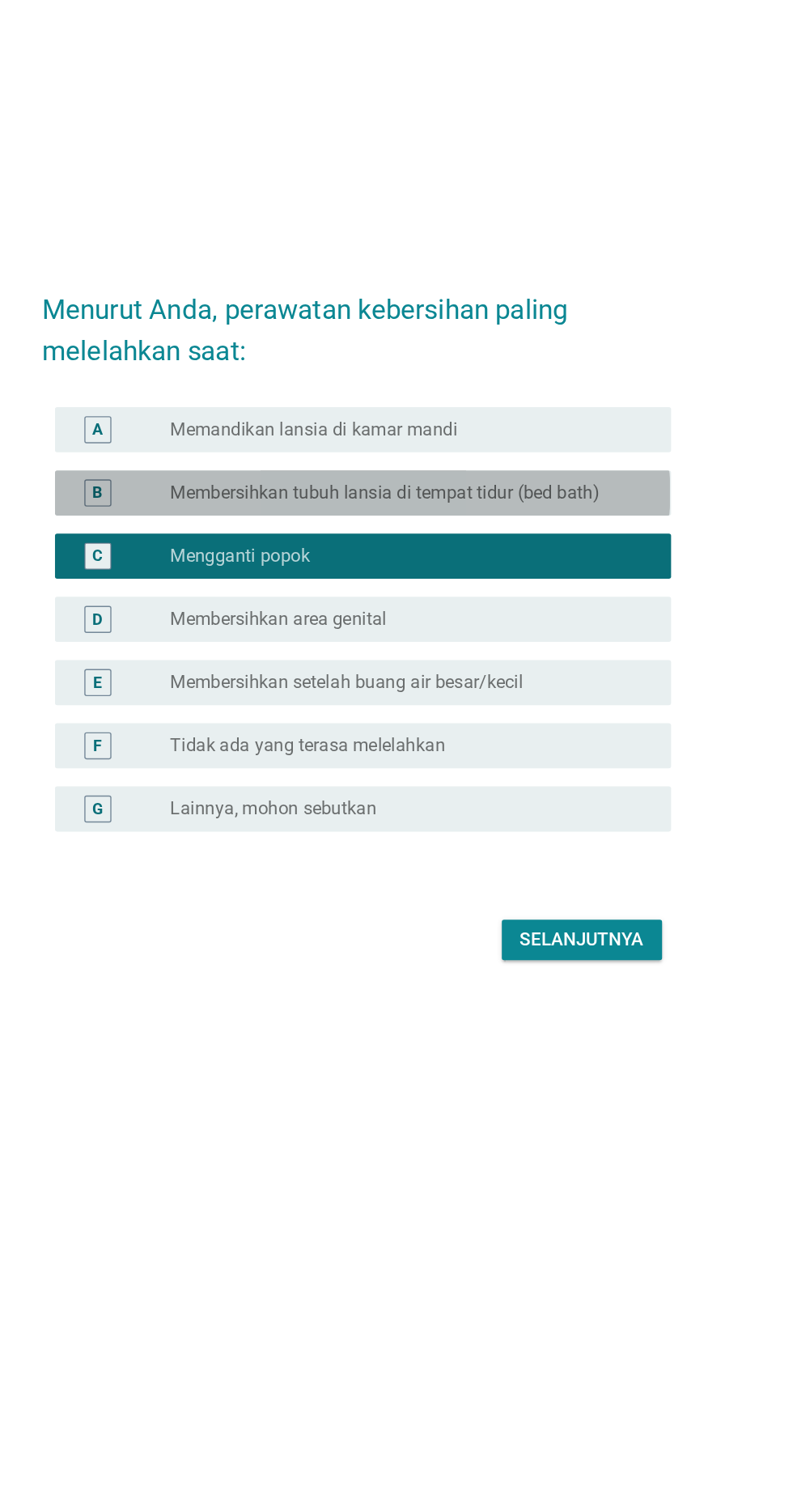 click on "Membersihkan tubuh lansia di tempat tidur (bed bath)" at bounding box center [417, 667] 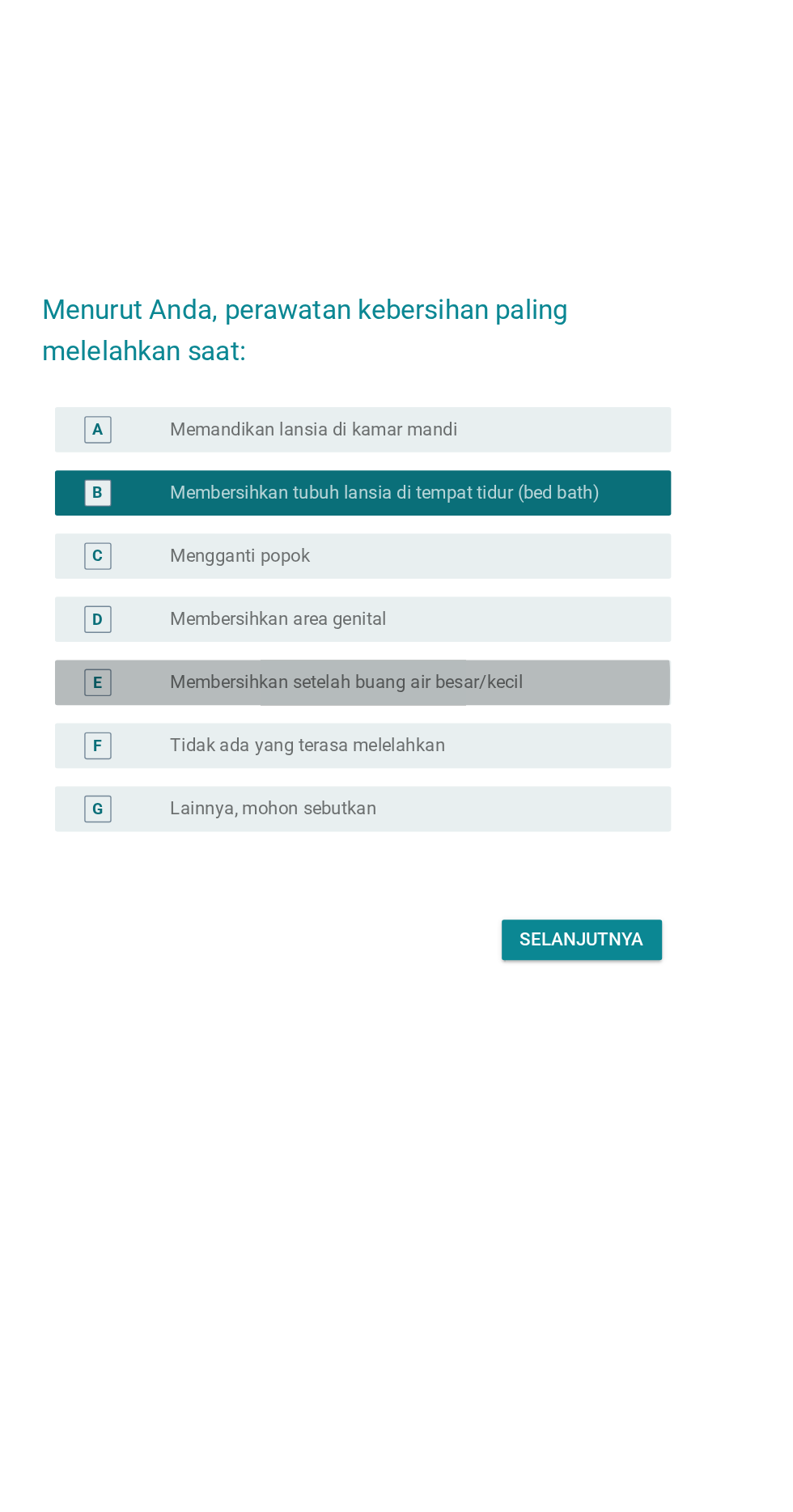 click on "Membersihkan setelah buang air besar/kecil" at bounding box center (389, 803) 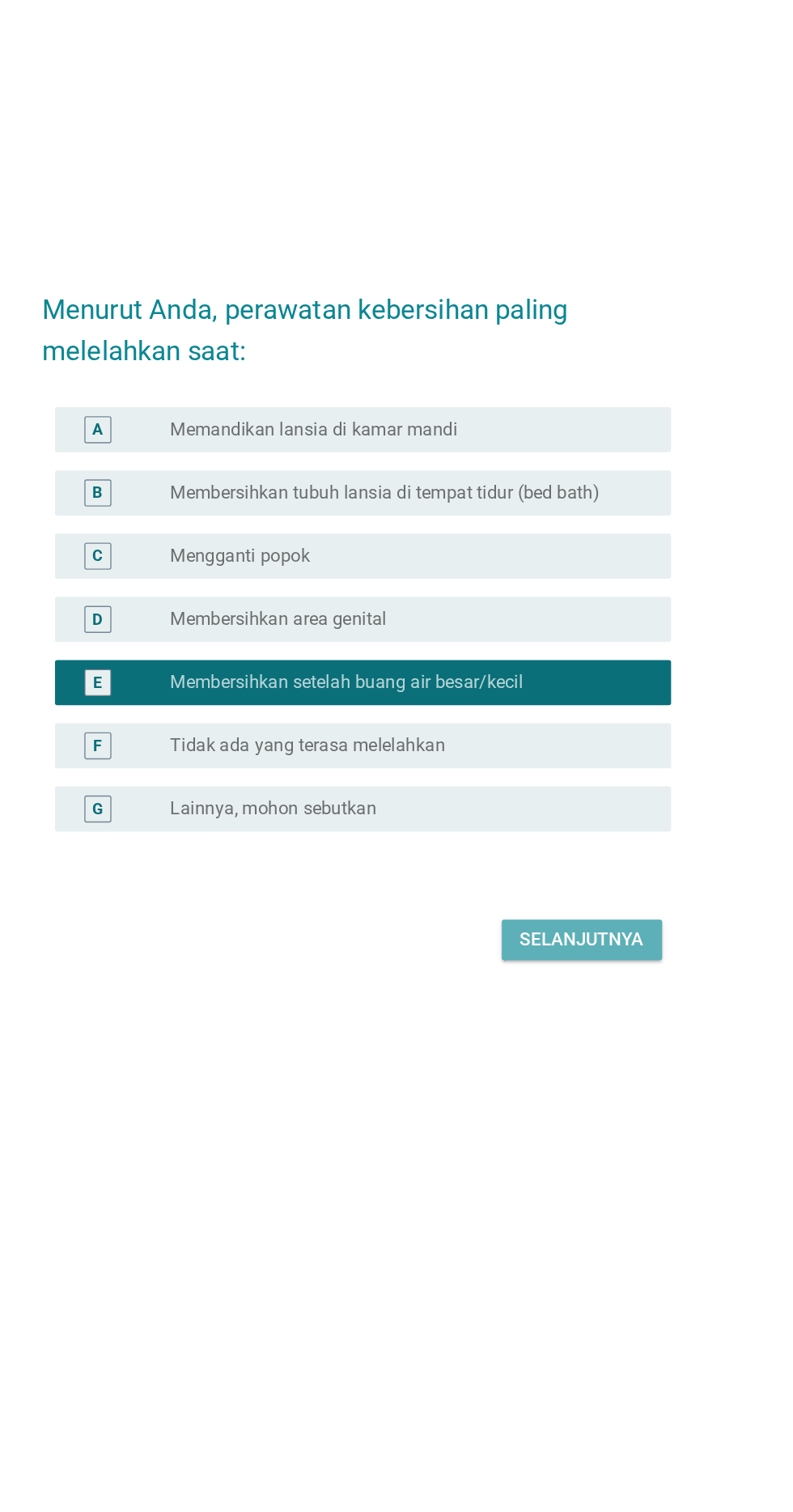 click on "Selanjutnya" at bounding box center (558, 987) 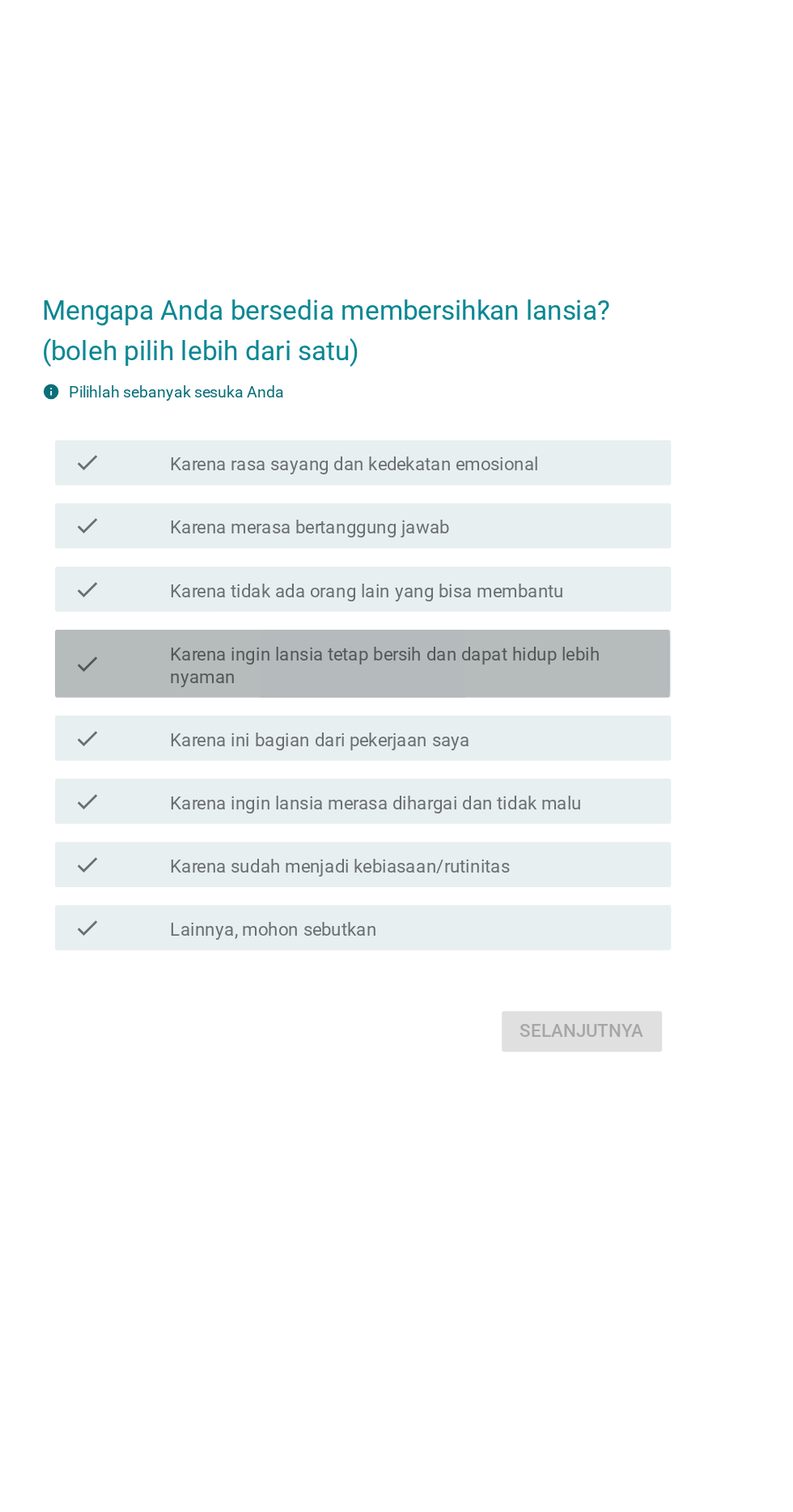 click on "Karena ingin lansia tetap bersih dan dapat hidup lebih nyaman" at bounding box center (436, 758) 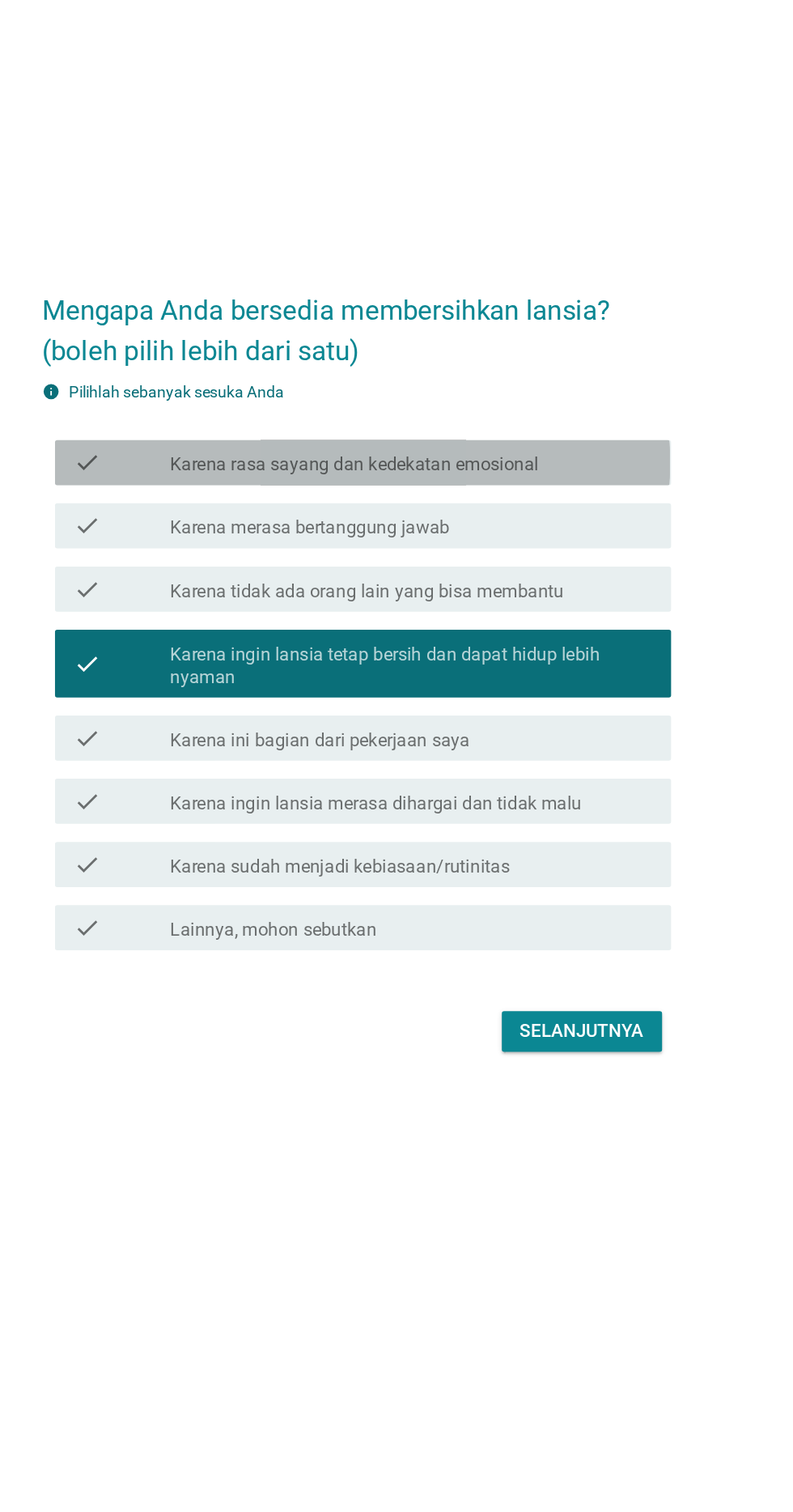 click on "Karena rasa sayang dan kedekatan emosional" at bounding box center (395, 614) 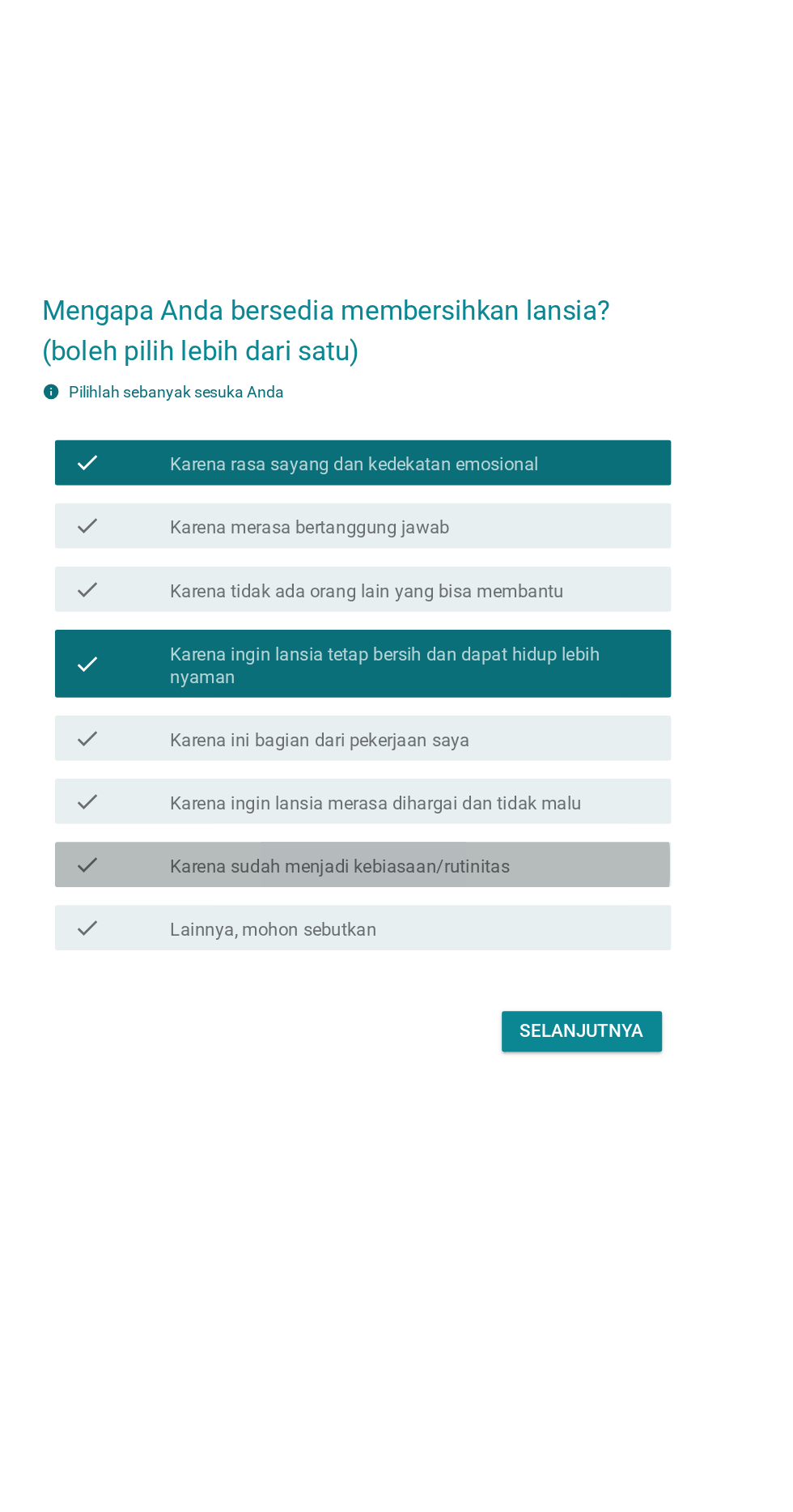 click on "Karena sudah menjadi kebiasaan/rutinitas" at bounding box center [384, 903] 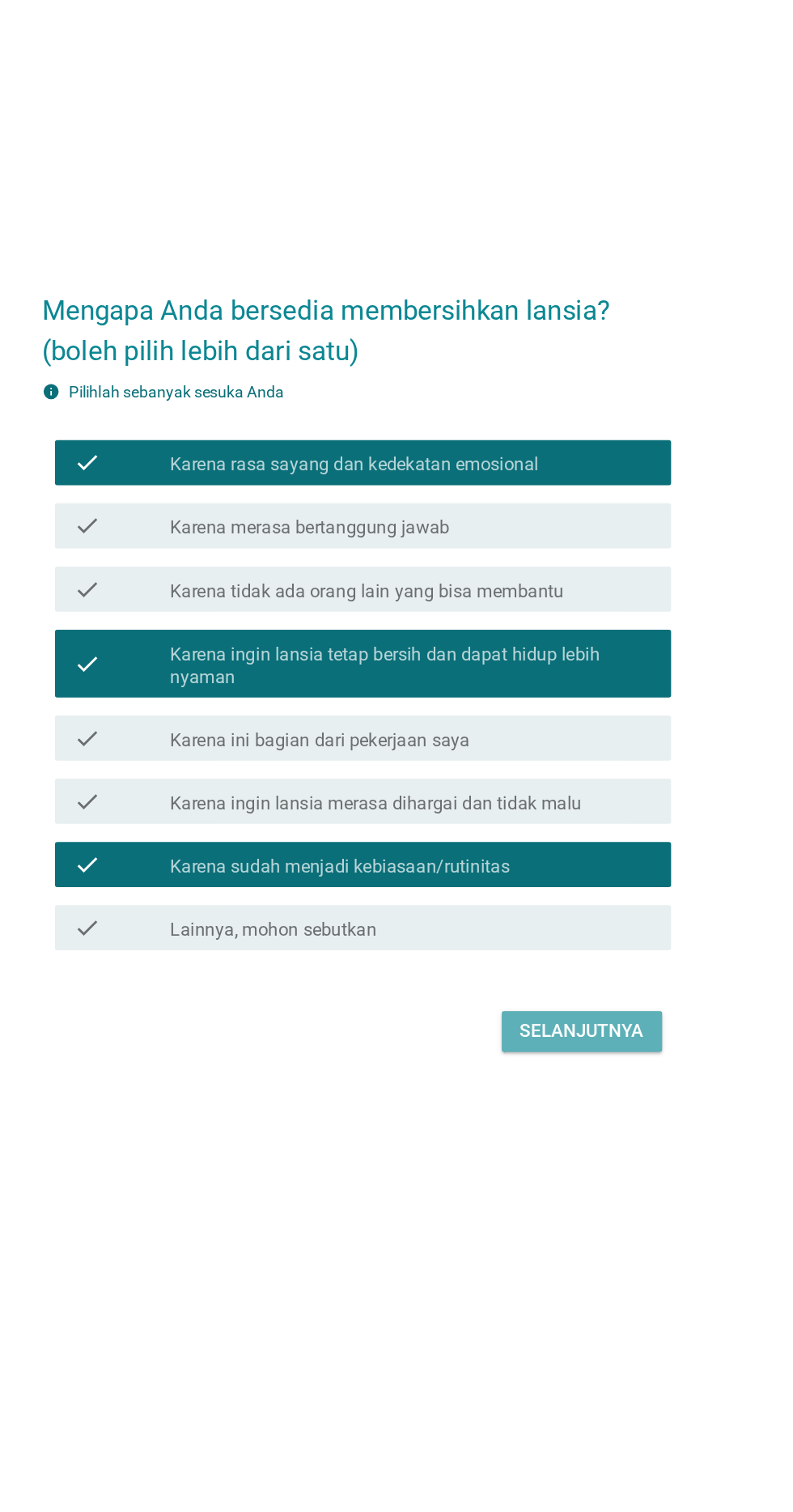 click on "Selanjutnya" at bounding box center (558, 1021) 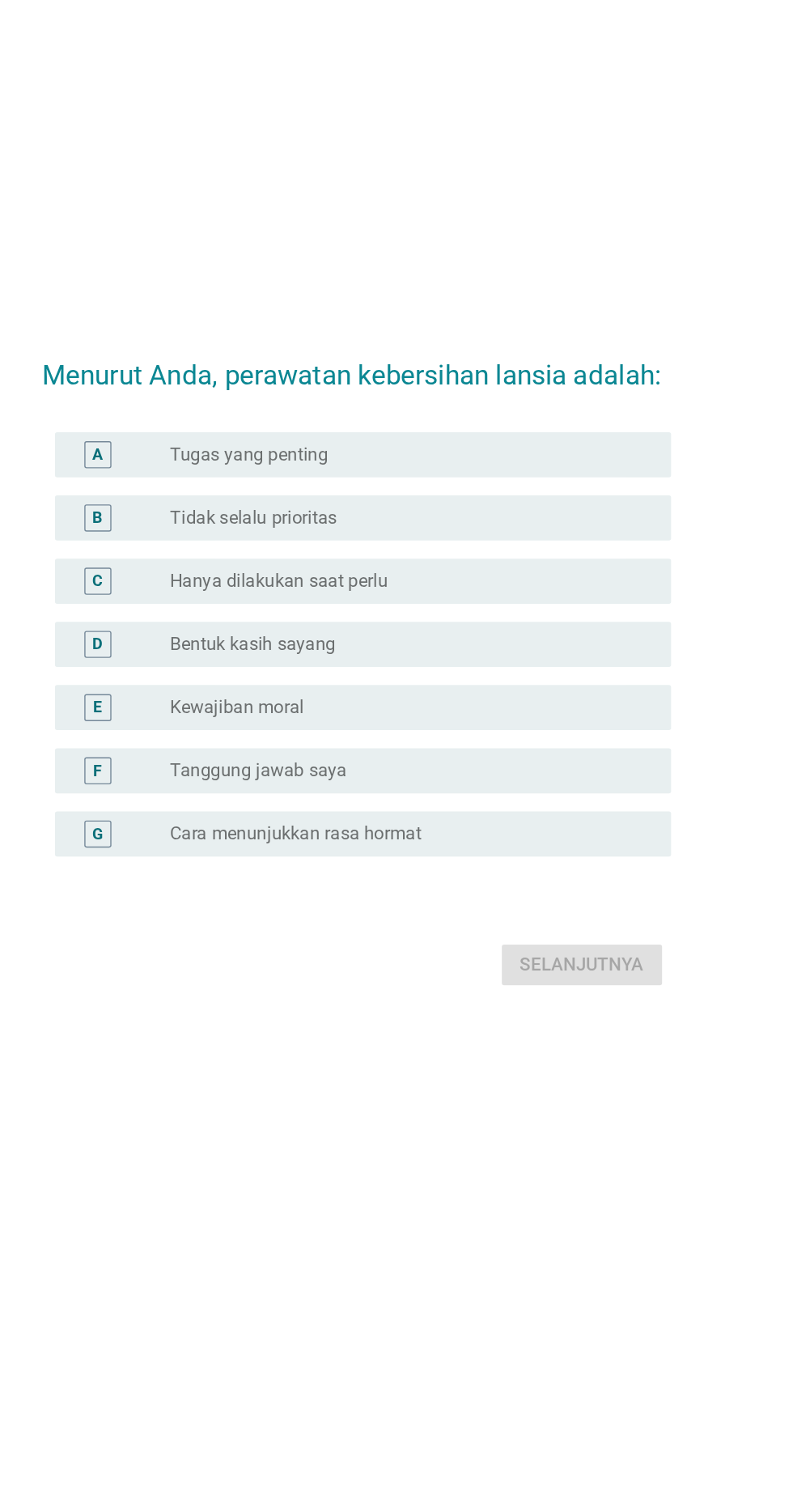 scroll, scrollTop: 39, scrollLeft: 0, axis: vertical 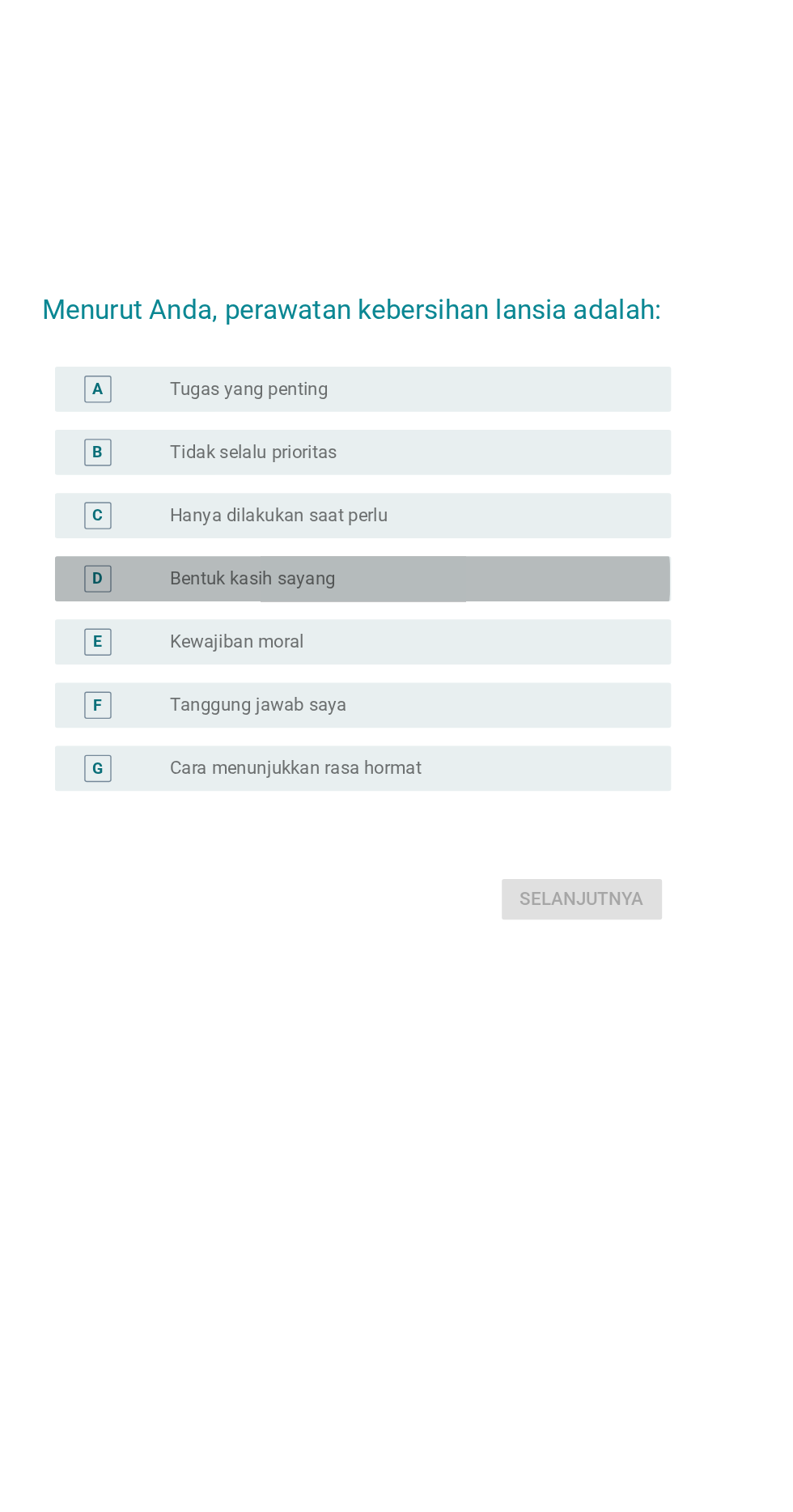 click on "D" at bounding box center (228, 704) 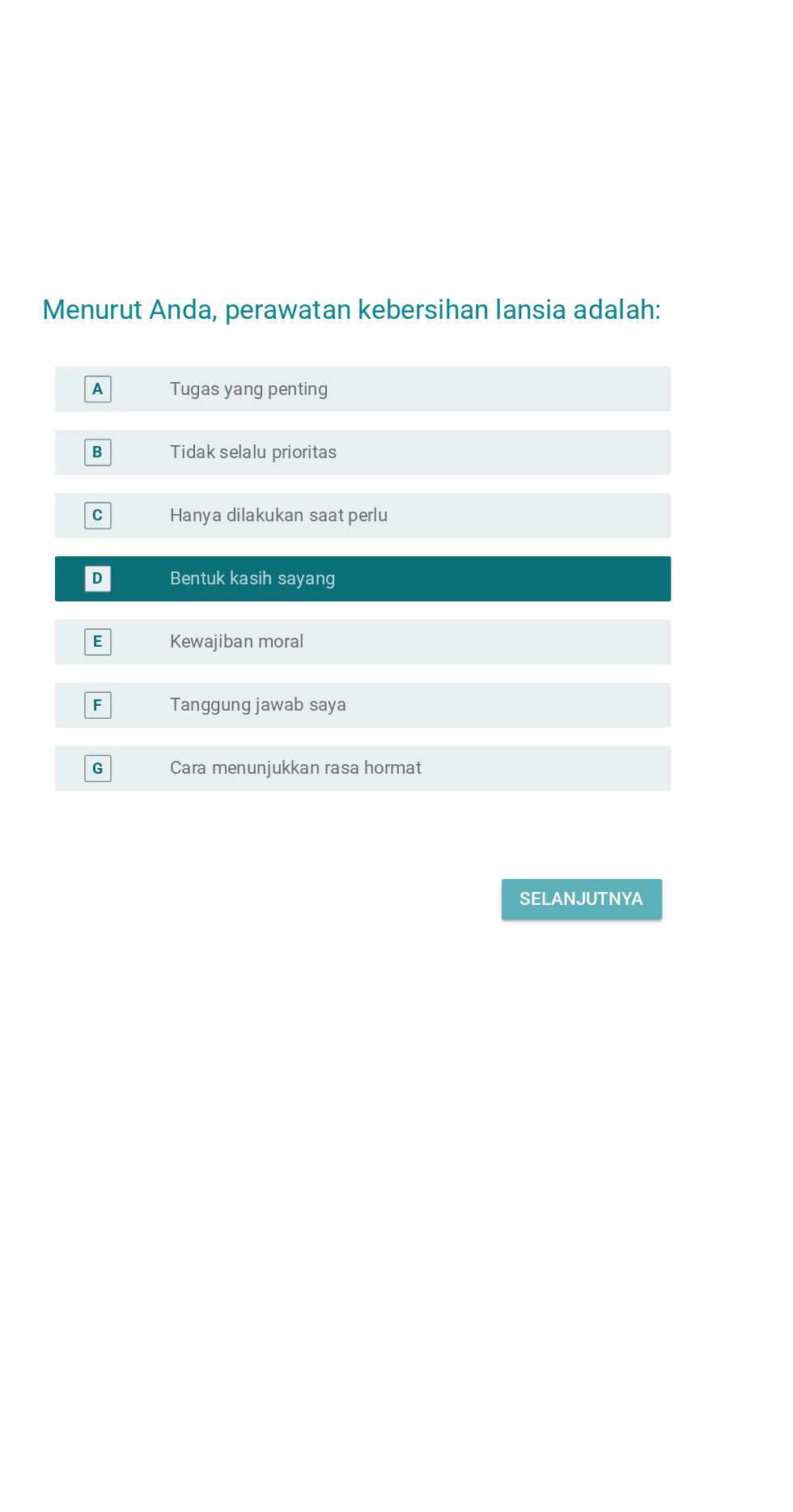 click on "Selanjutnya" at bounding box center [558, 934] 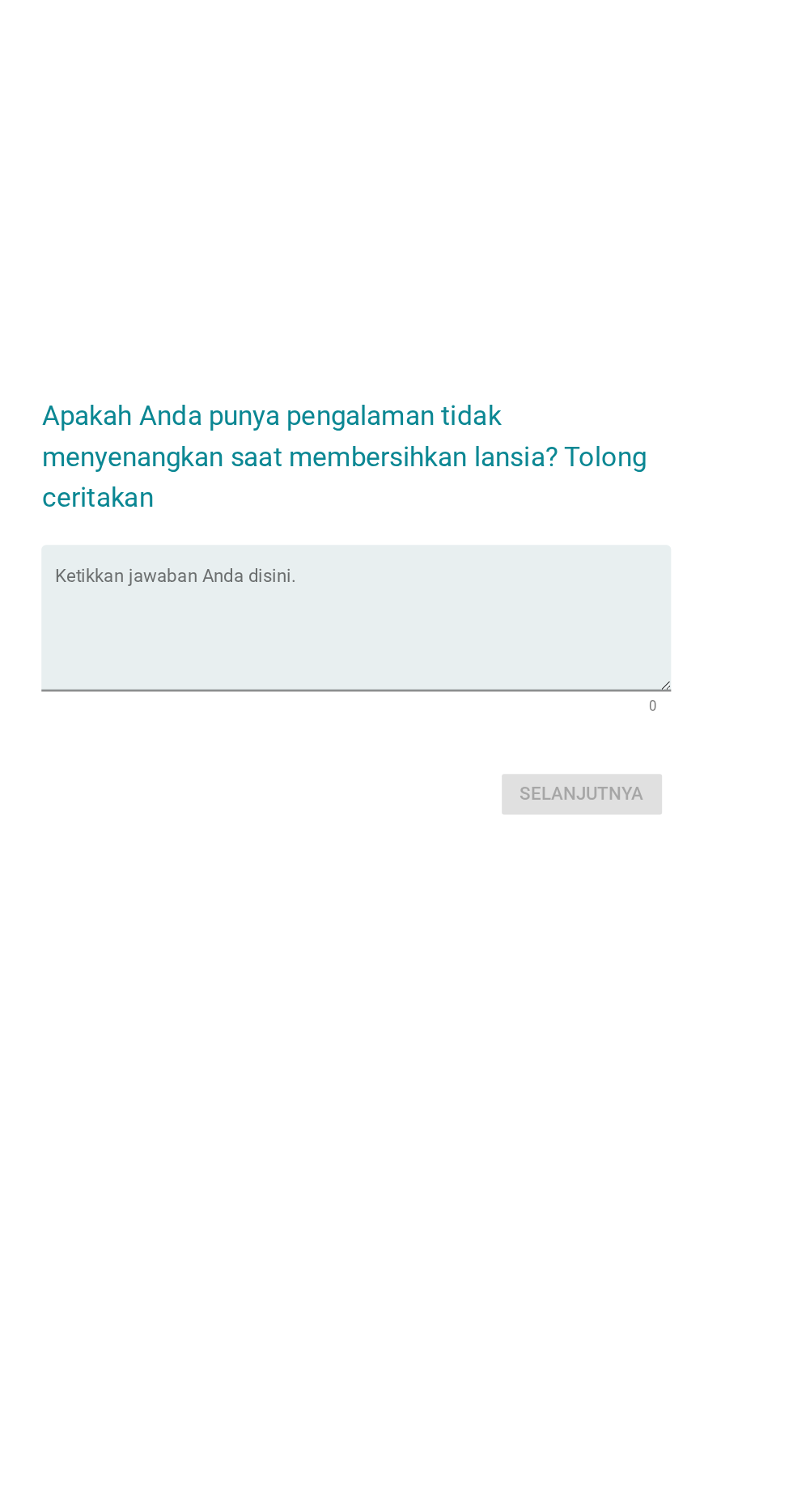 scroll, scrollTop: 39, scrollLeft: 0, axis: vertical 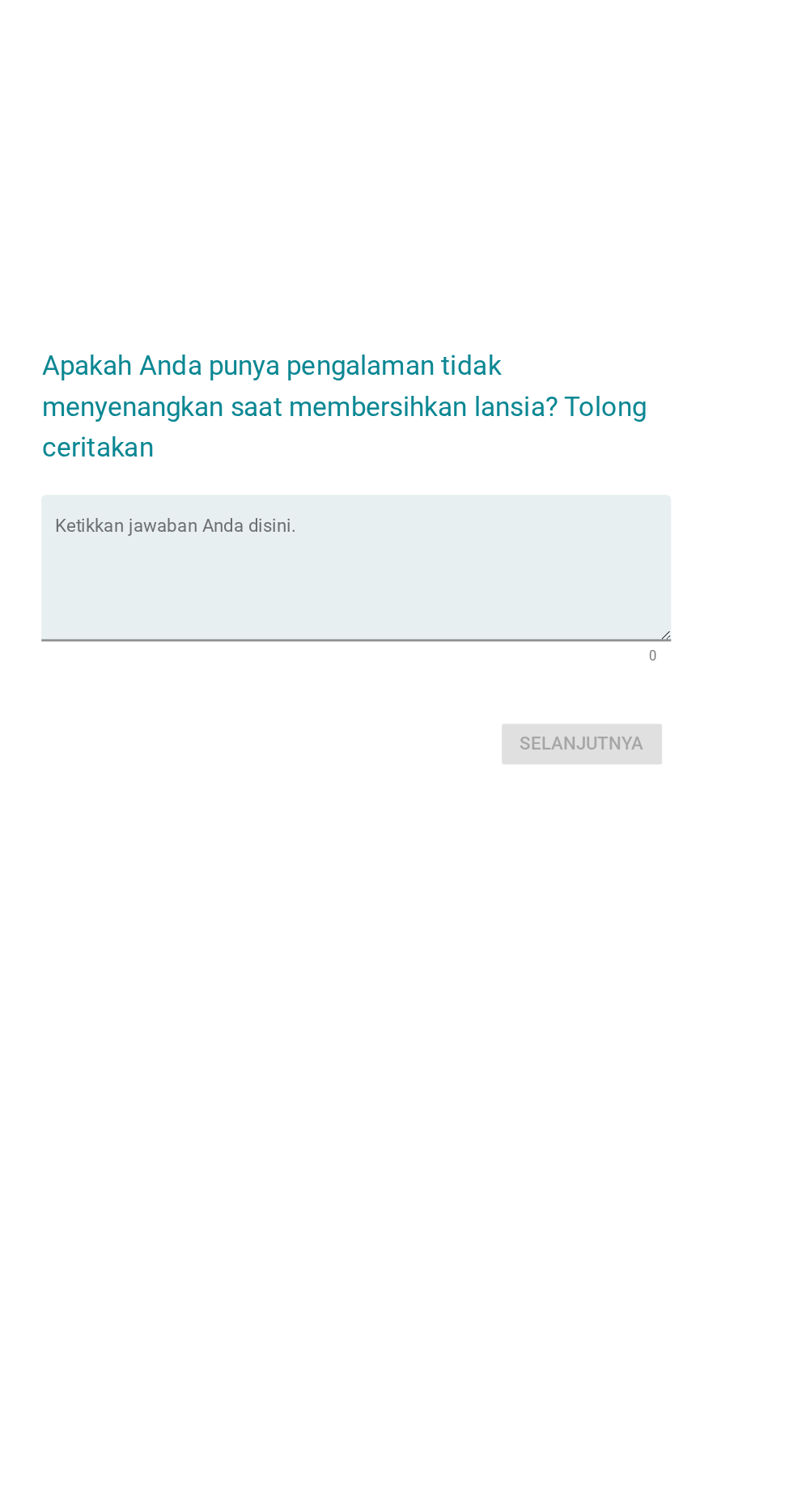 click at bounding box center [401, 741] 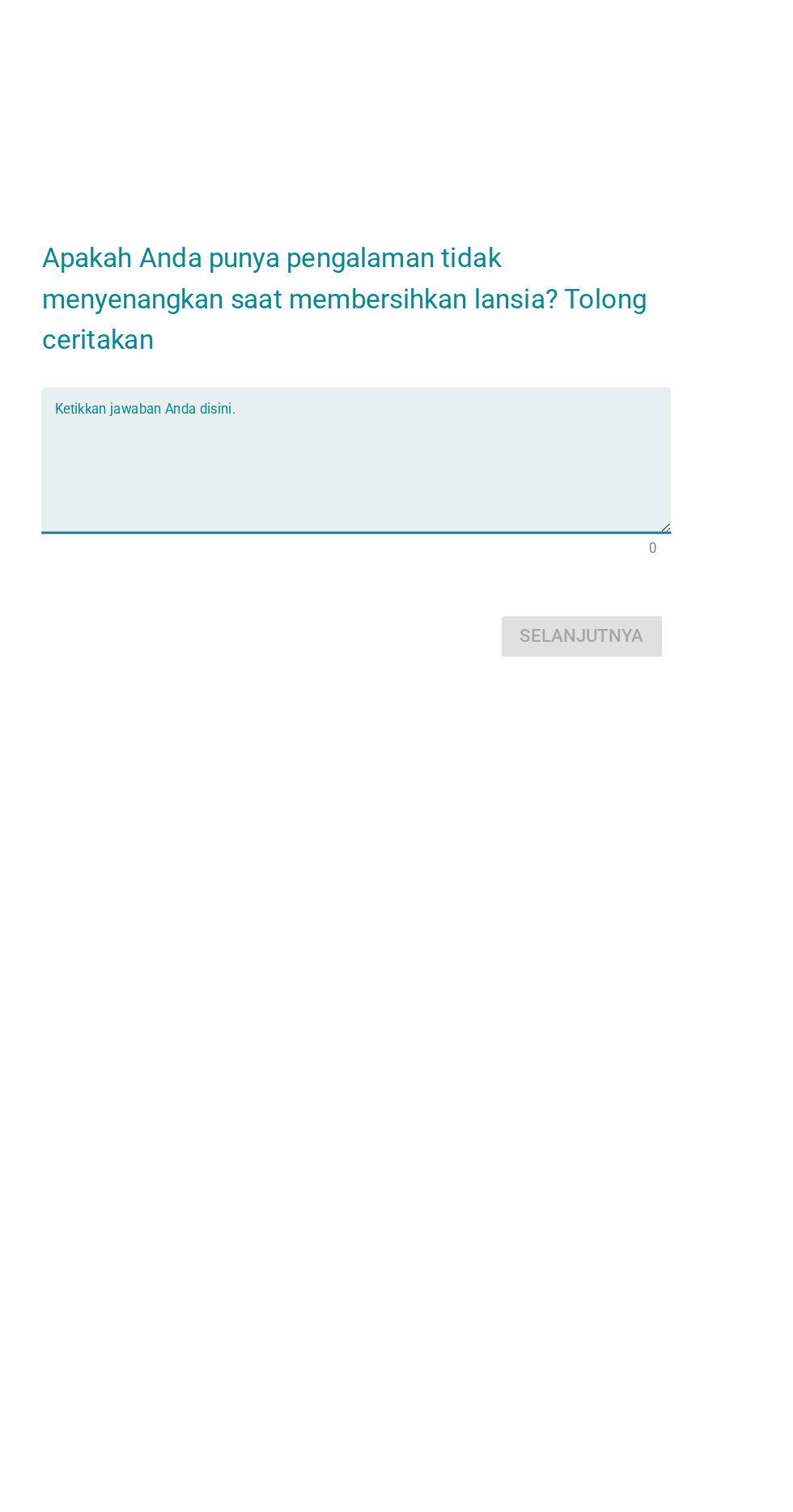 scroll, scrollTop: 39, scrollLeft: 0, axis: vertical 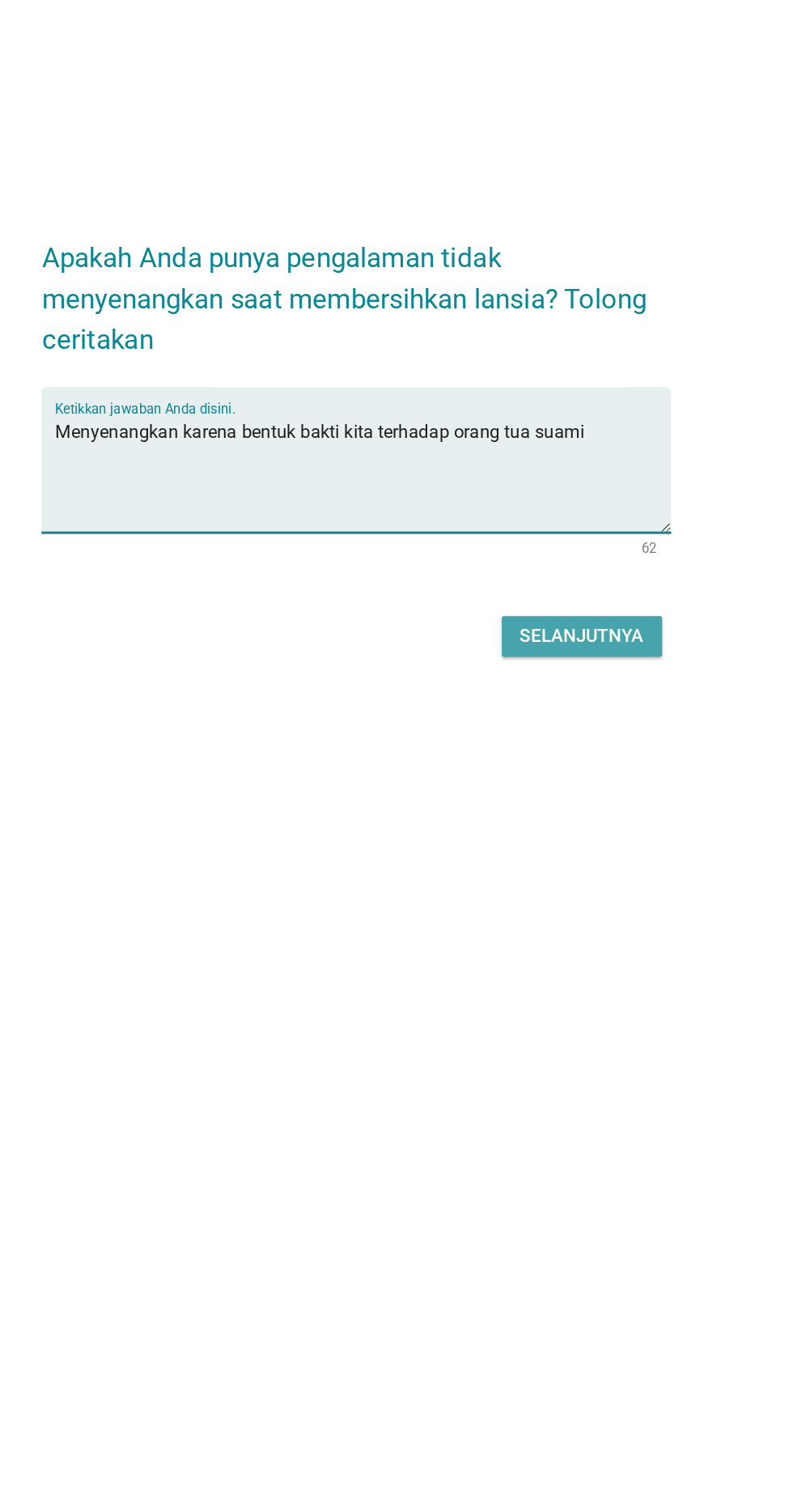 type on "Menyenangkan karena bentuk bakti kita terhadap orang tua suami" 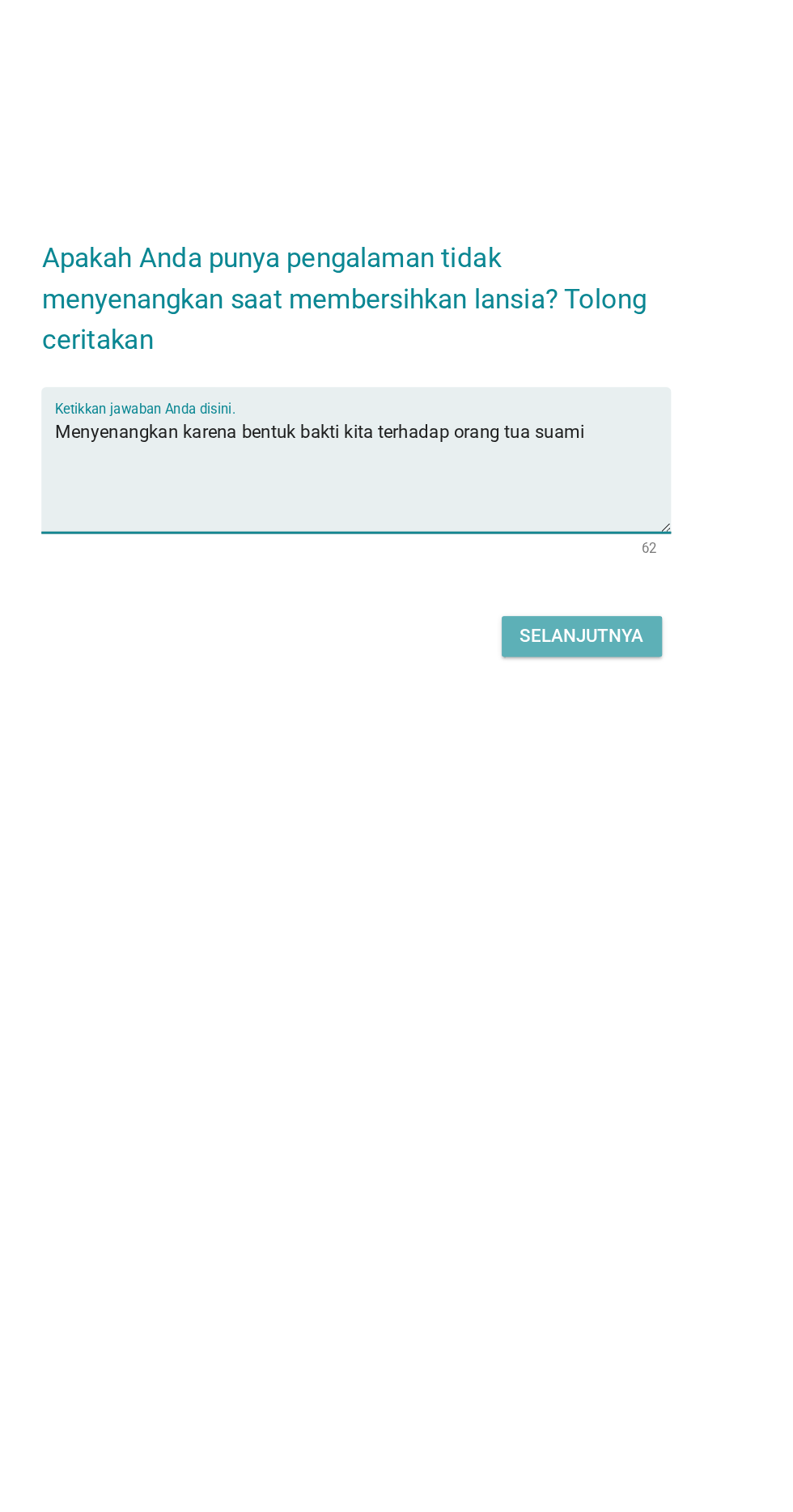 click on "Selanjutnya" at bounding box center [558, 859] 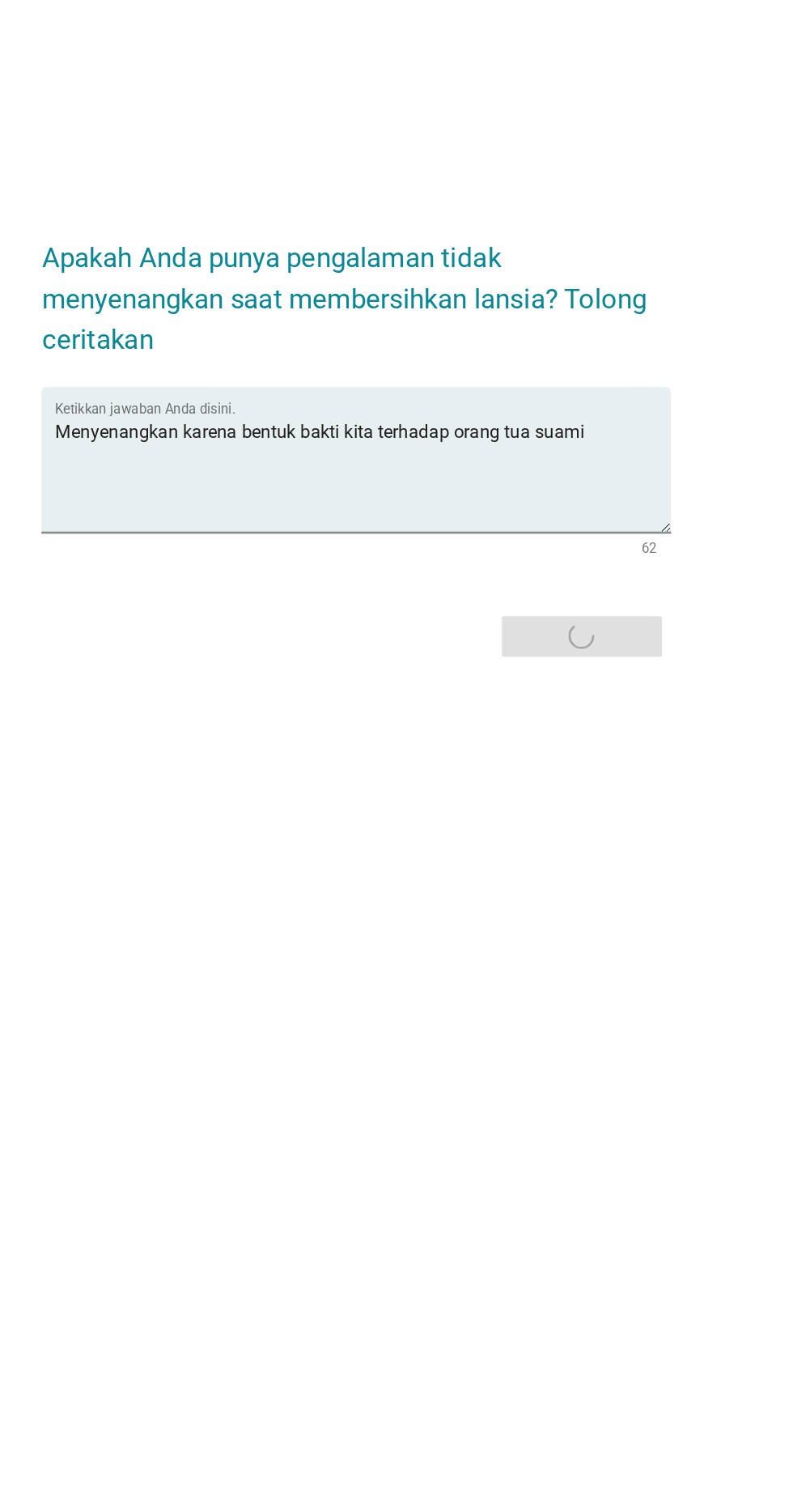 scroll, scrollTop: 23, scrollLeft: 0, axis: vertical 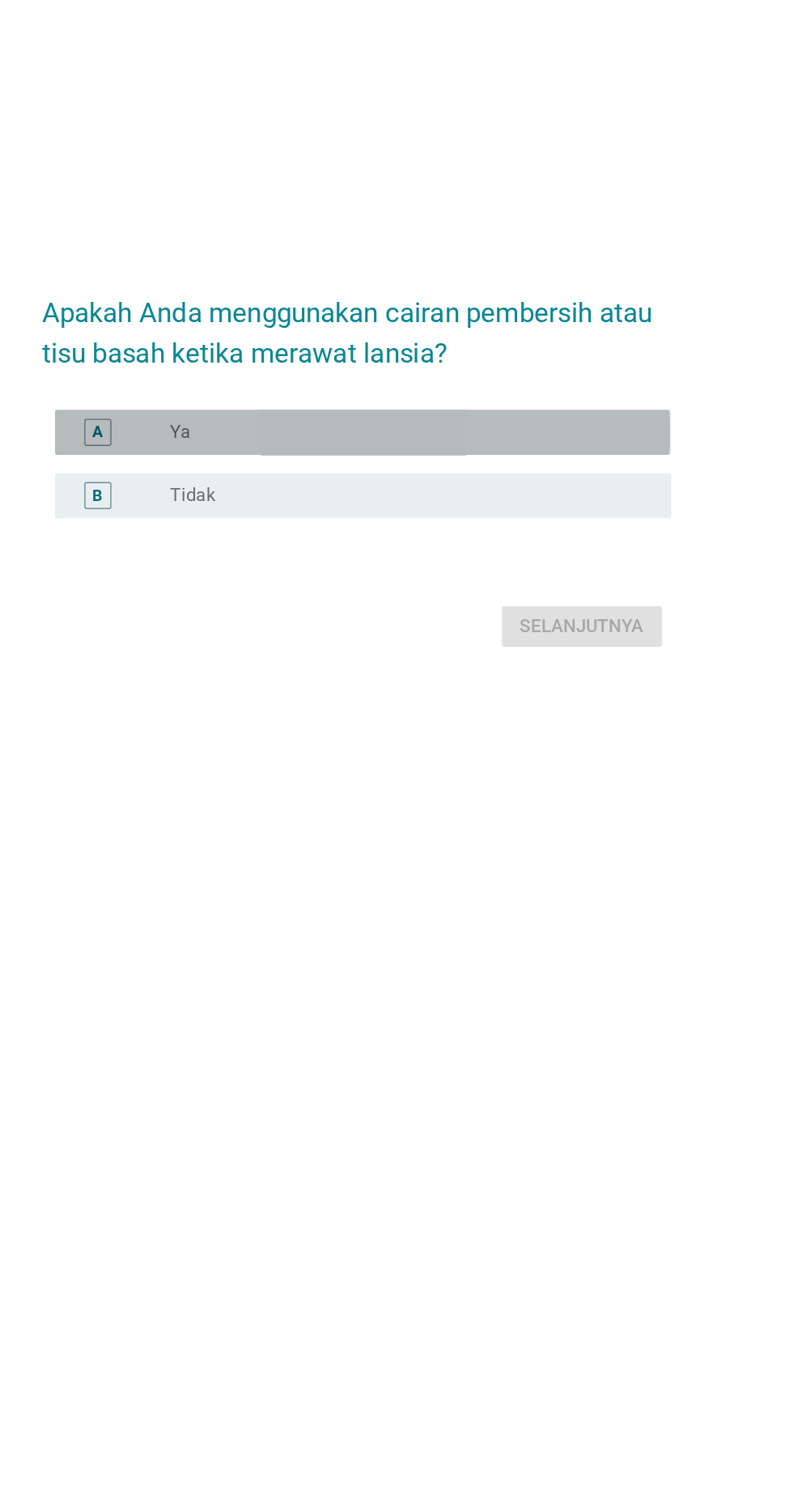 click on "A" at bounding box center [211, 712] 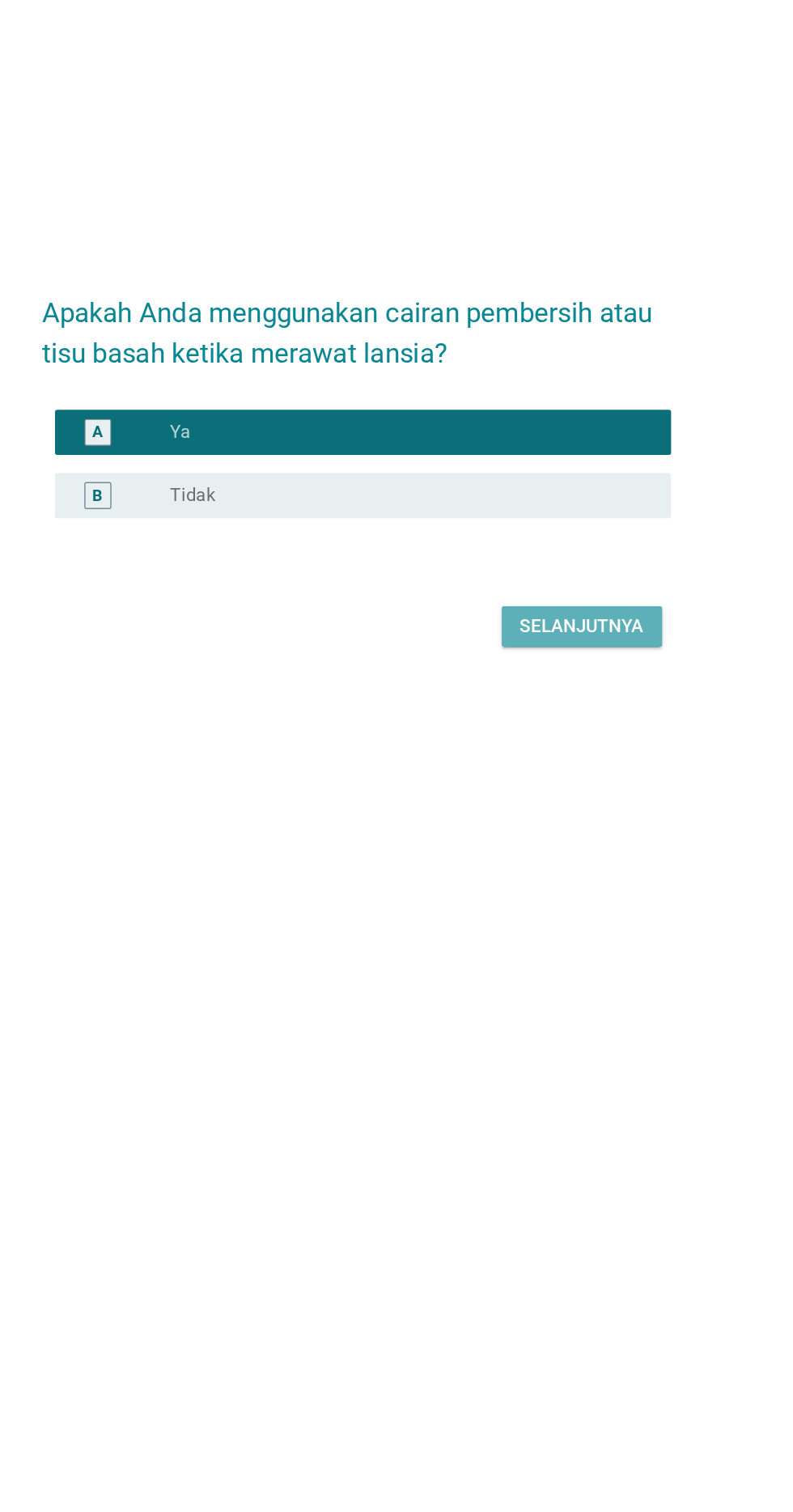 click on "Selanjutnya" at bounding box center (558, 852) 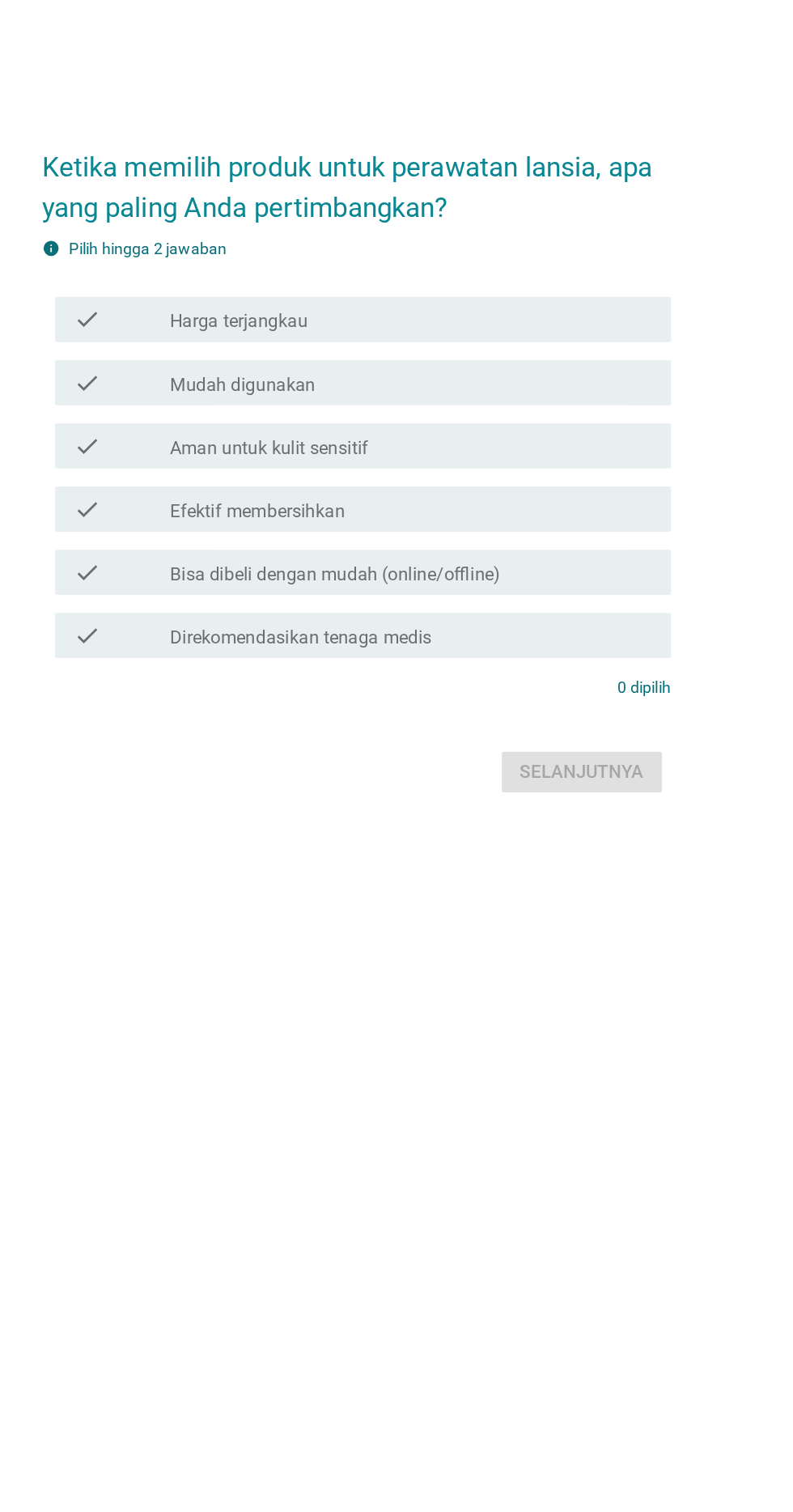 scroll, scrollTop: 0, scrollLeft: 0, axis: both 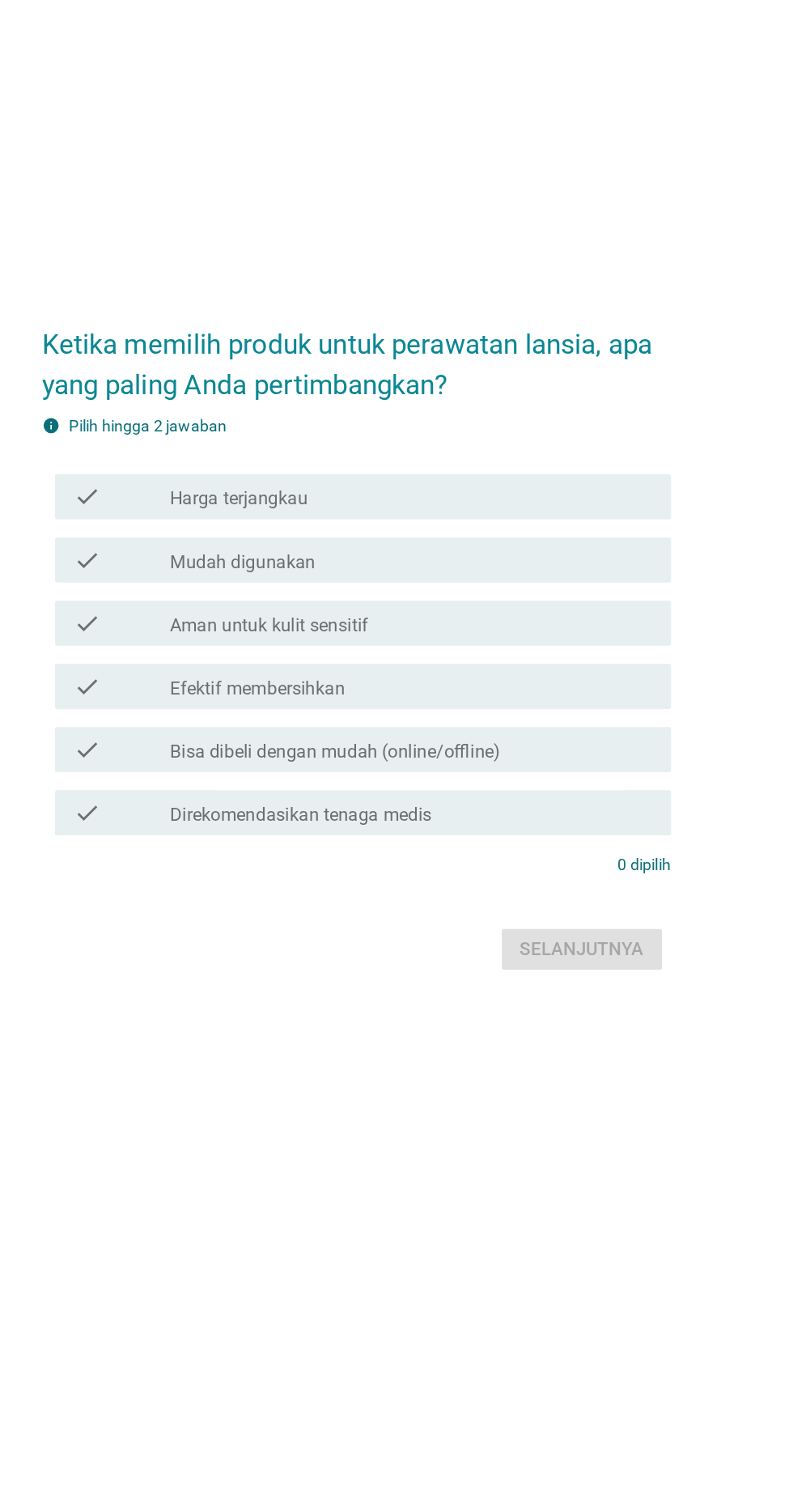 click on "Aman untuk kulit sensitif" at bounding box center [334, 746] 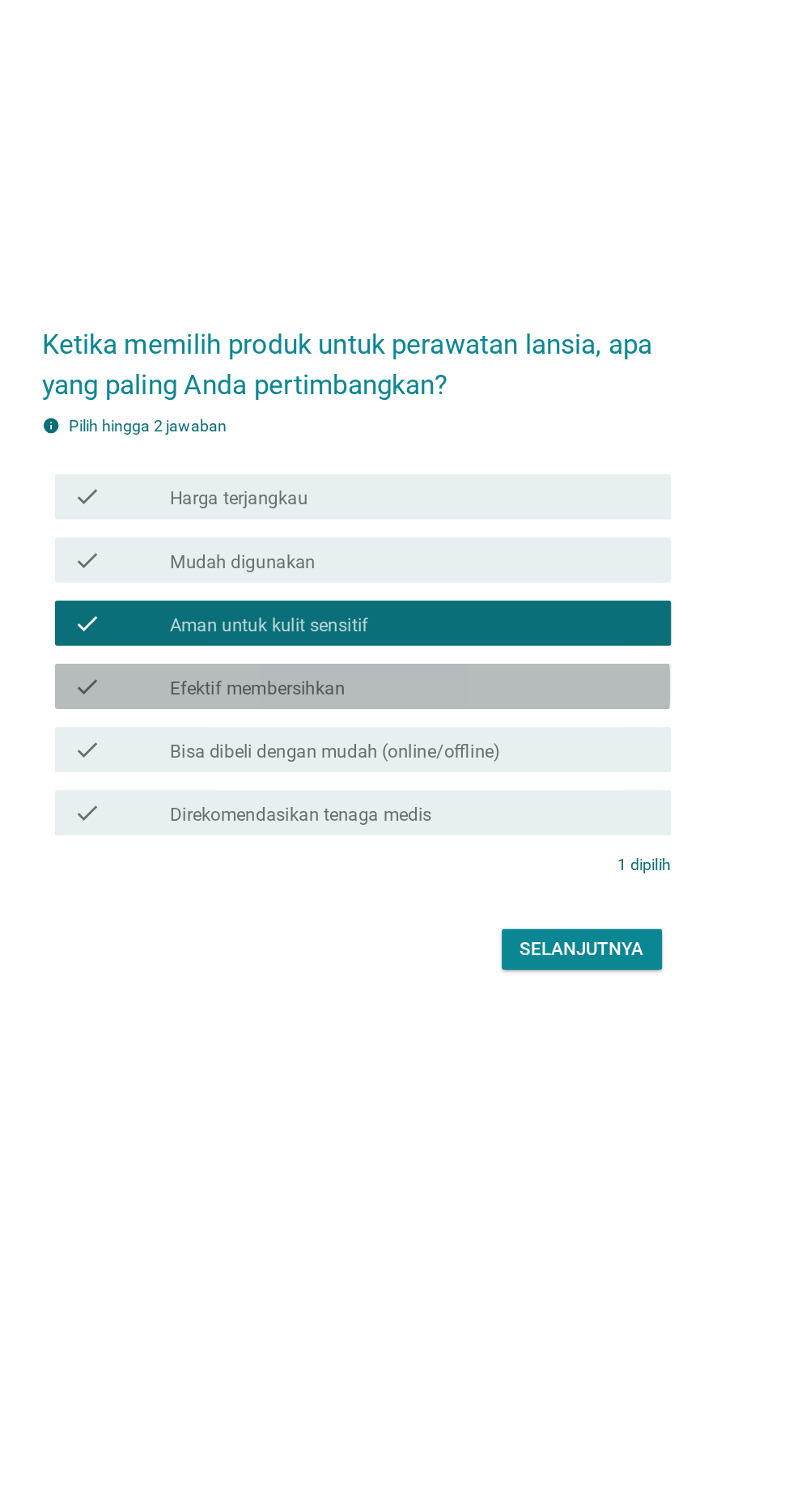 click on "Efektif membersihkan" at bounding box center [325, 792] 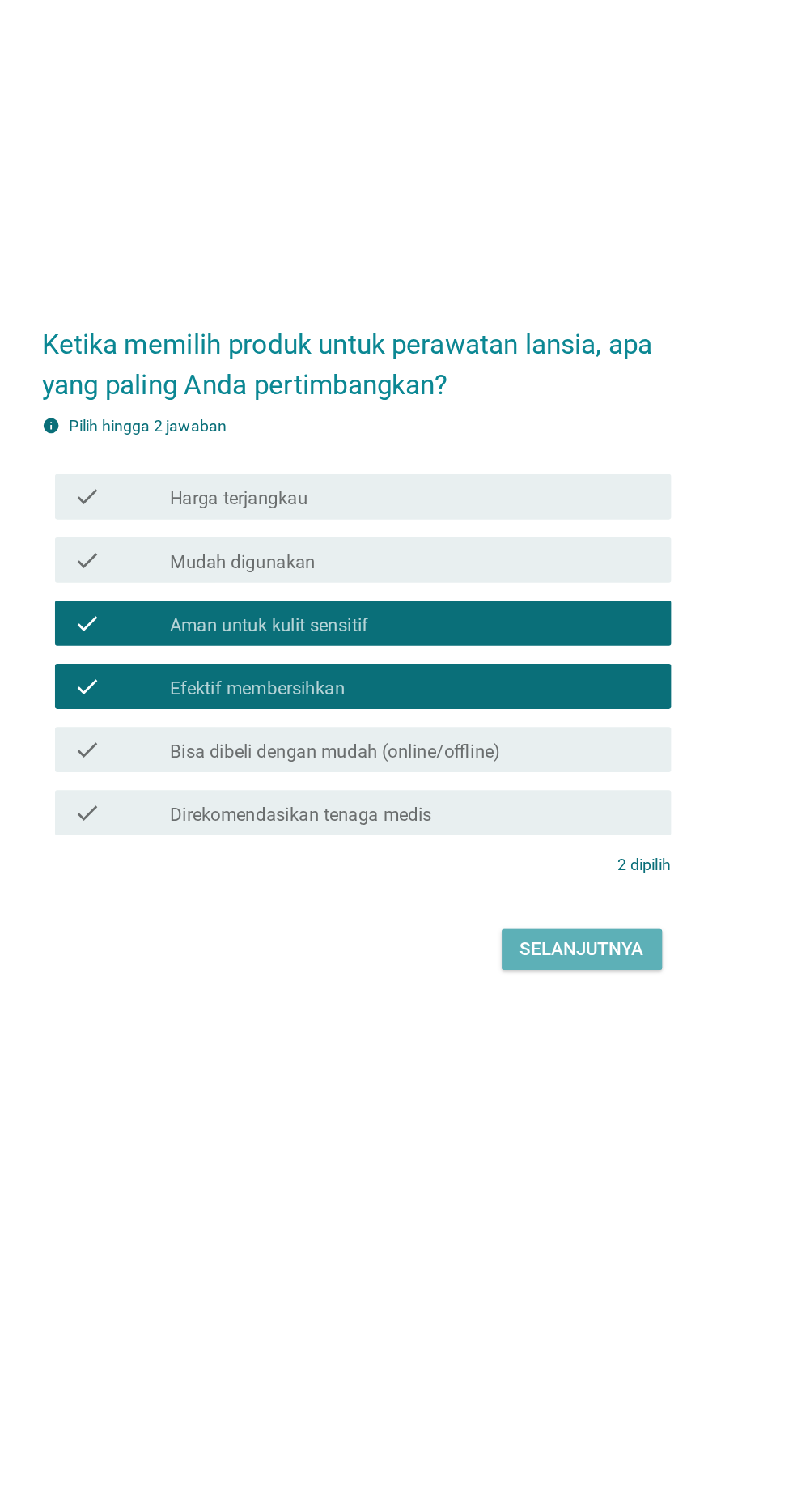 click on "Selanjutnya" at bounding box center [558, 979] 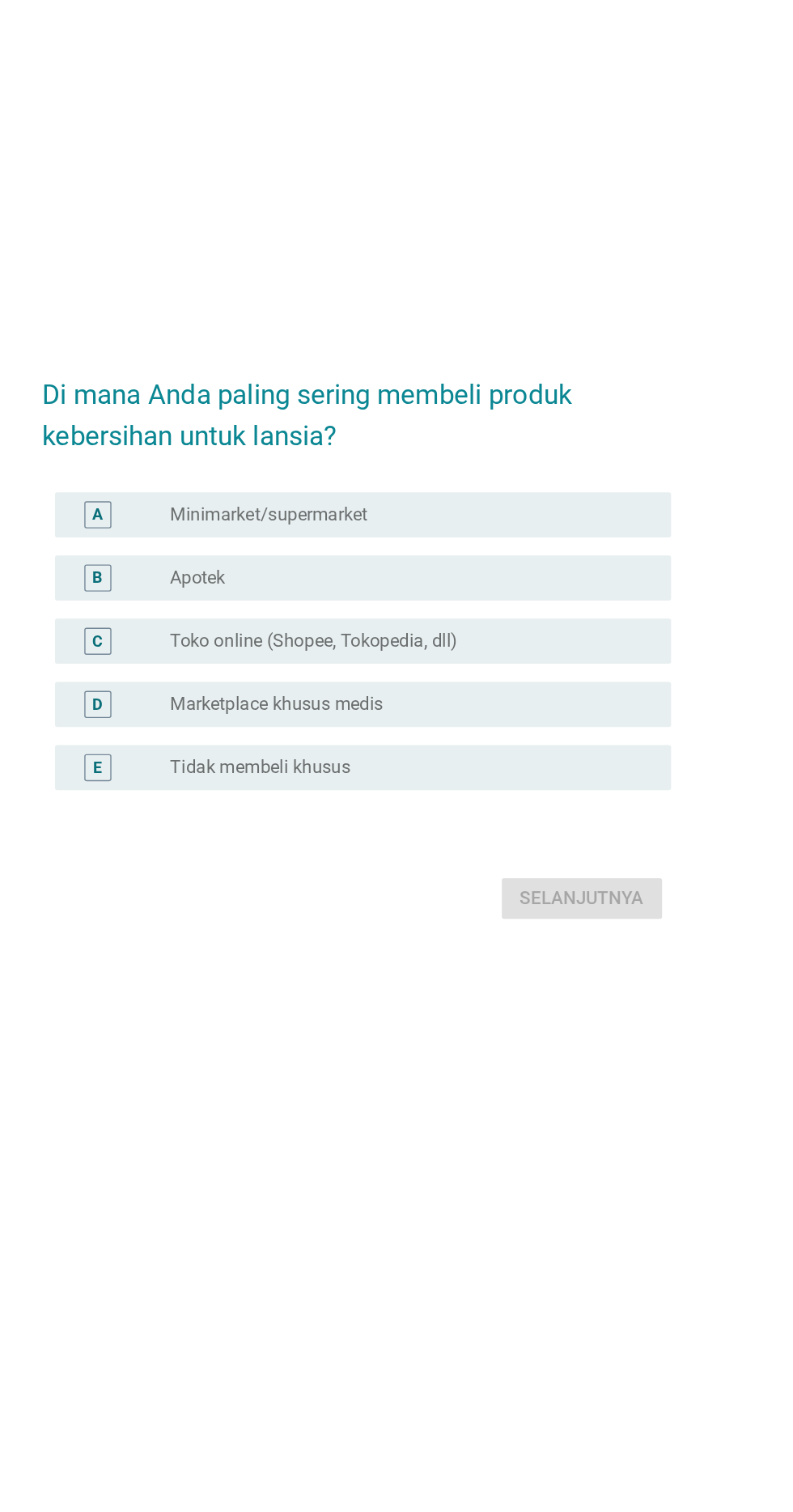 scroll, scrollTop: 36, scrollLeft: 0, axis: vertical 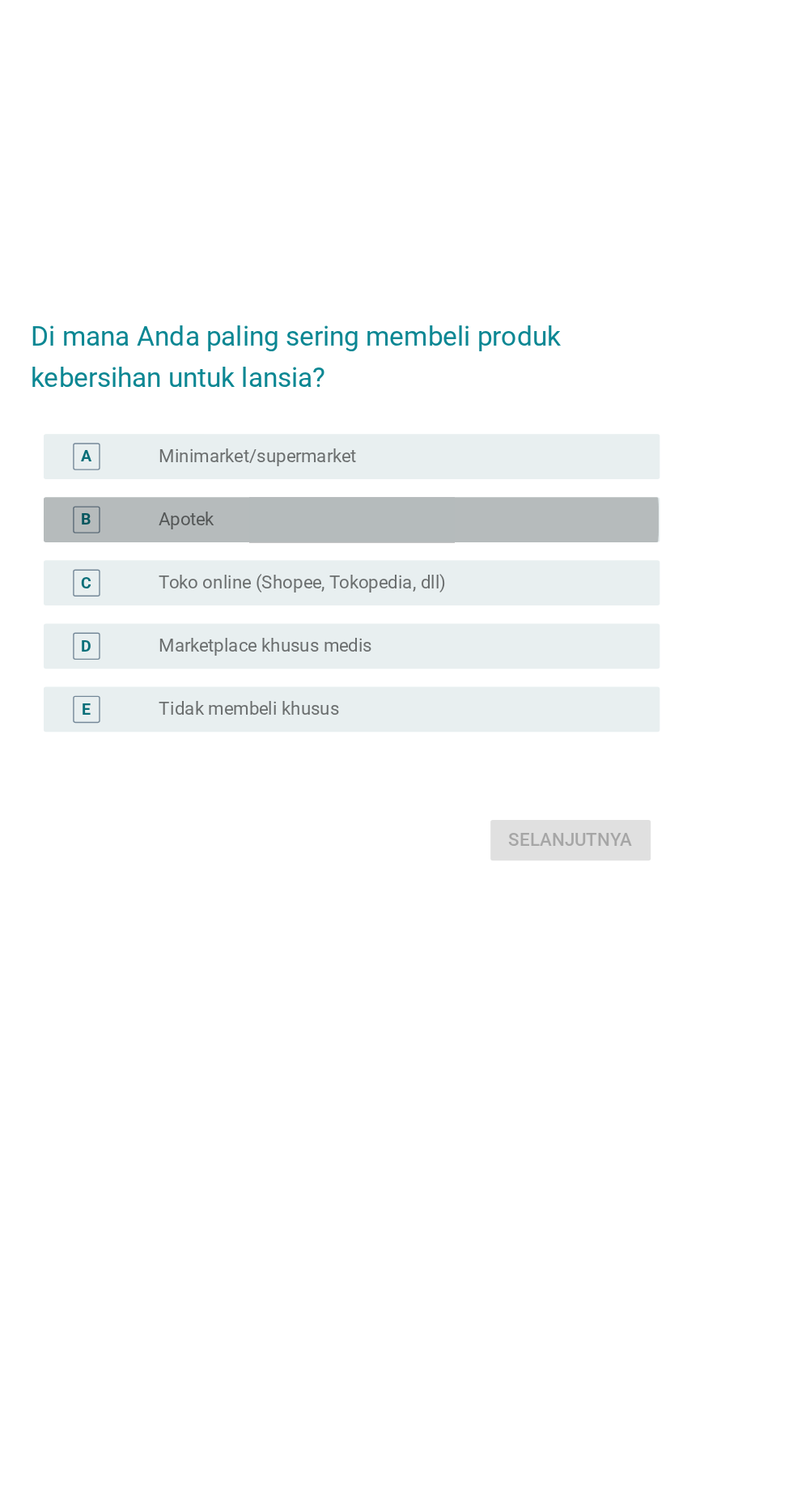 click on "Apotek" at bounding box center [282, 676] 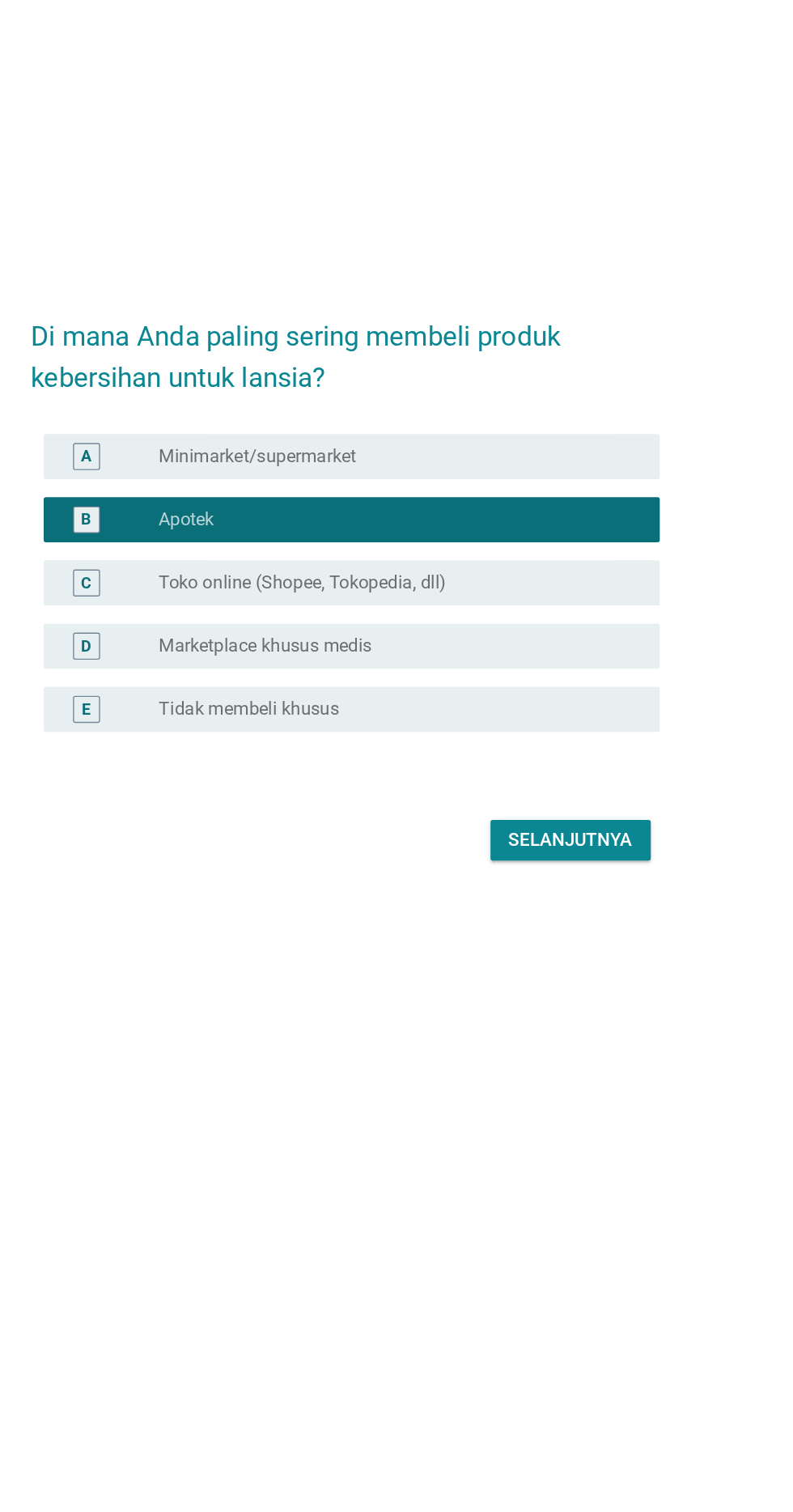 click on "Toko online (Shopee, Tokopedia, dll)" at bounding box center (366, 721) 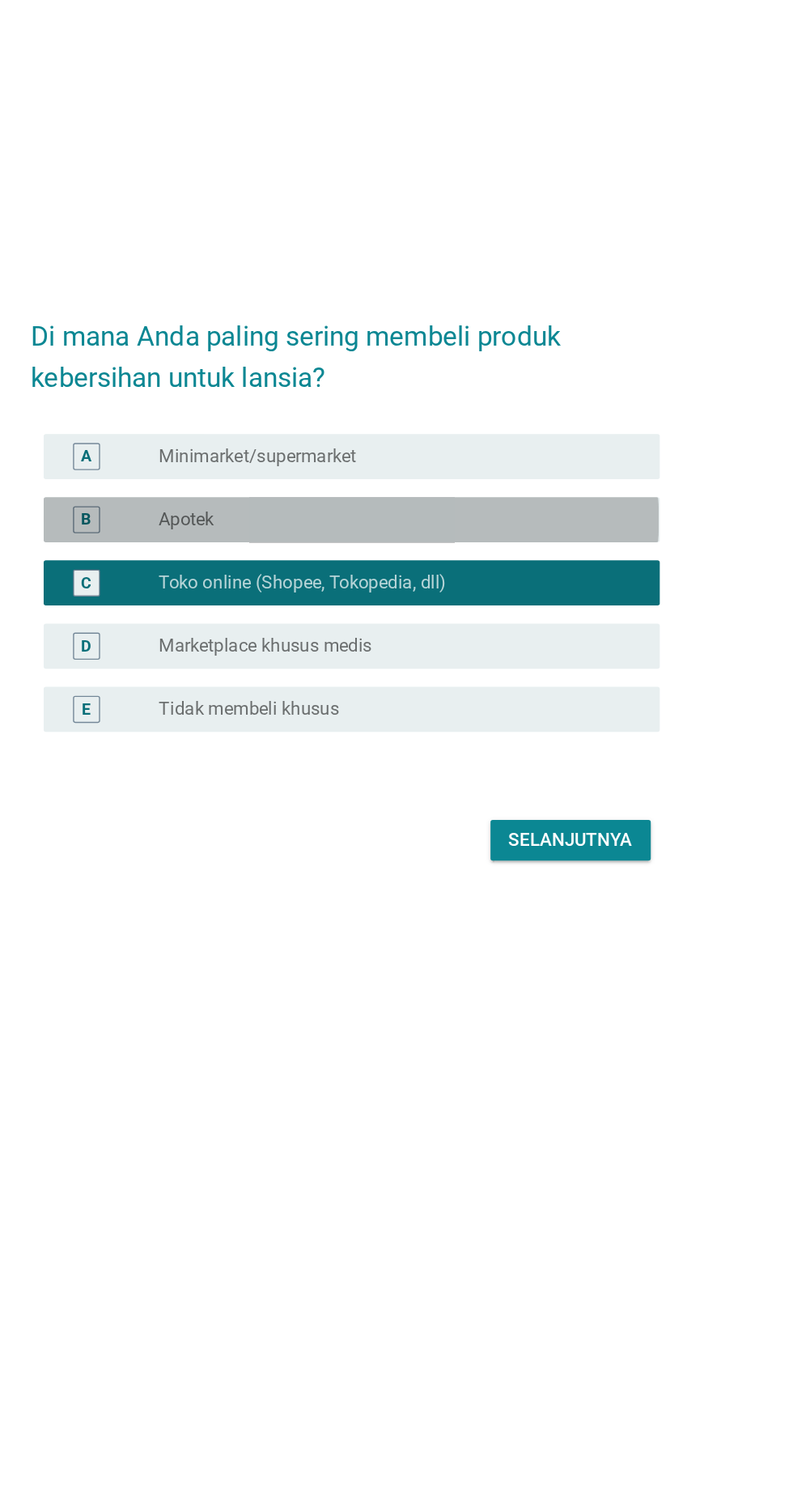 click on "Apotek" at bounding box center (282, 676) 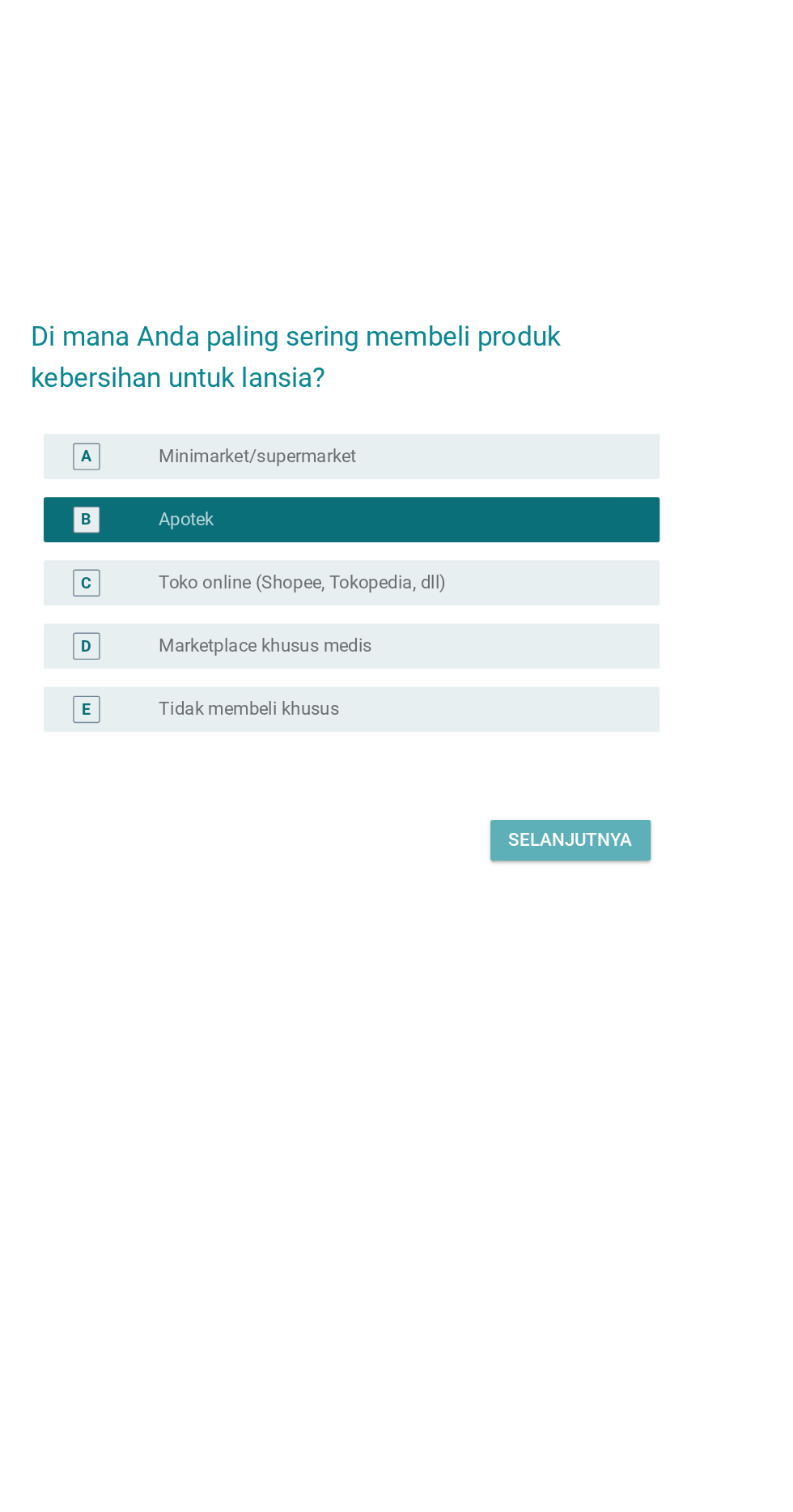 click on "Selanjutnya" at bounding box center [558, 906] 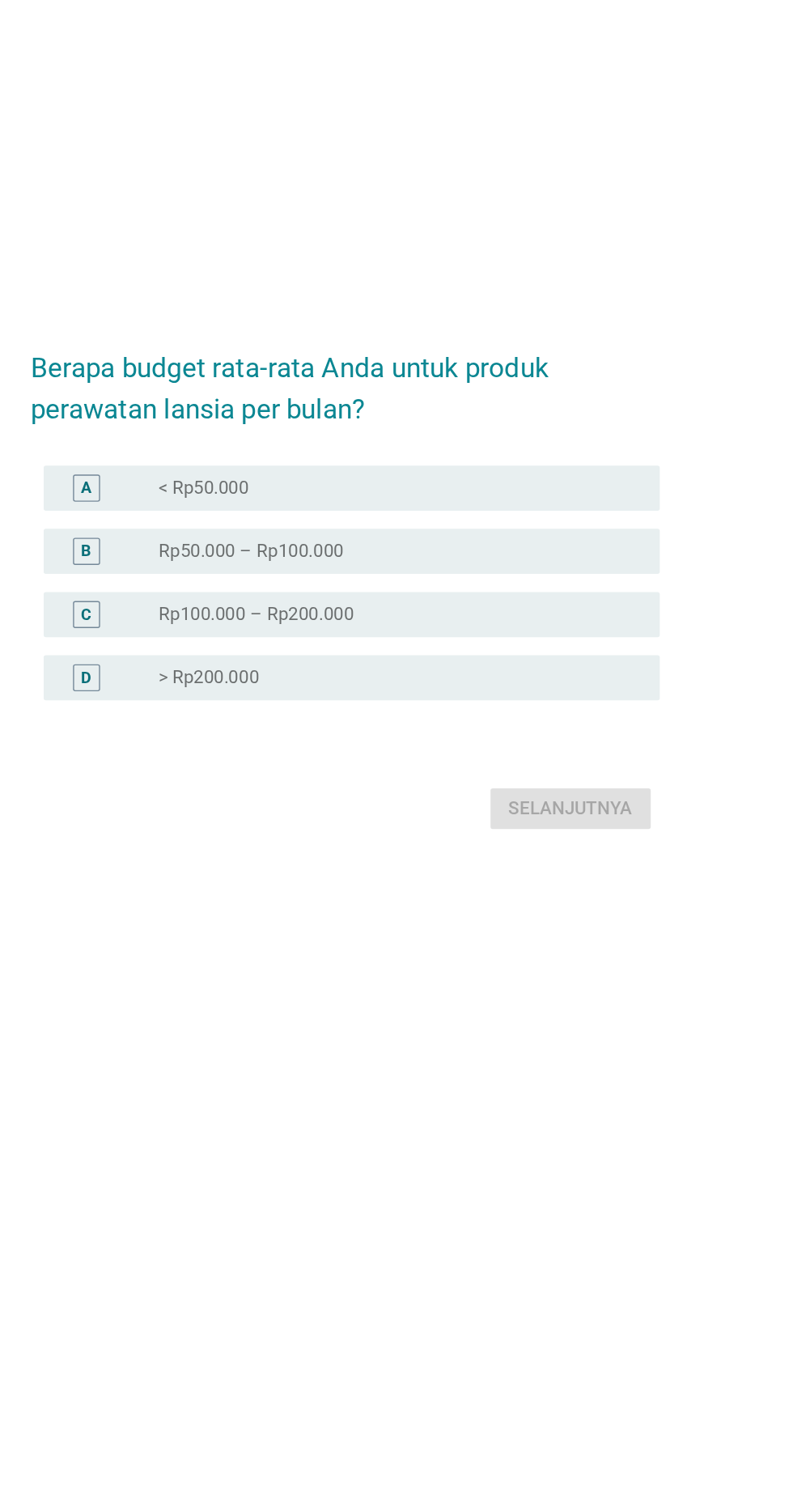 scroll, scrollTop: 23, scrollLeft: 0, axis: vertical 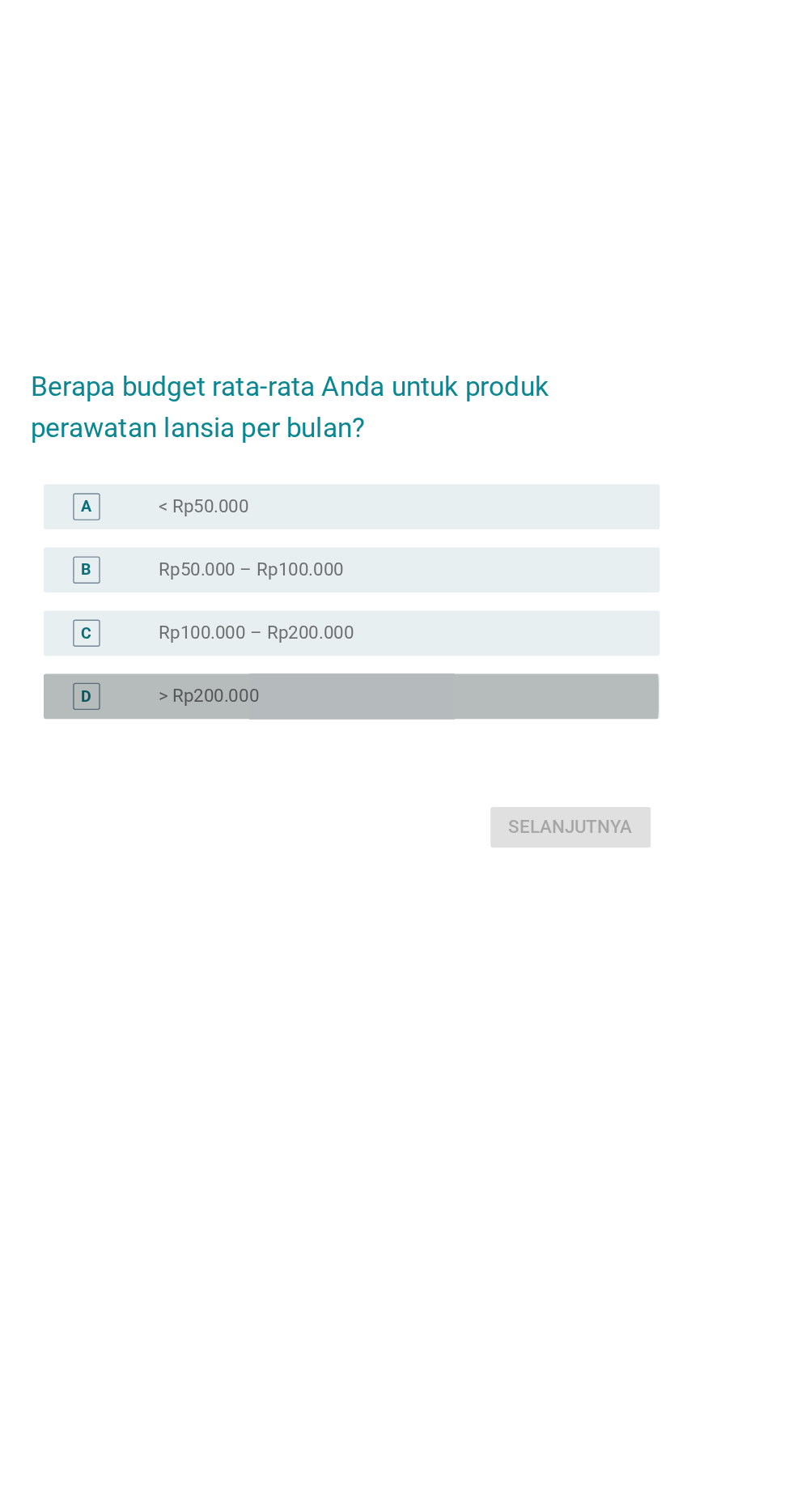 click on "D" at bounding box center [211, 803] 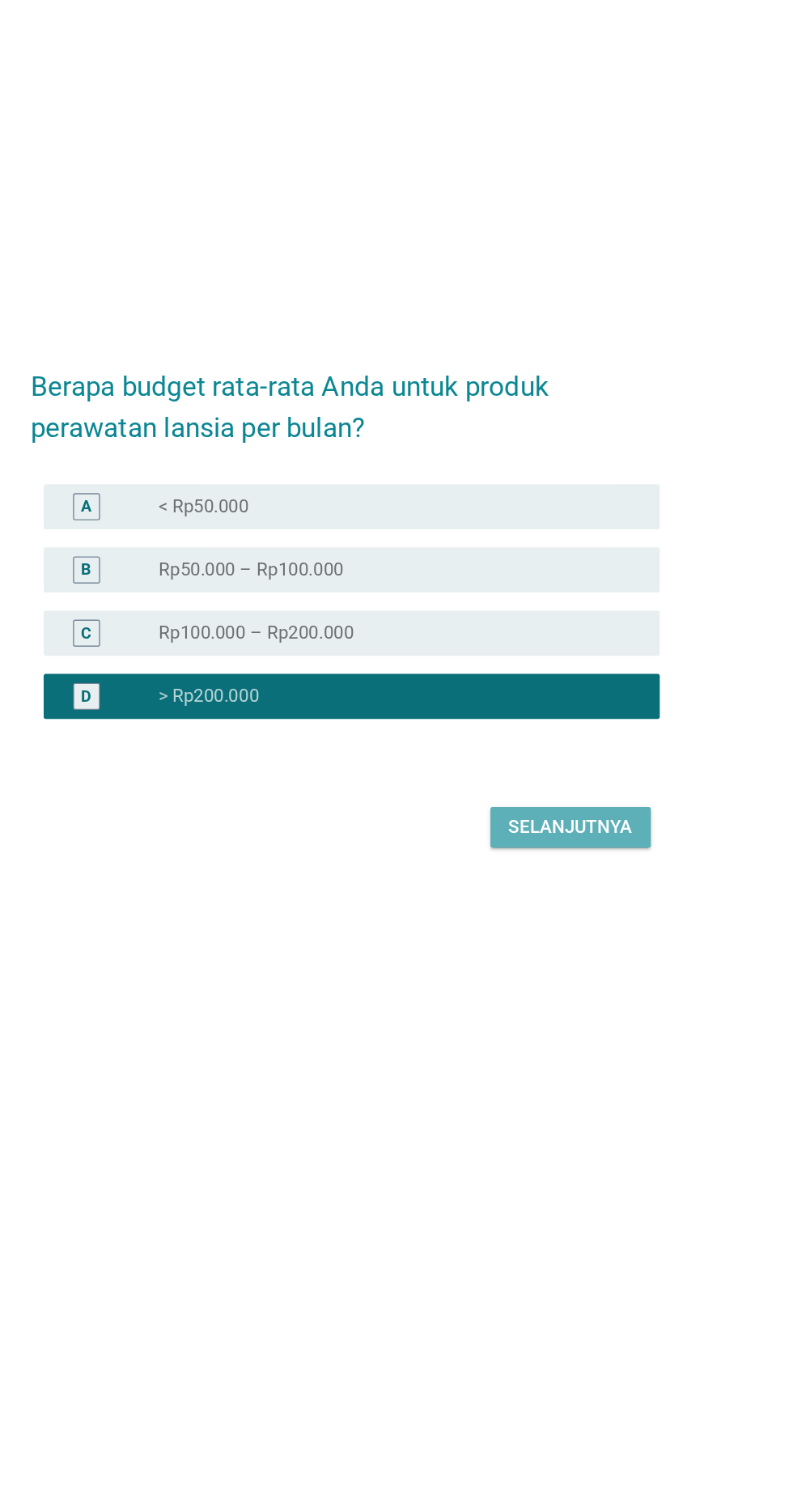click on "Selanjutnya" at bounding box center [558, 897] 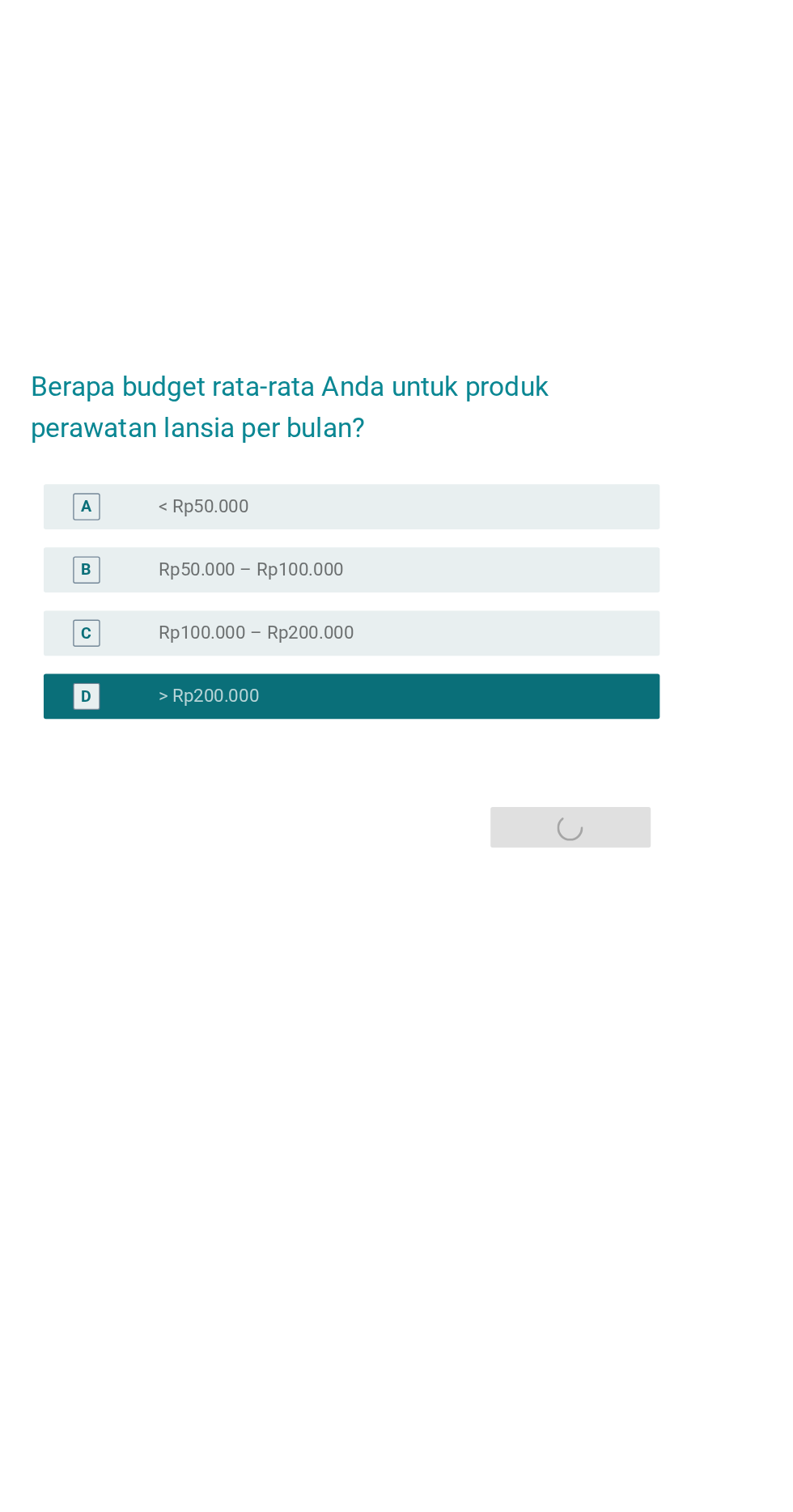 scroll, scrollTop: 0, scrollLeft: 0, axis: both 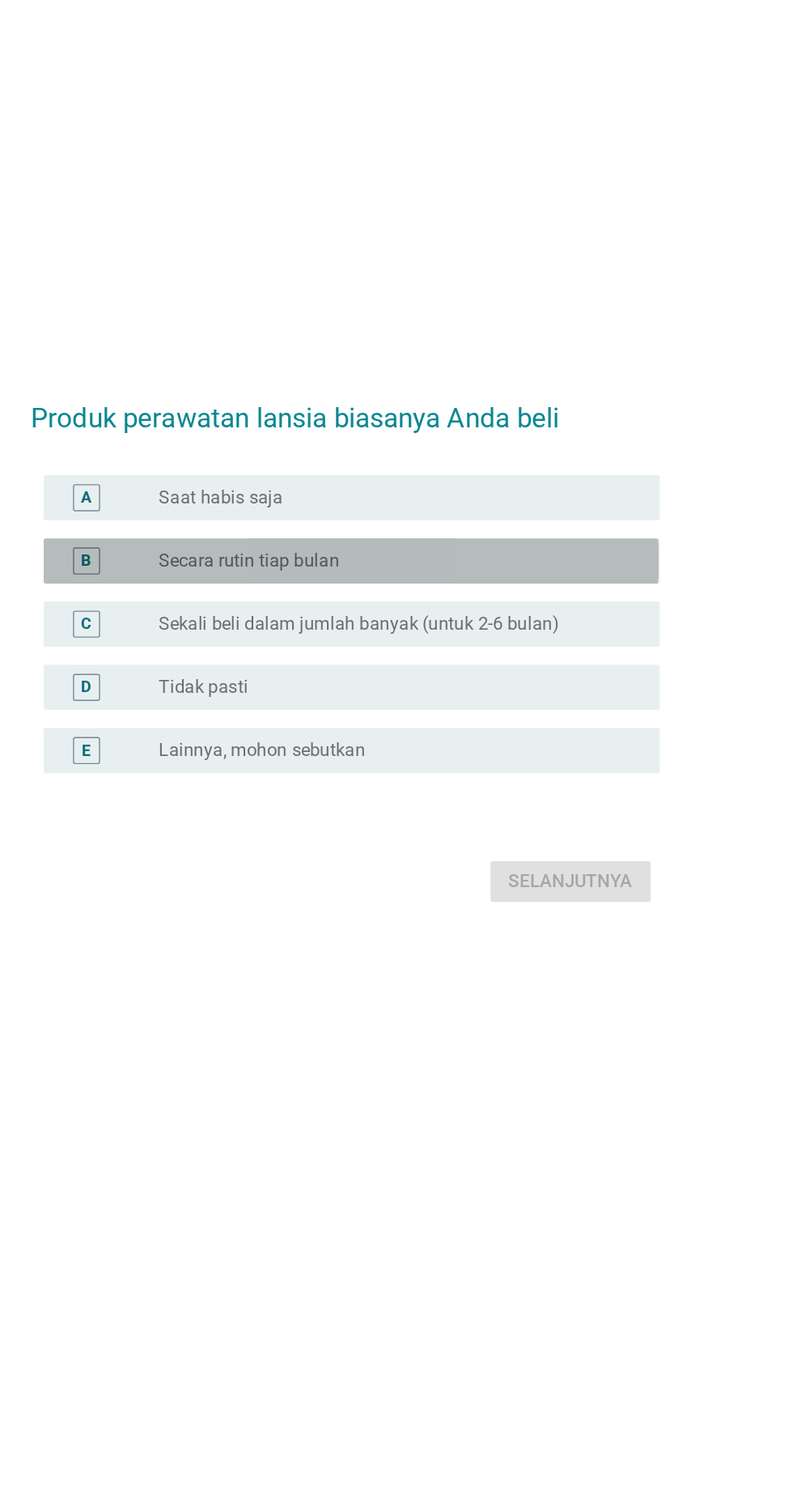click on "B" at bounding box center (210, 698) 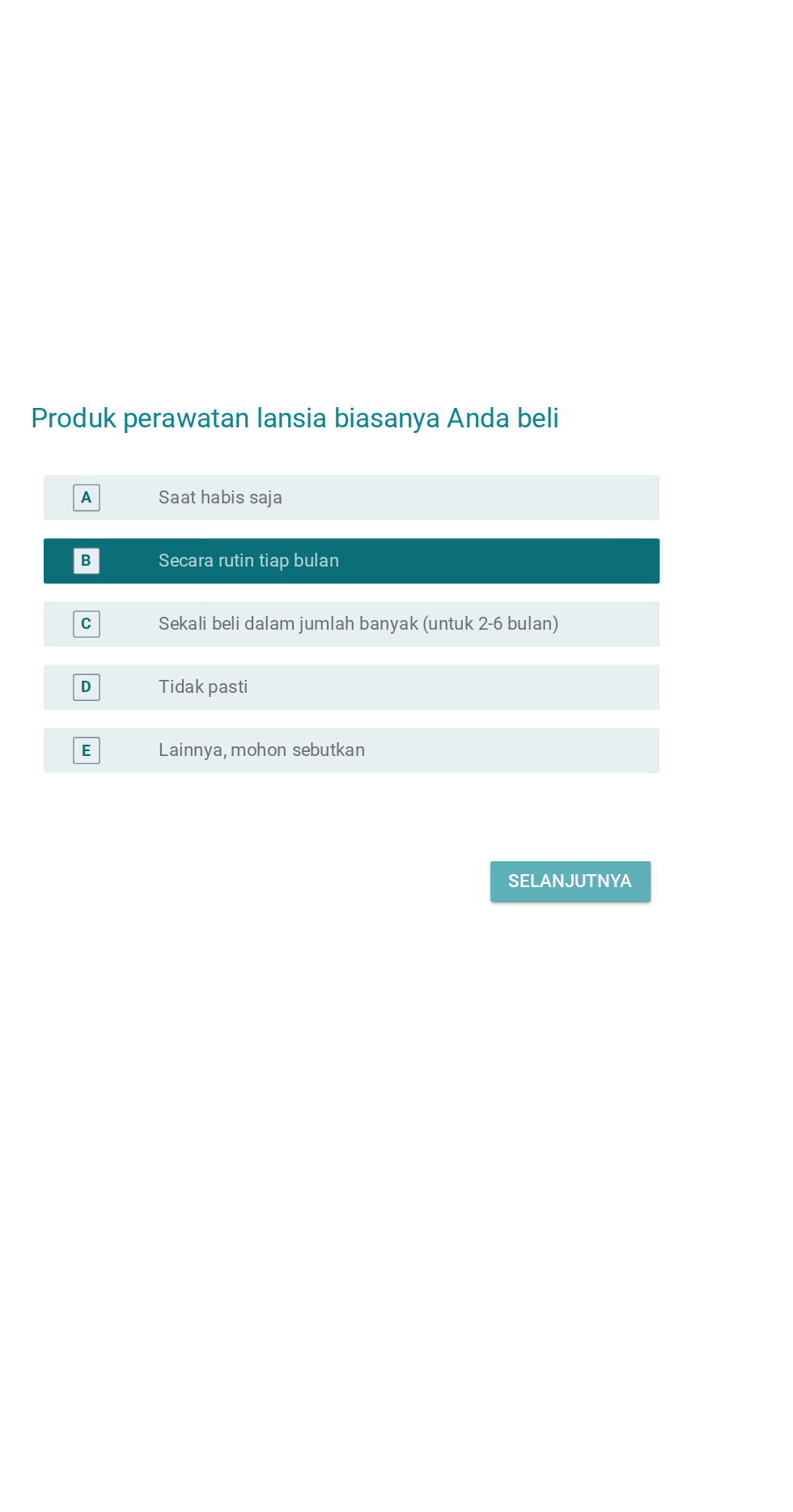 click on "Selanjutnya" at bounding box center (558, 928) 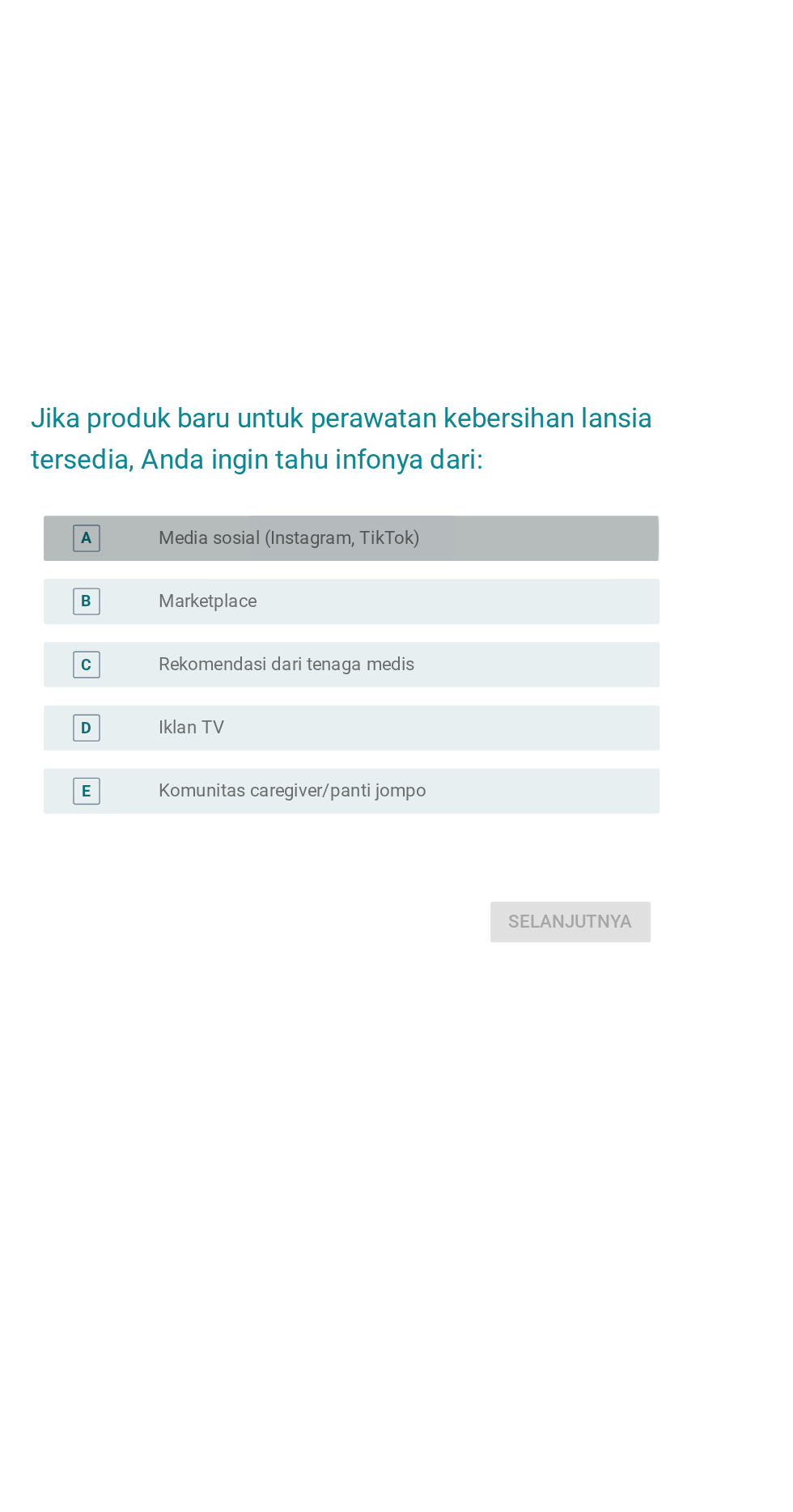 click on "A" at bounding box center (210, 667) 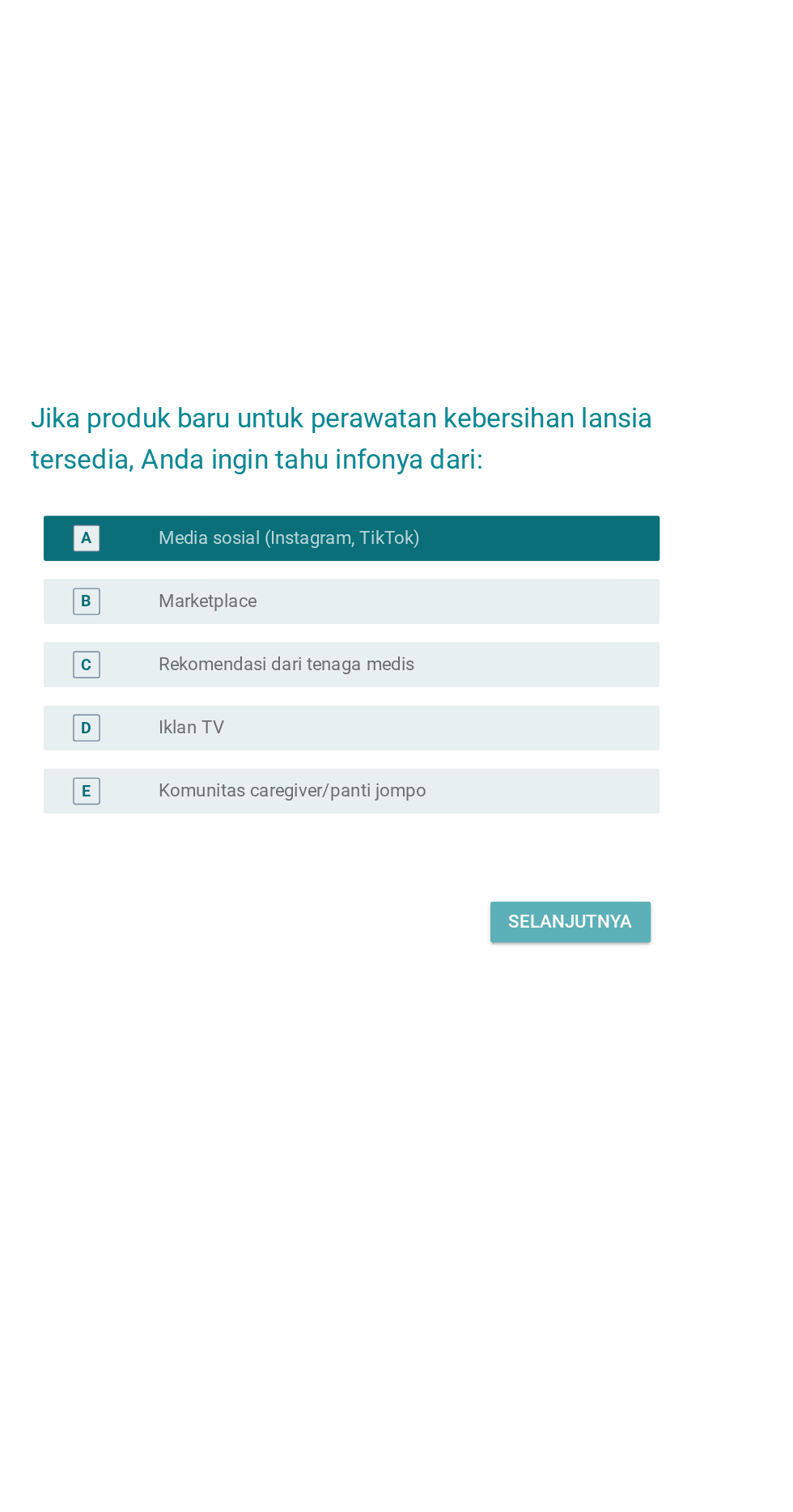 click on "Selanjutnya" at bounding box center [558, 942] 